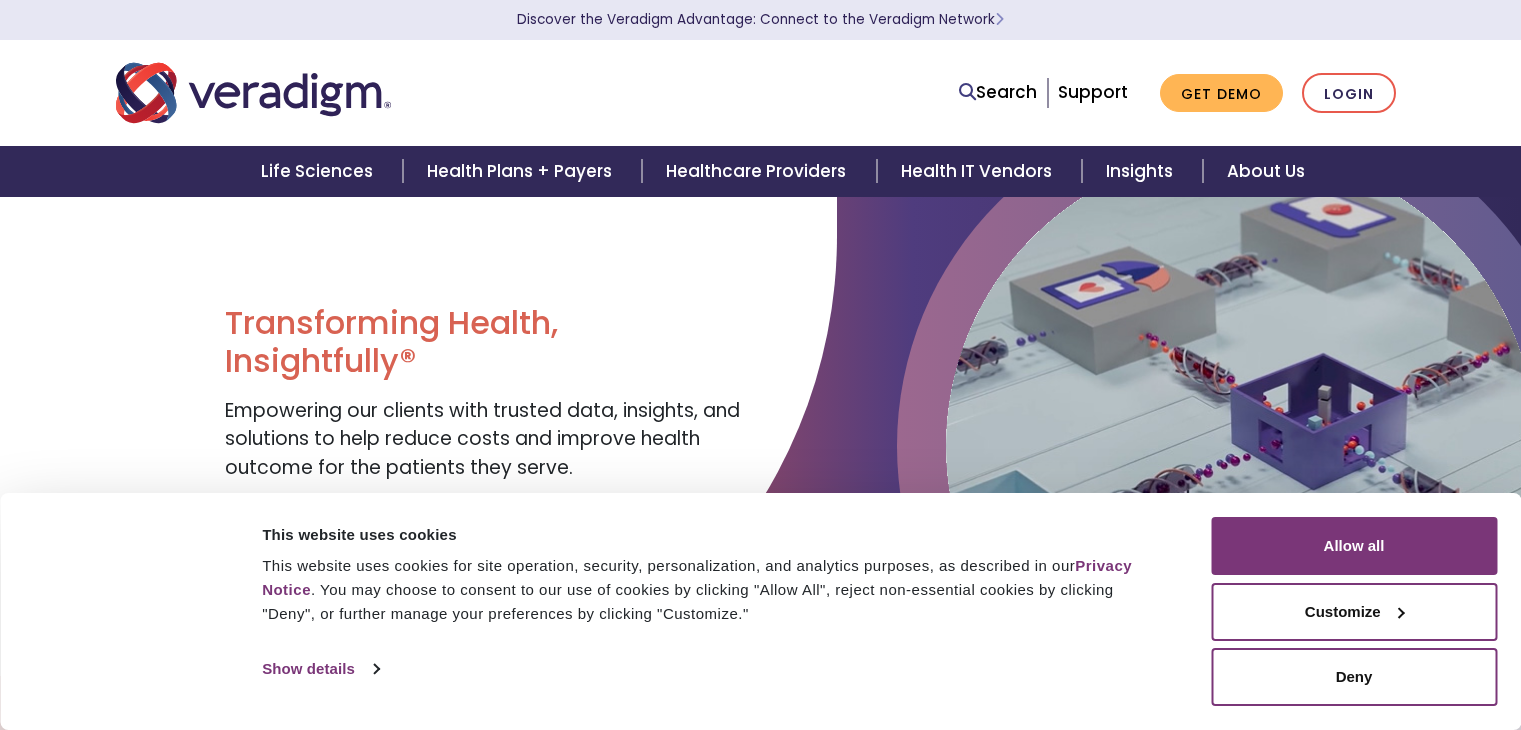 scroll, scrollTop: 0, scrollLeft: 0, axis: both 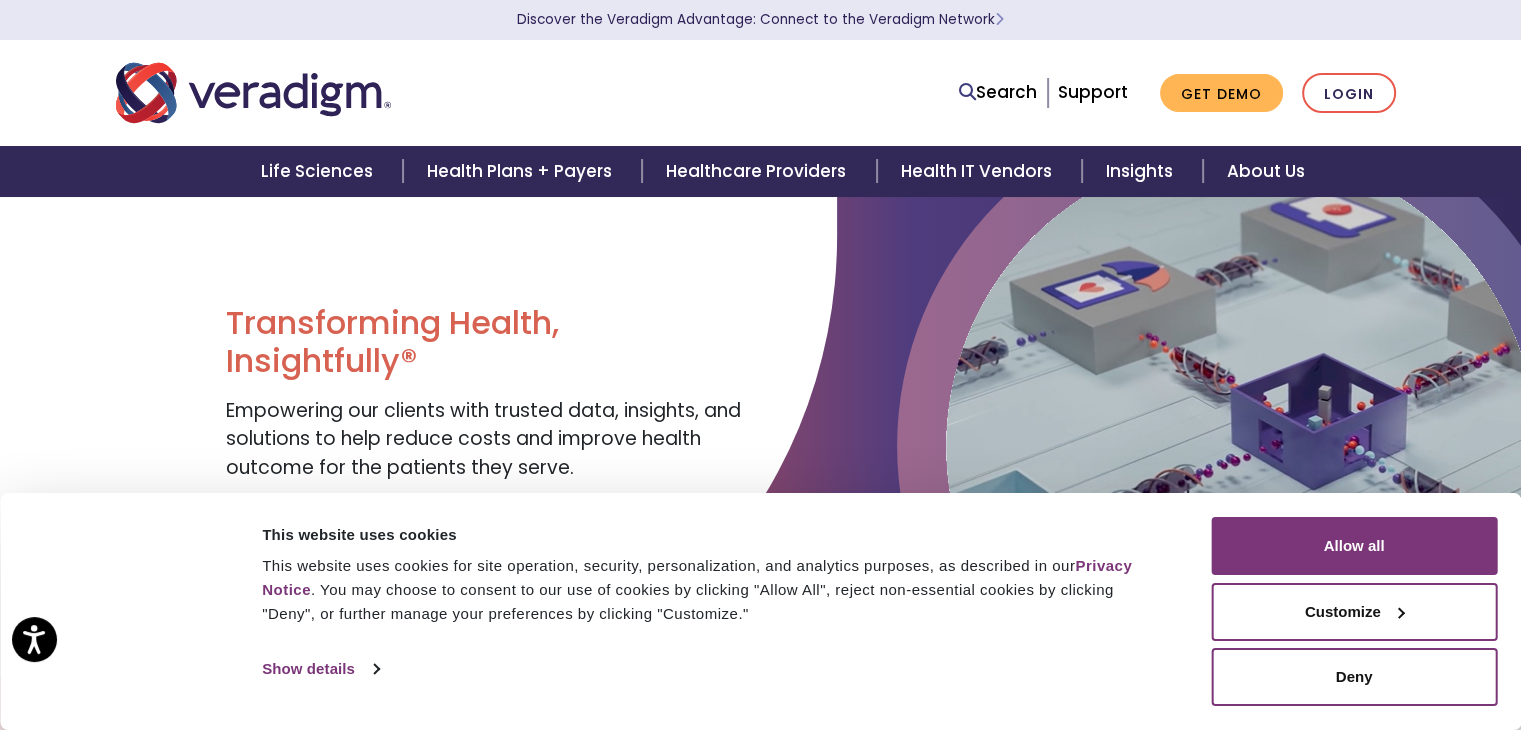 click at bounding box center (376, 93) 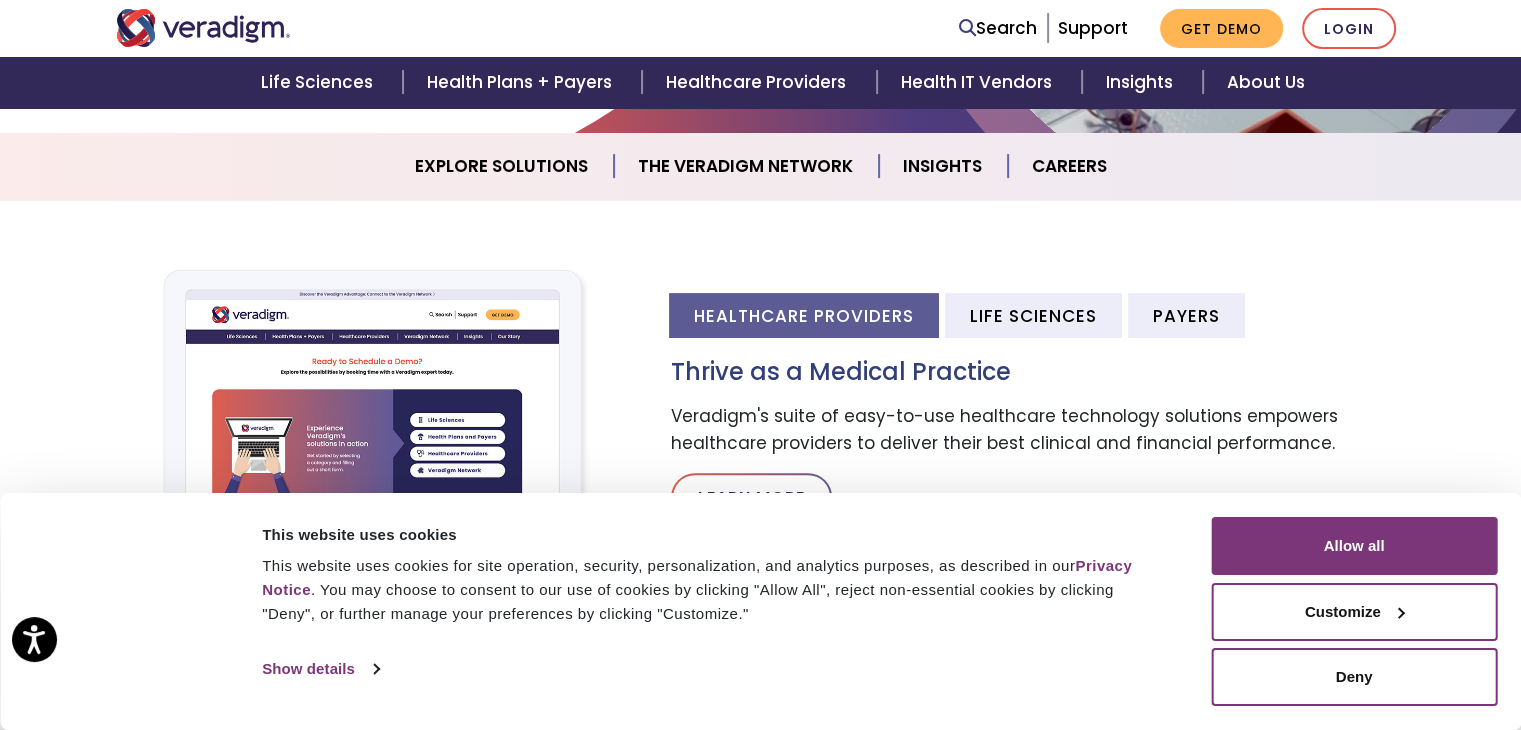 scroll, scrollTop: 700, scrollLeft: 0, axis: vertical 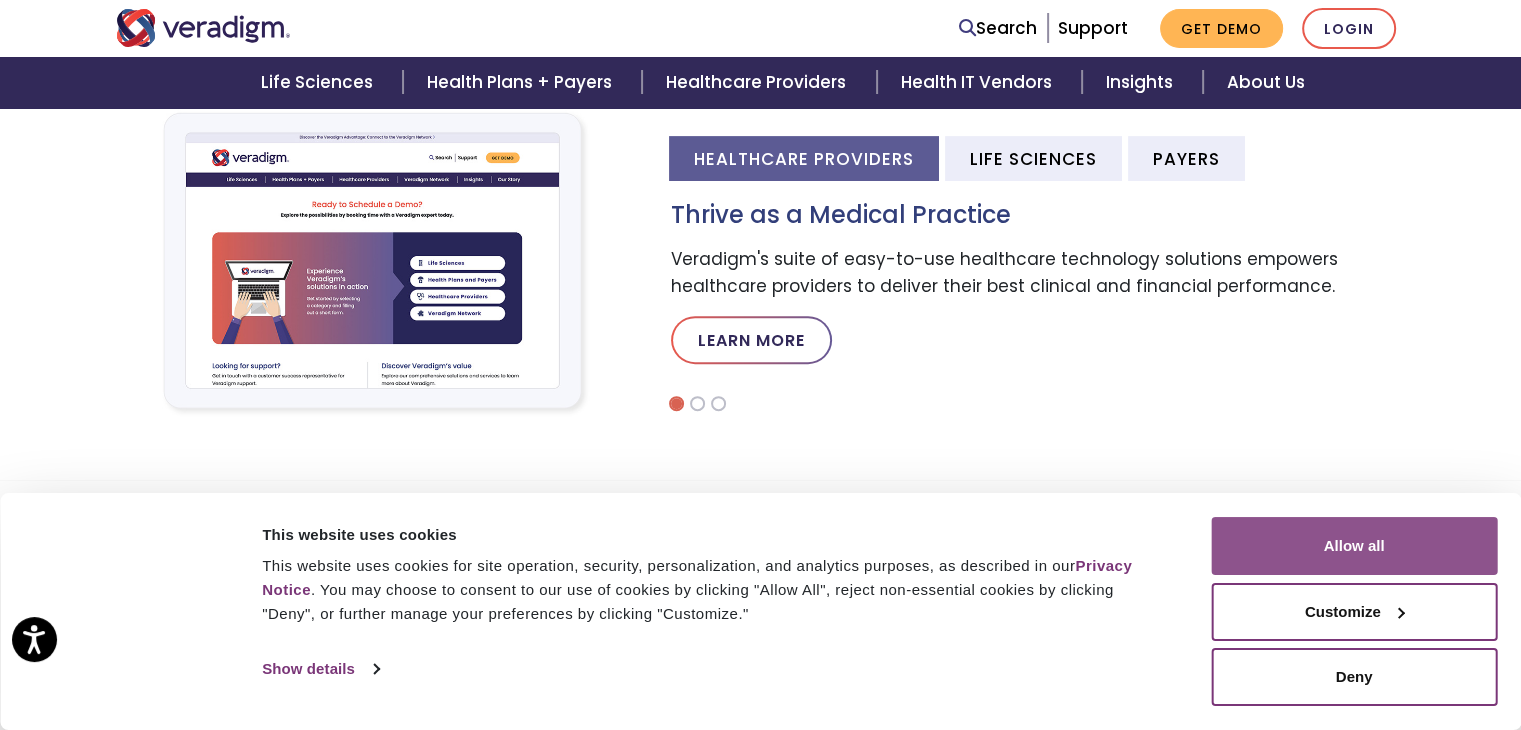click on "Allow all" at bounding box center [1354, 546] 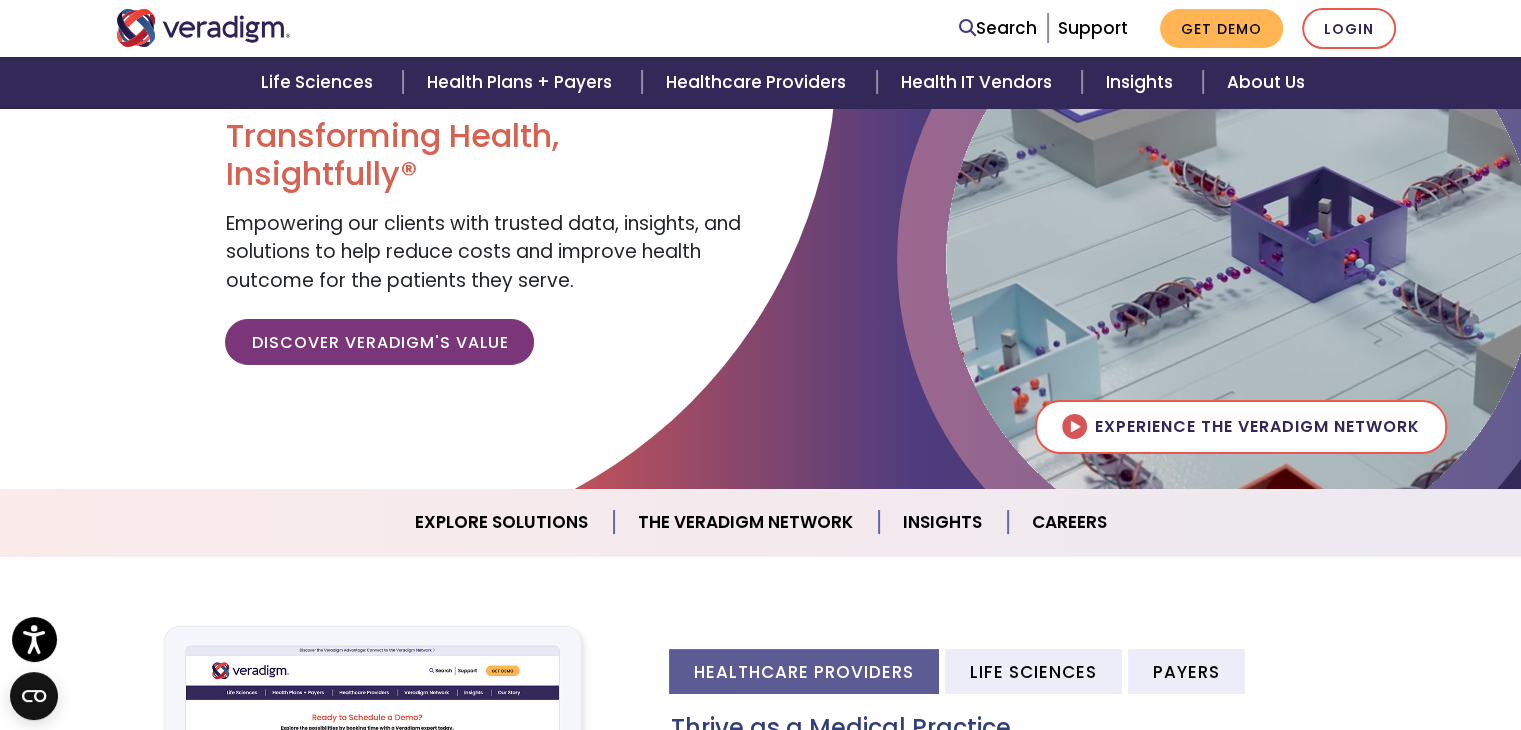 scroll, scrollTop: 0, scrollLeft: 0, axis: both 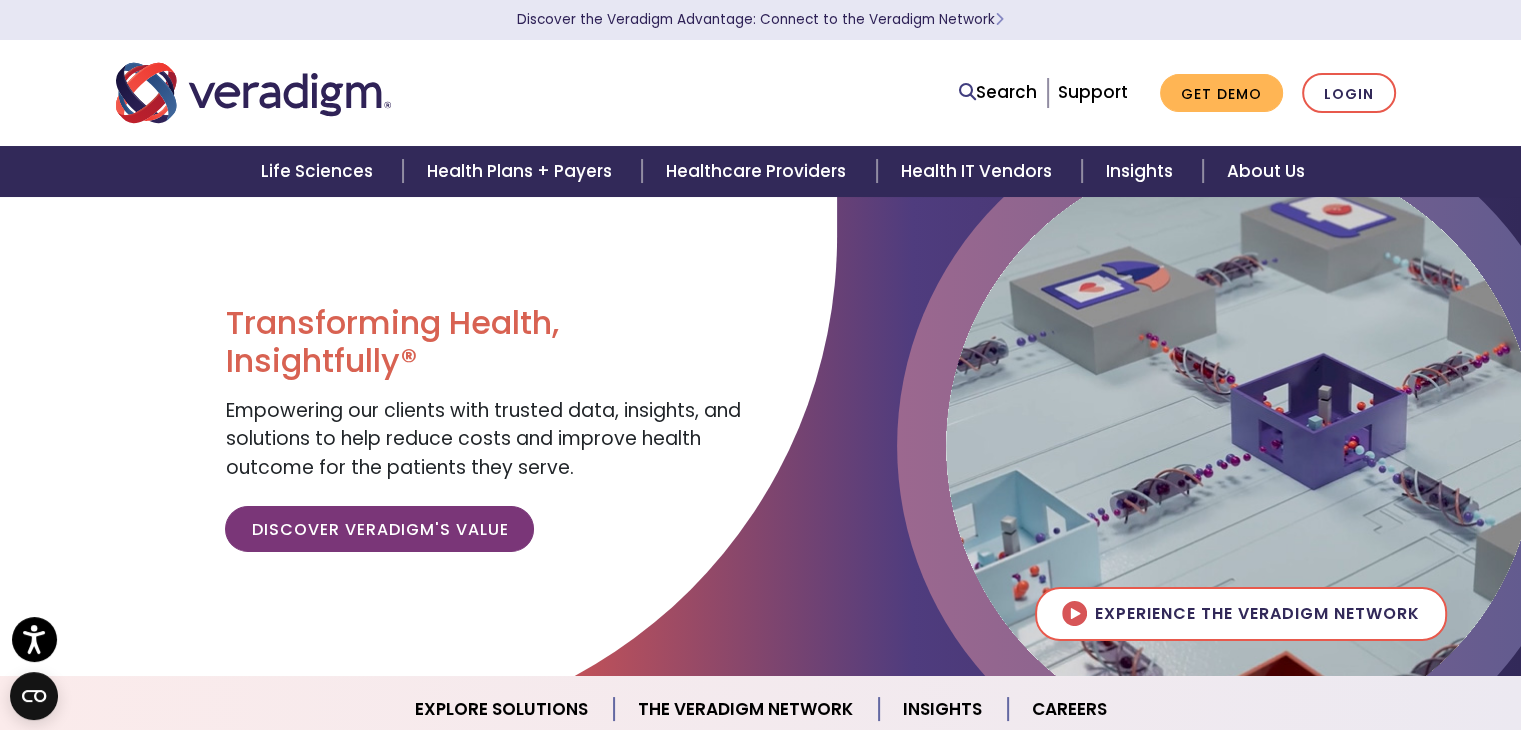 click on "Search
Support
Get Demo
Login" at bounding box center (761, 93) 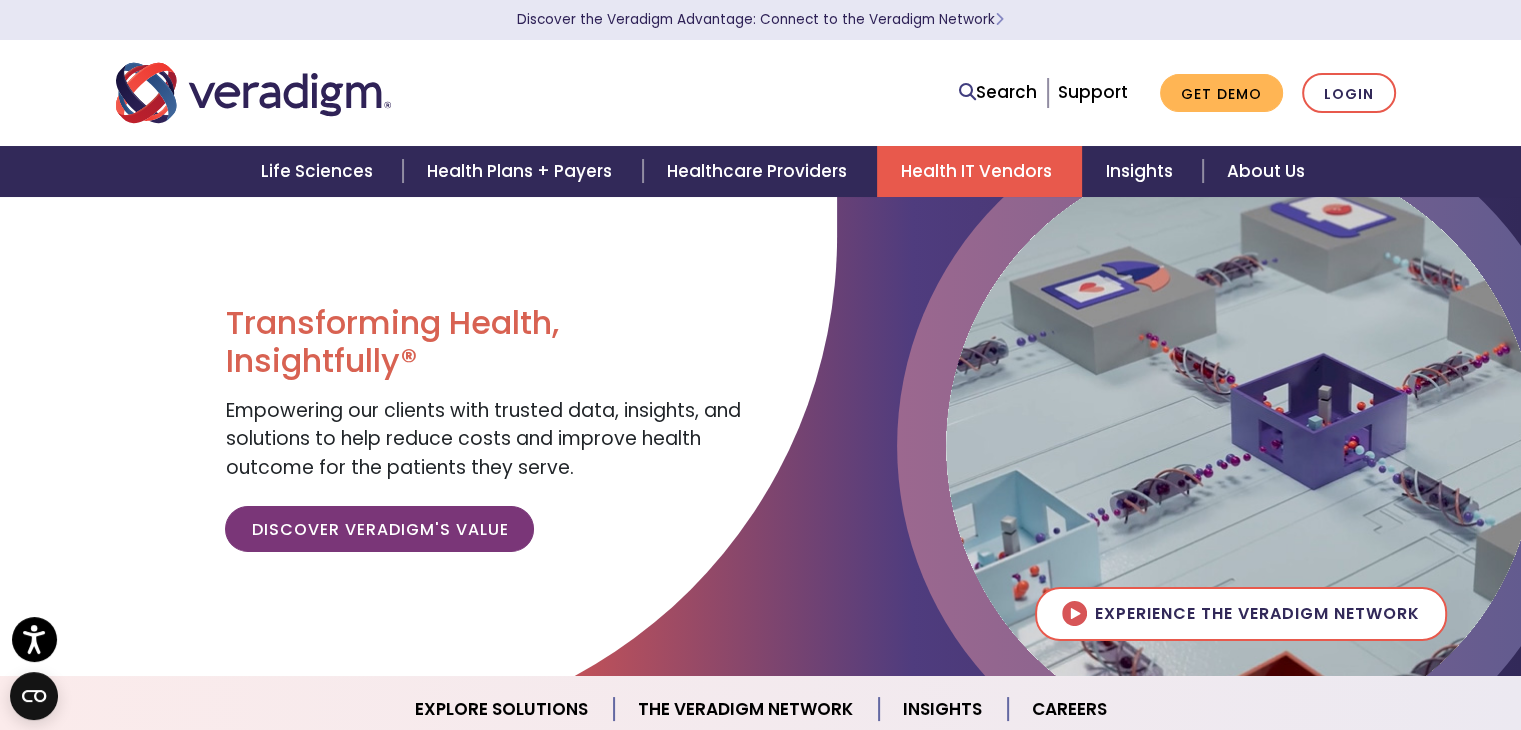 click on "Health IT Vendors" at bounding box center (979, 171) 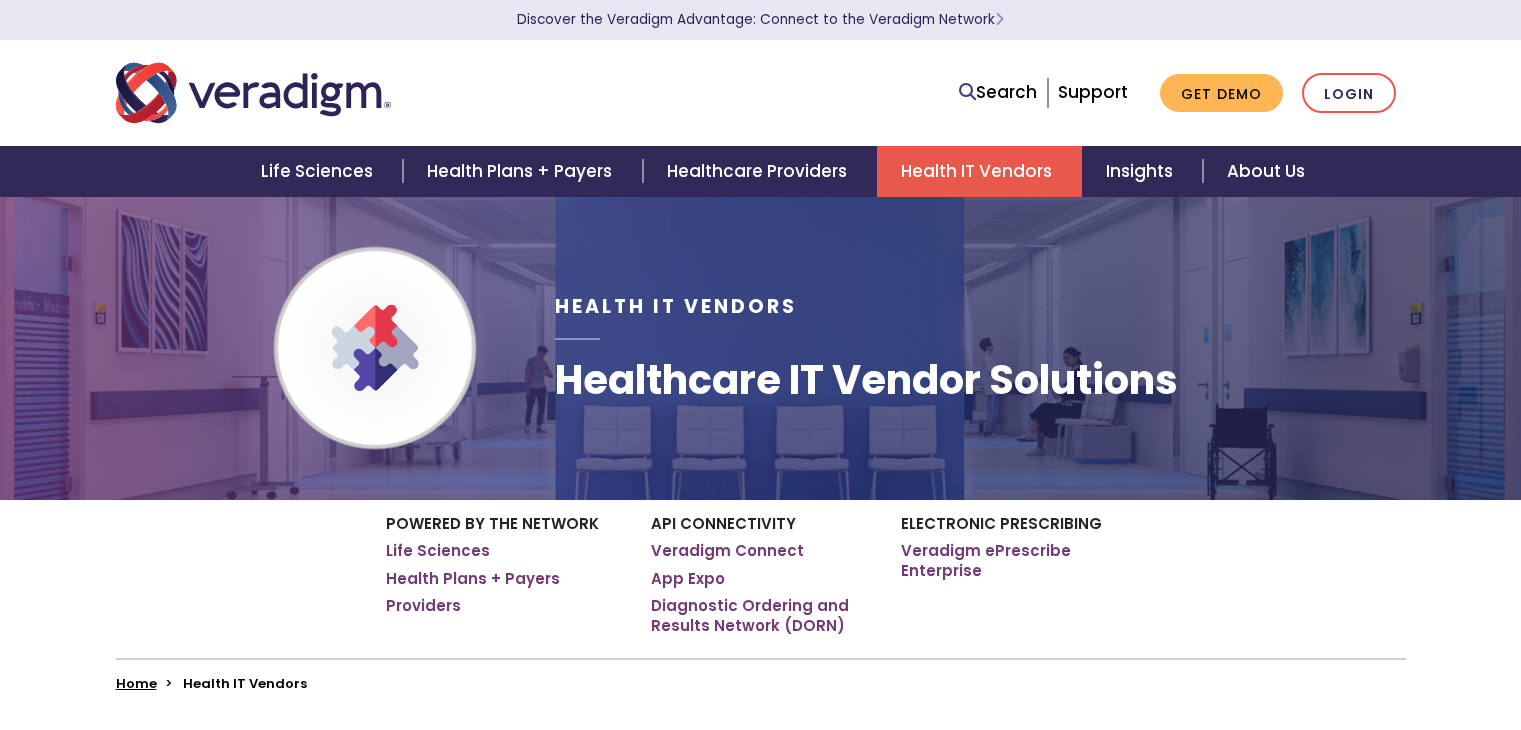 scroll, scrollTop: 0, scrollLeft: 0, axis: both 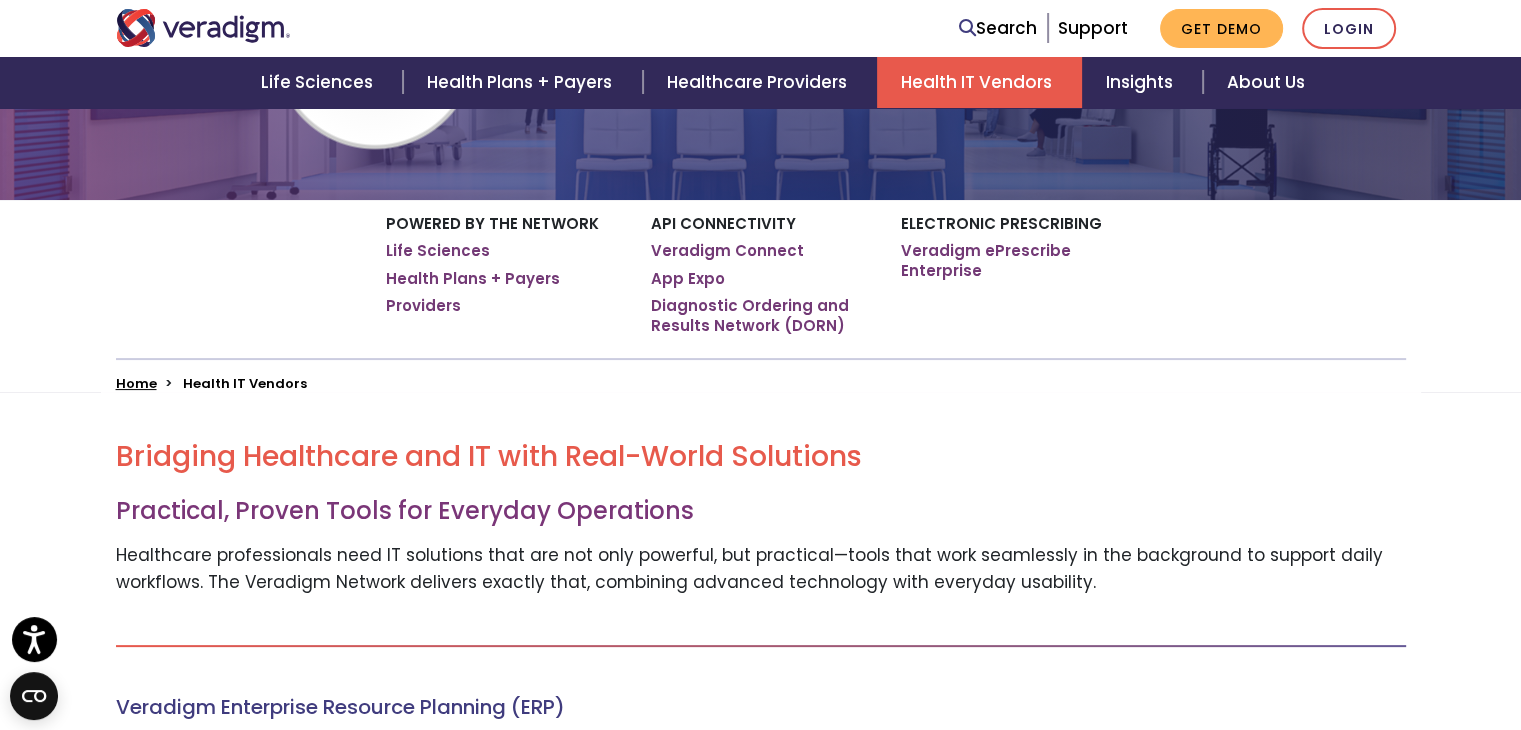 click on "Powered by the Network
Life Sciences
Health Plans + Payers
Providers
API Connectivity
Veradigm Connect
App Expo Electronic Prescribing" at bounding box center [761, 279] 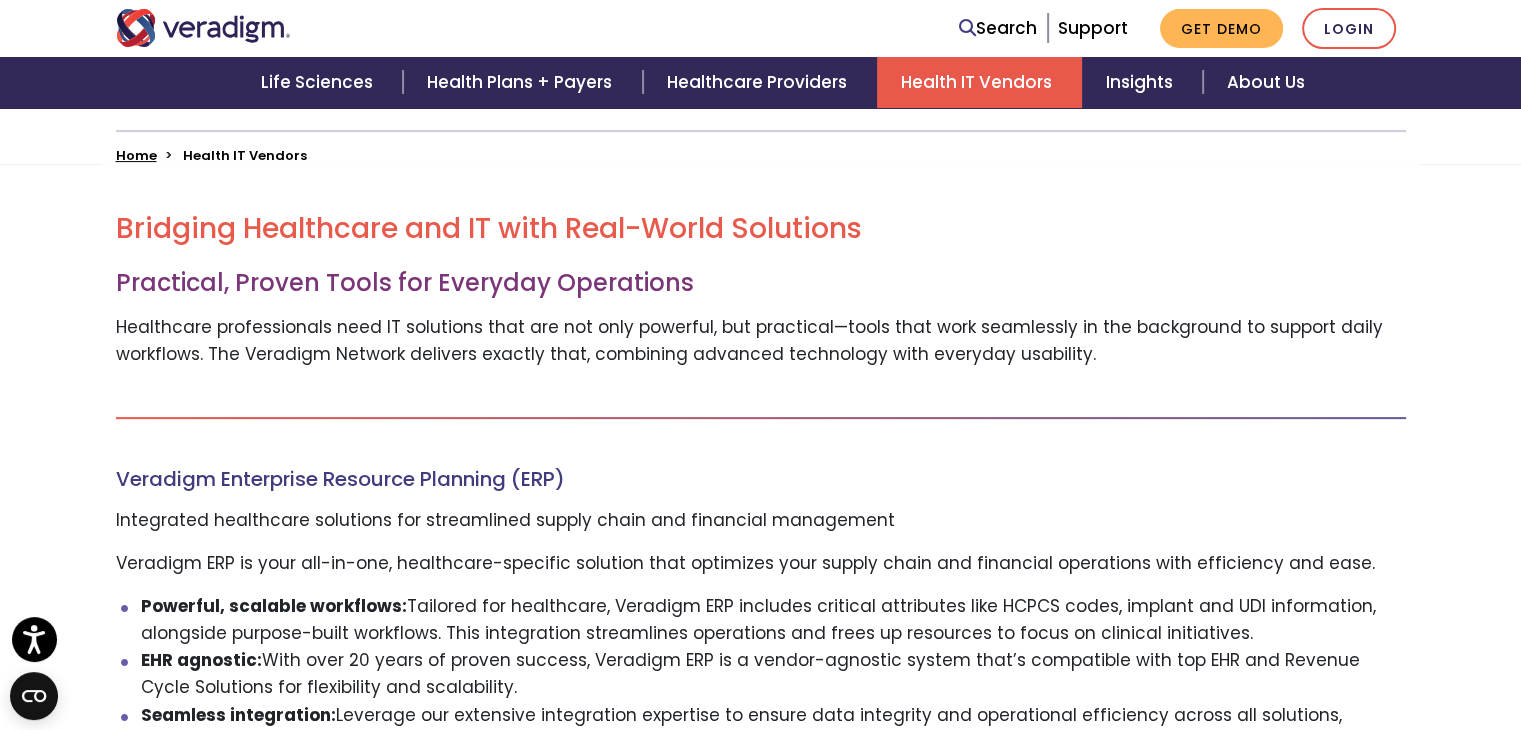 scroll, scrollTop: 600, scrollLeft: 0, axis: vertical 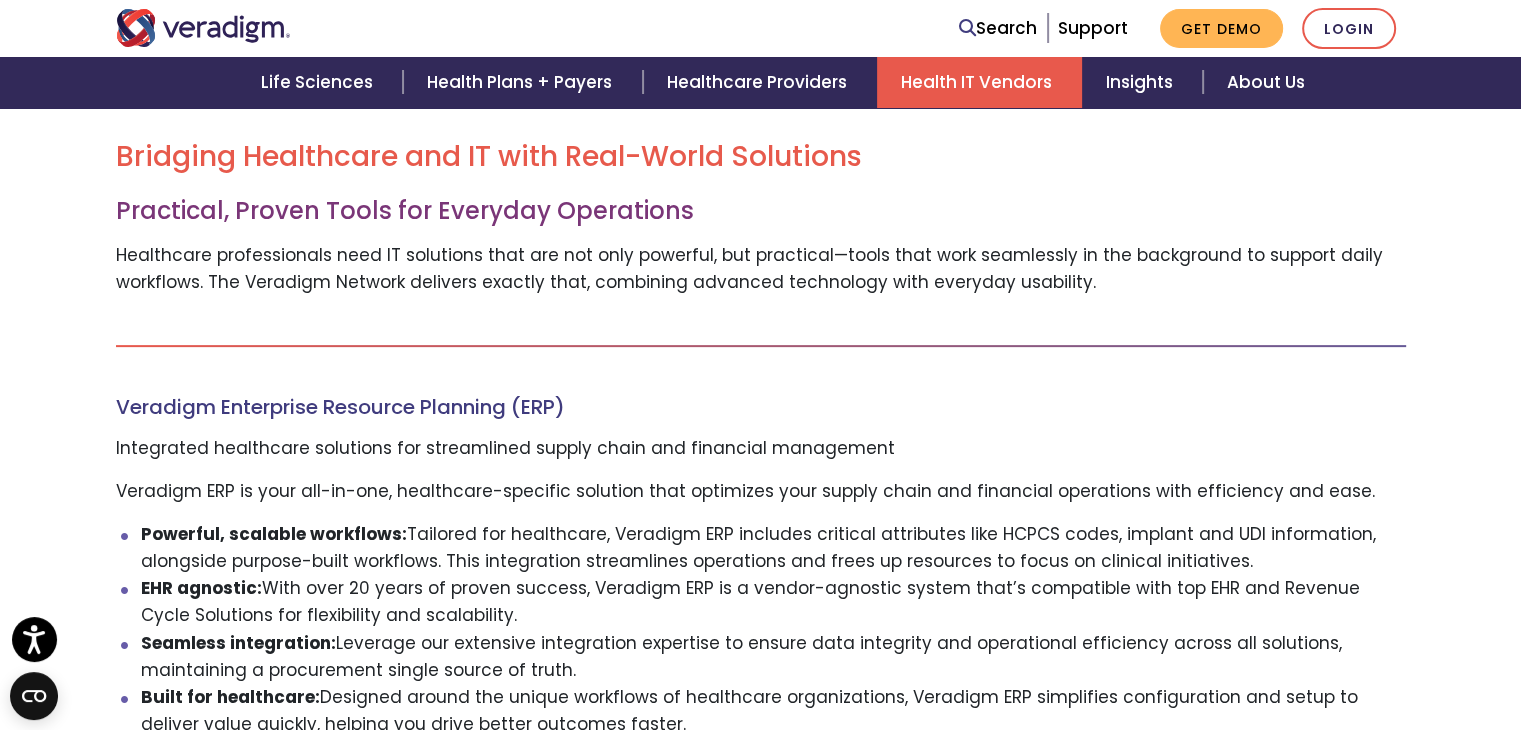 click on "Bridging Healthcare and IT with Real-World Solutions
Practical, Proven Tools for Everyday Operations
Healthcare professionals need IT solutions that are not only powerful, but practical—tools that work seamlessly in the background to support daily workflows. The Veradigm Network delivers exactly that, combining advanced technology with everyday usability.
Veradigm Enterprise Resource Planning (ERP)
Integrated healthcare solutions for streamlined supply chain and financial management
Veradigm ERP is your all-in-one, healthcare-specific solution that optimizes your supply chain and financial operations with efficiency and ease.
Powerful, scalable workflows:
EHR agnostic:  With over 20 years of proven success, Veradigm ERP is a vendor-agnostic system that’s compatible with top EHR and Revenue Cycle Solutions for flexibility and scalability.
Seamless integration:
Built for healthcare:" at bounding box center (761, 1328) 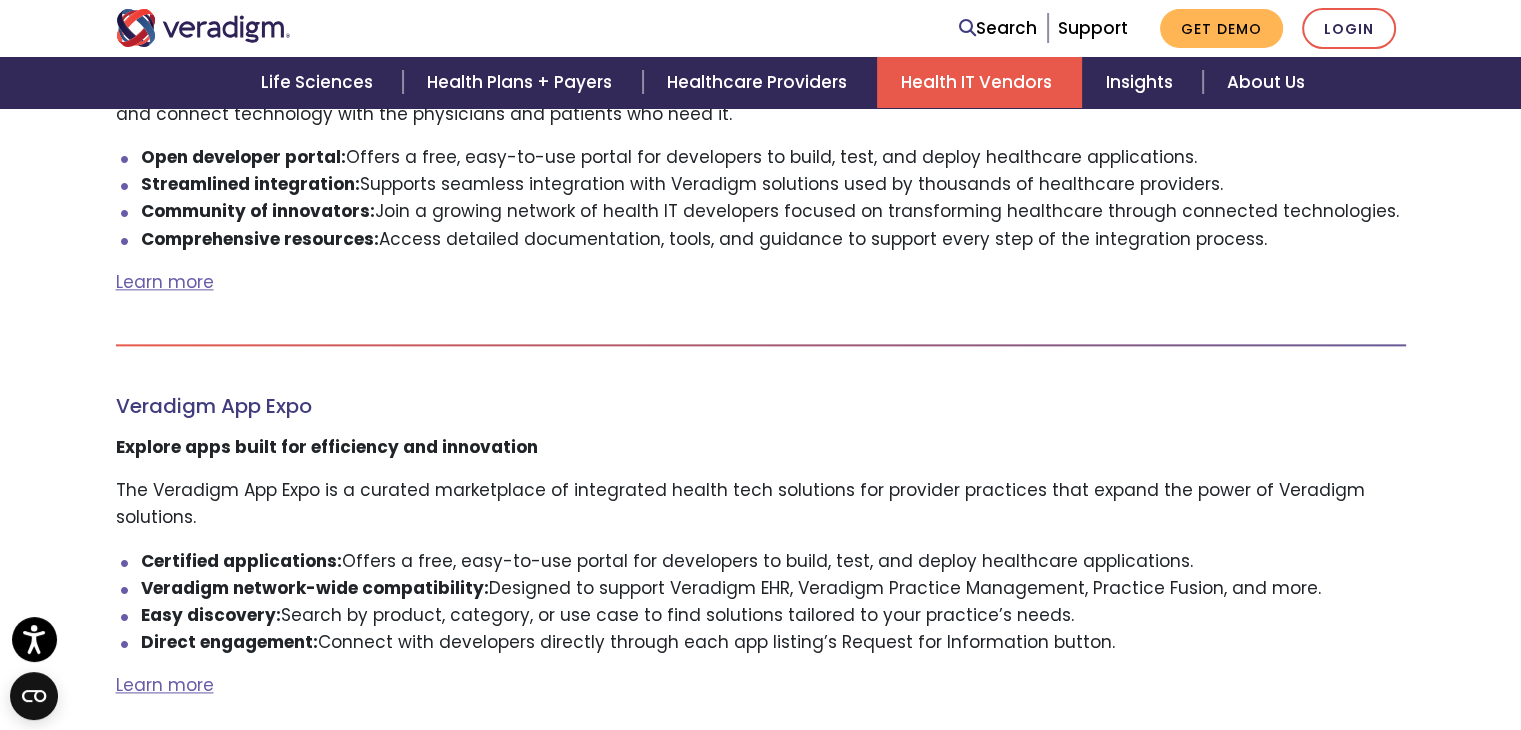 scroll, scrollTop: 2000, scrollLeft: 0, axis: vertical 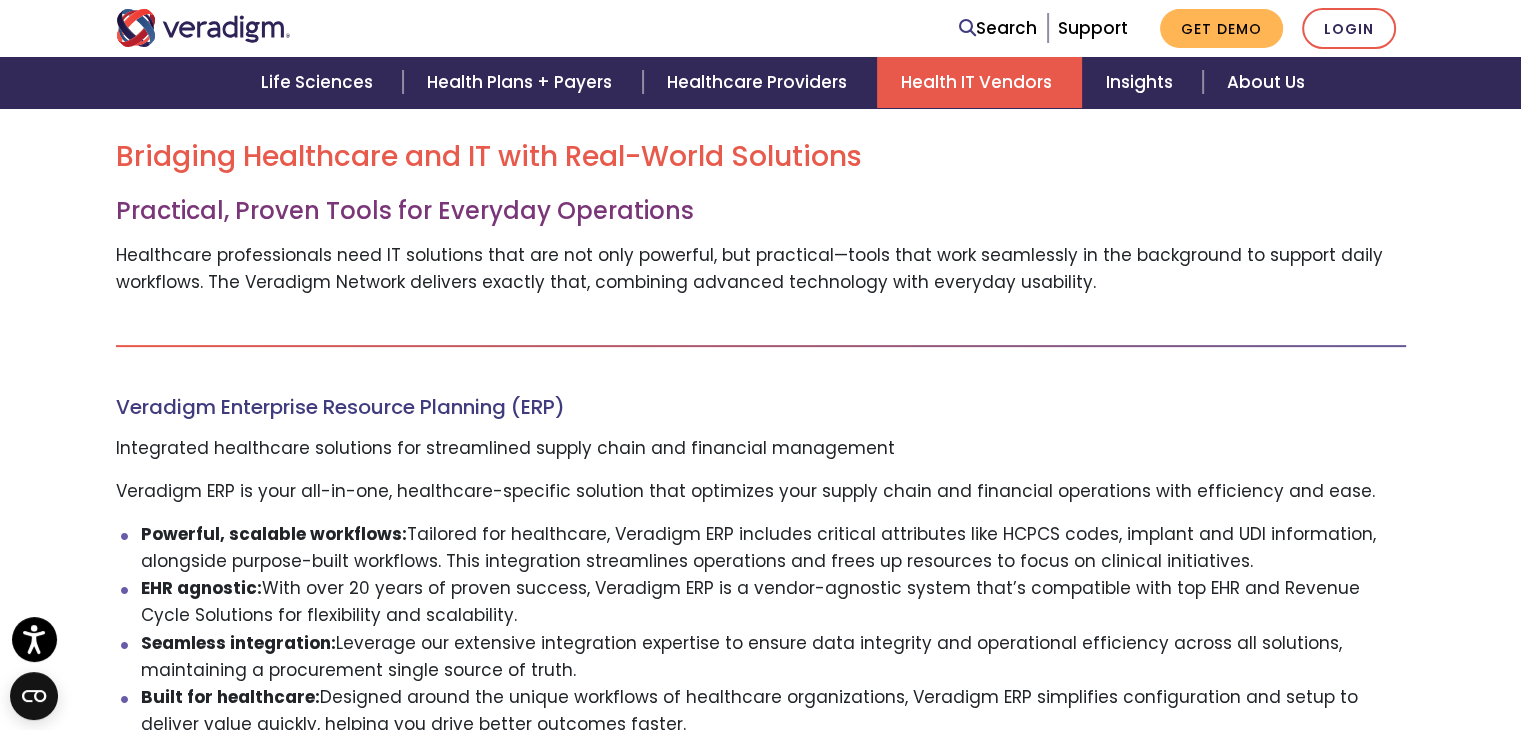 click on "Practical, Proven Tools for Everyday Operations" at bounding box center [761, 211] 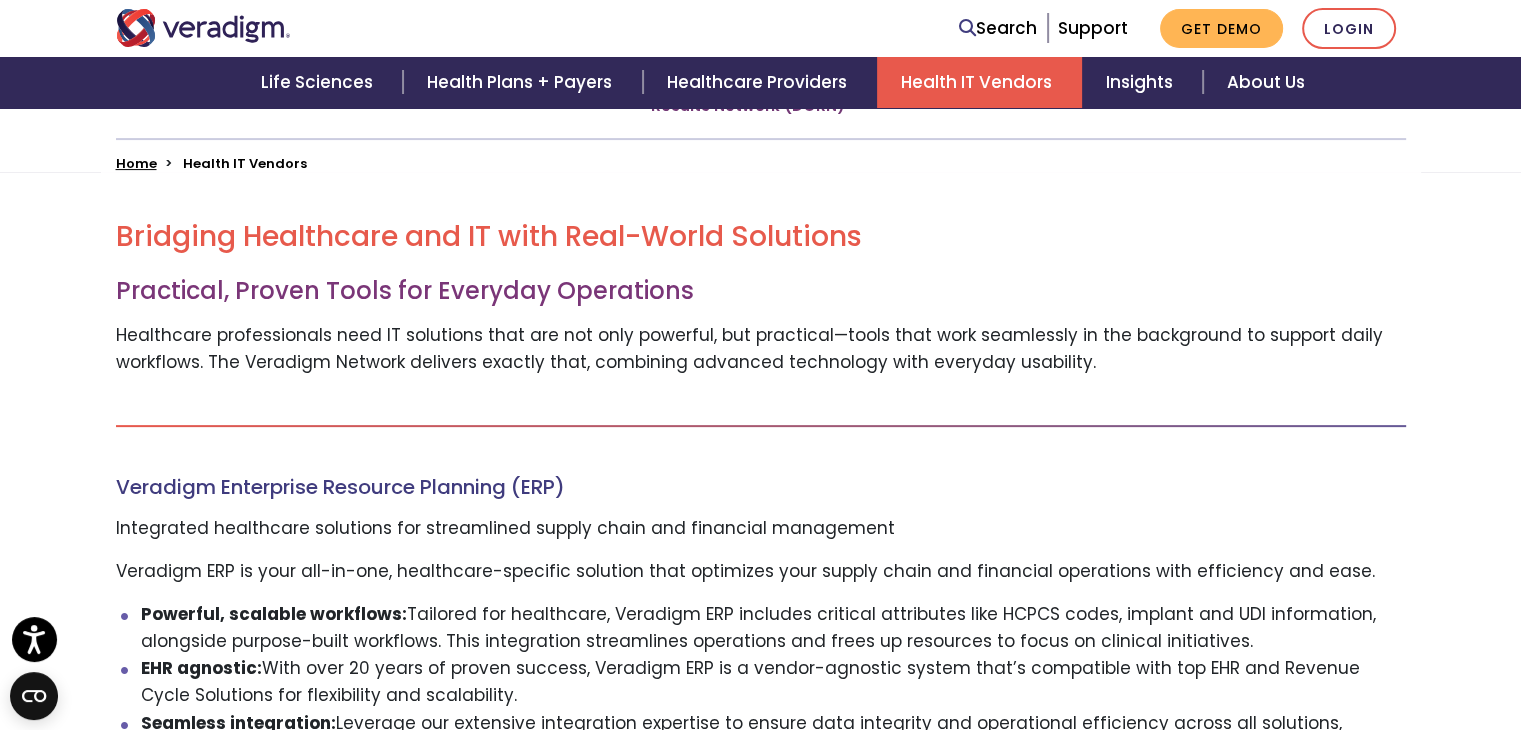 scroll, scrollTop: 100, scrollLeft: 0, axis: vertical 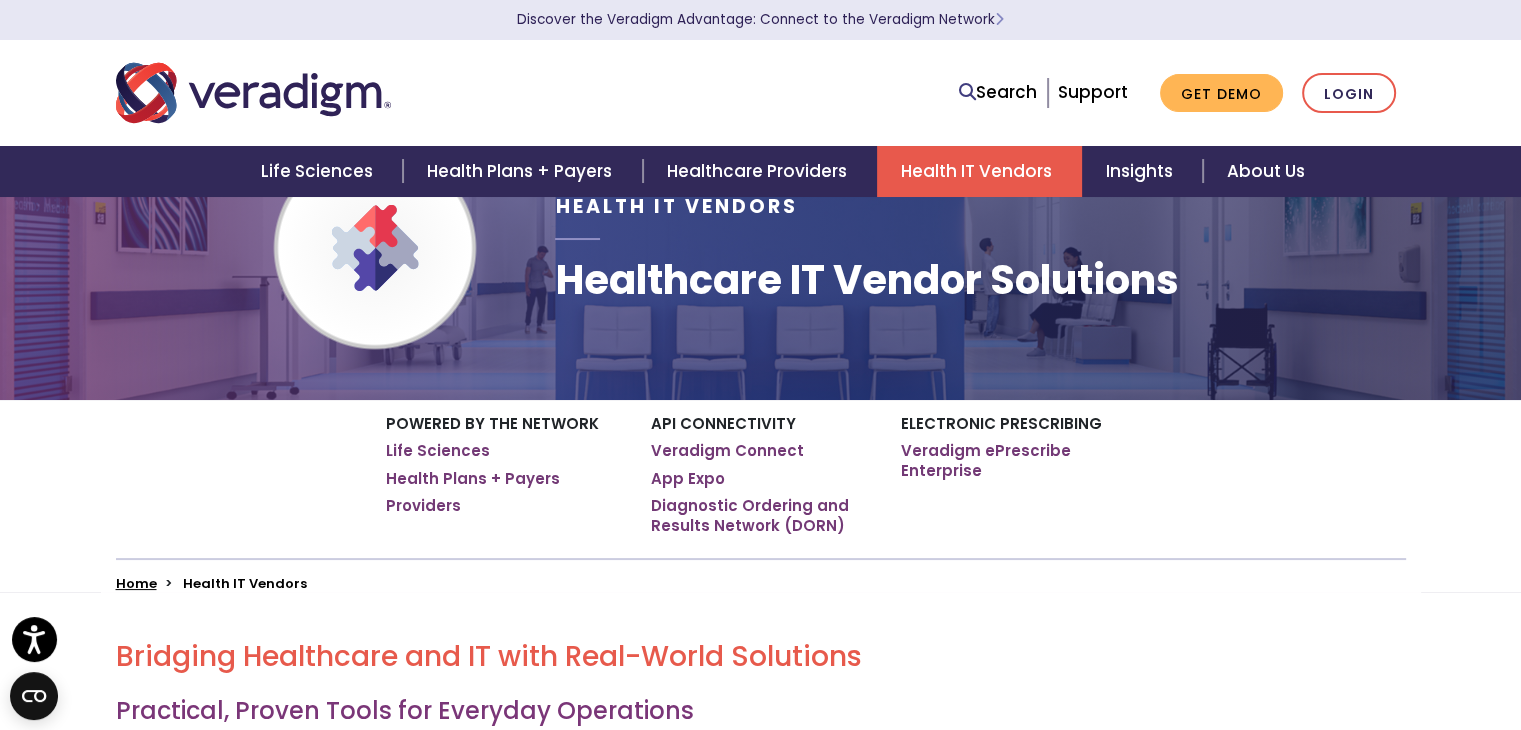 click on "Search
Support
Get Demo
Login" at bounding box center (760, 93) 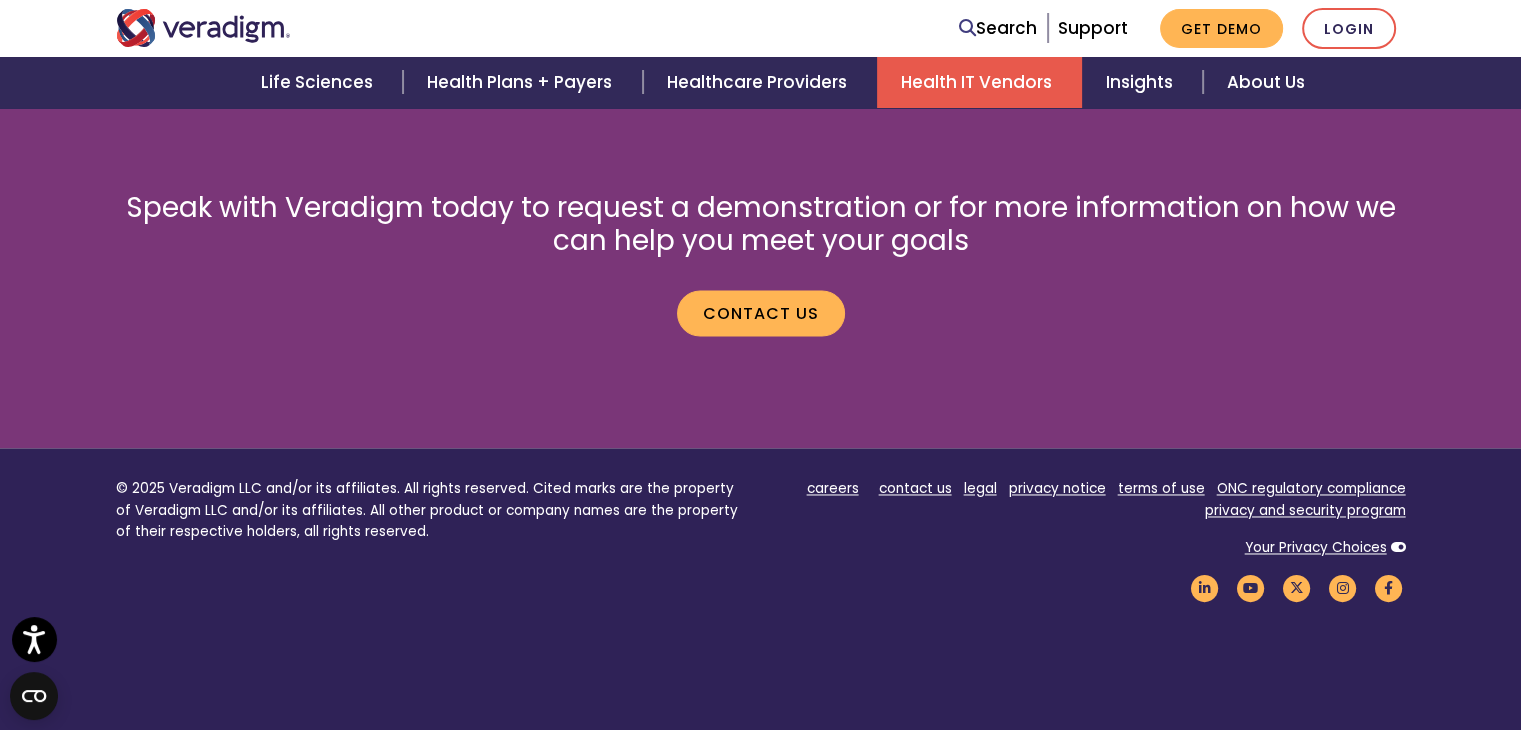 scroll, scrollTop: 3224, scrollLeft: 0, axis: vertical 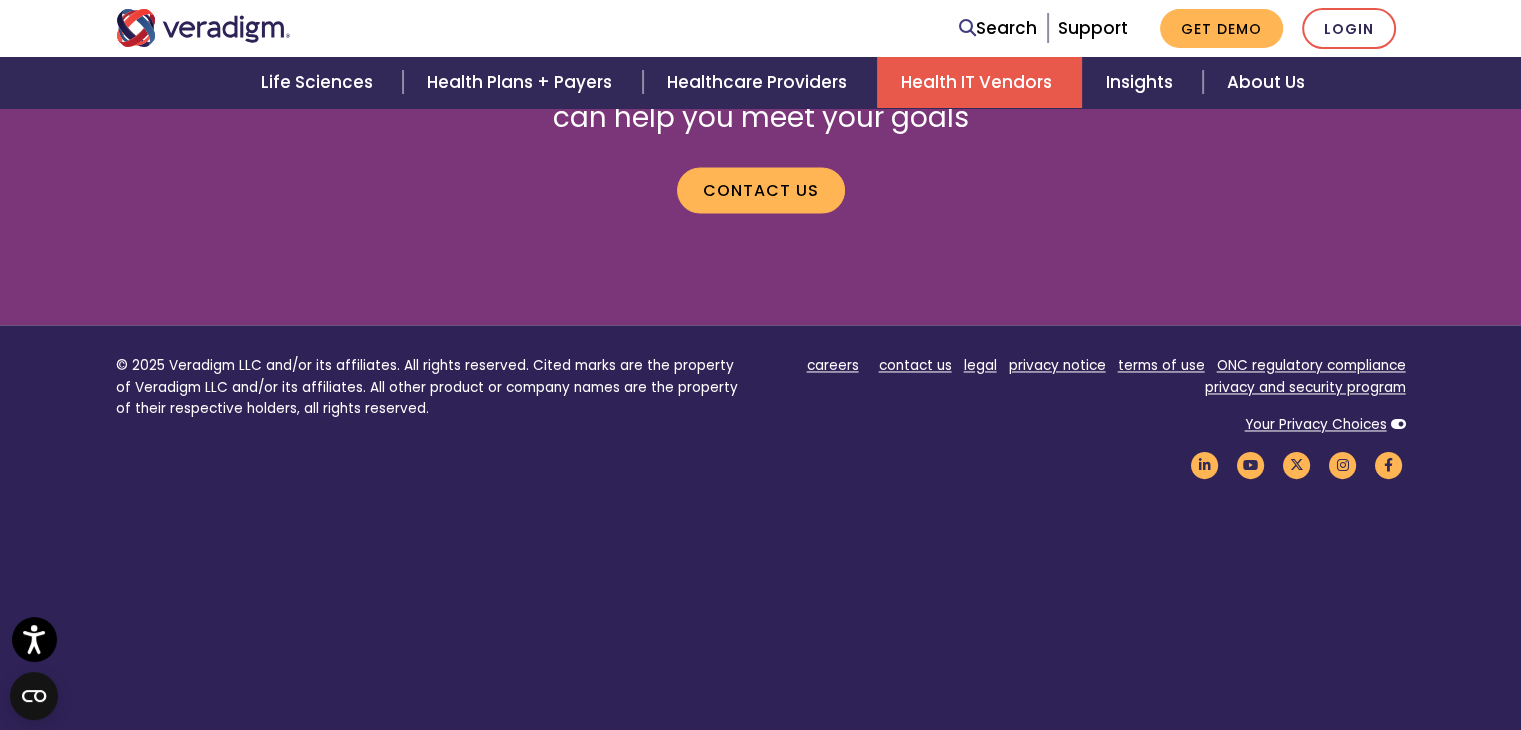 click on "© 2025 Veradigm LLC and/or its affiliates. All rights reserved. Cited marks are the property of Veradigm LLC and/or its affiliates. All other product or company names are the property of their respective holders, all rights reserved.
careers
contact us
legal
privacy notice
terms of use
ONC regulatory compliance
privacy and security program
Your Privacy Choices" at bounding box center [760, 535] 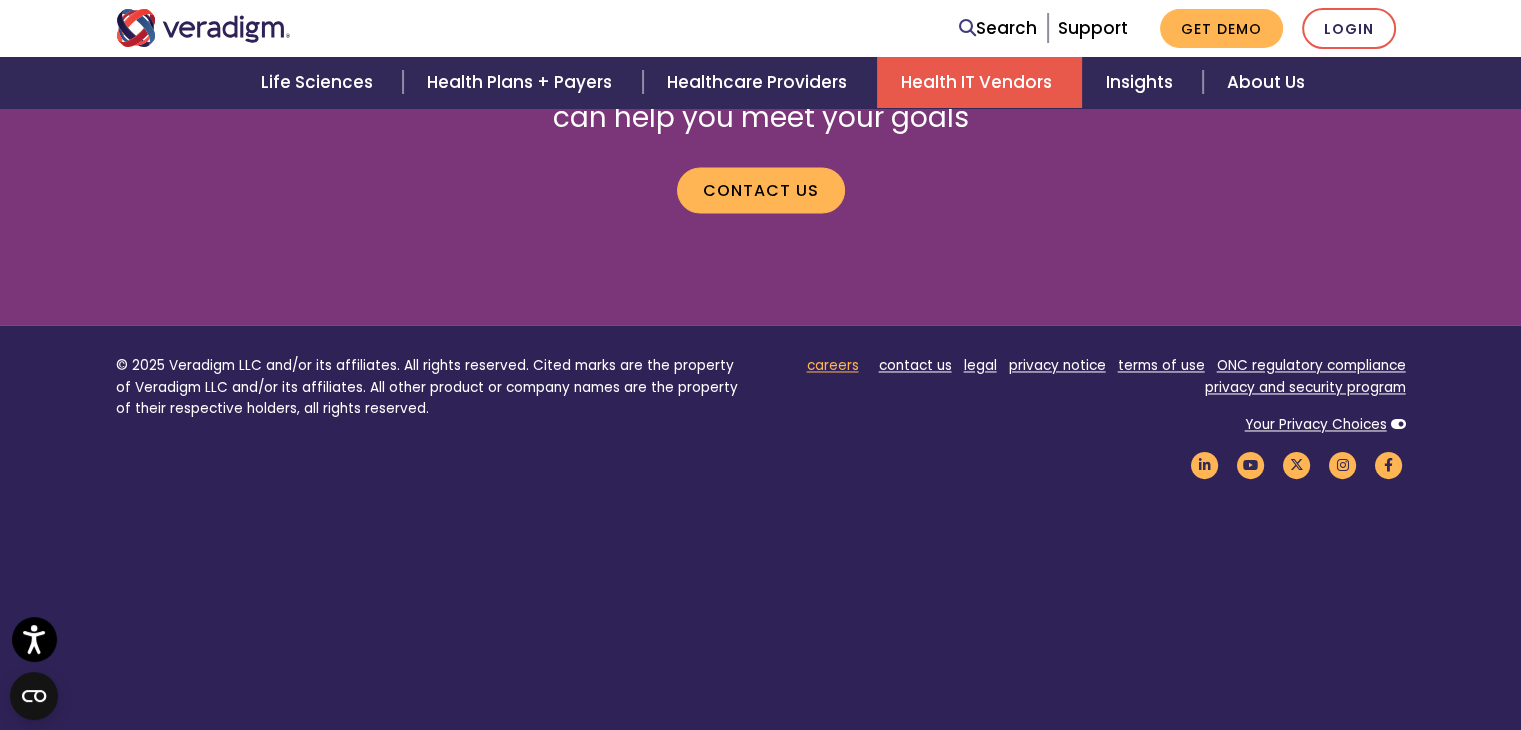 click on "careers" at bounding box center [833, 365] 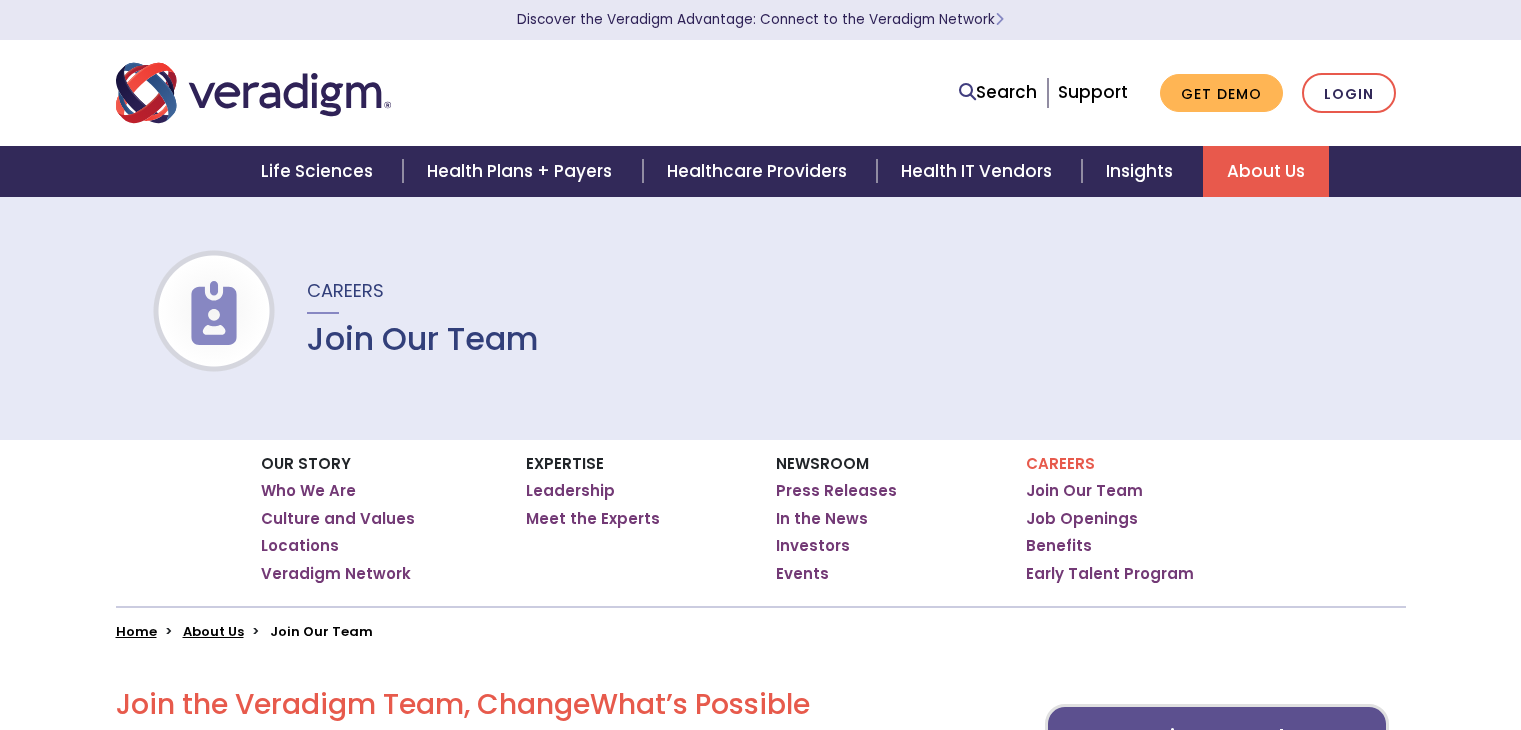 scroll, scrollTop: 0, scrollLeft: 0, axis: both 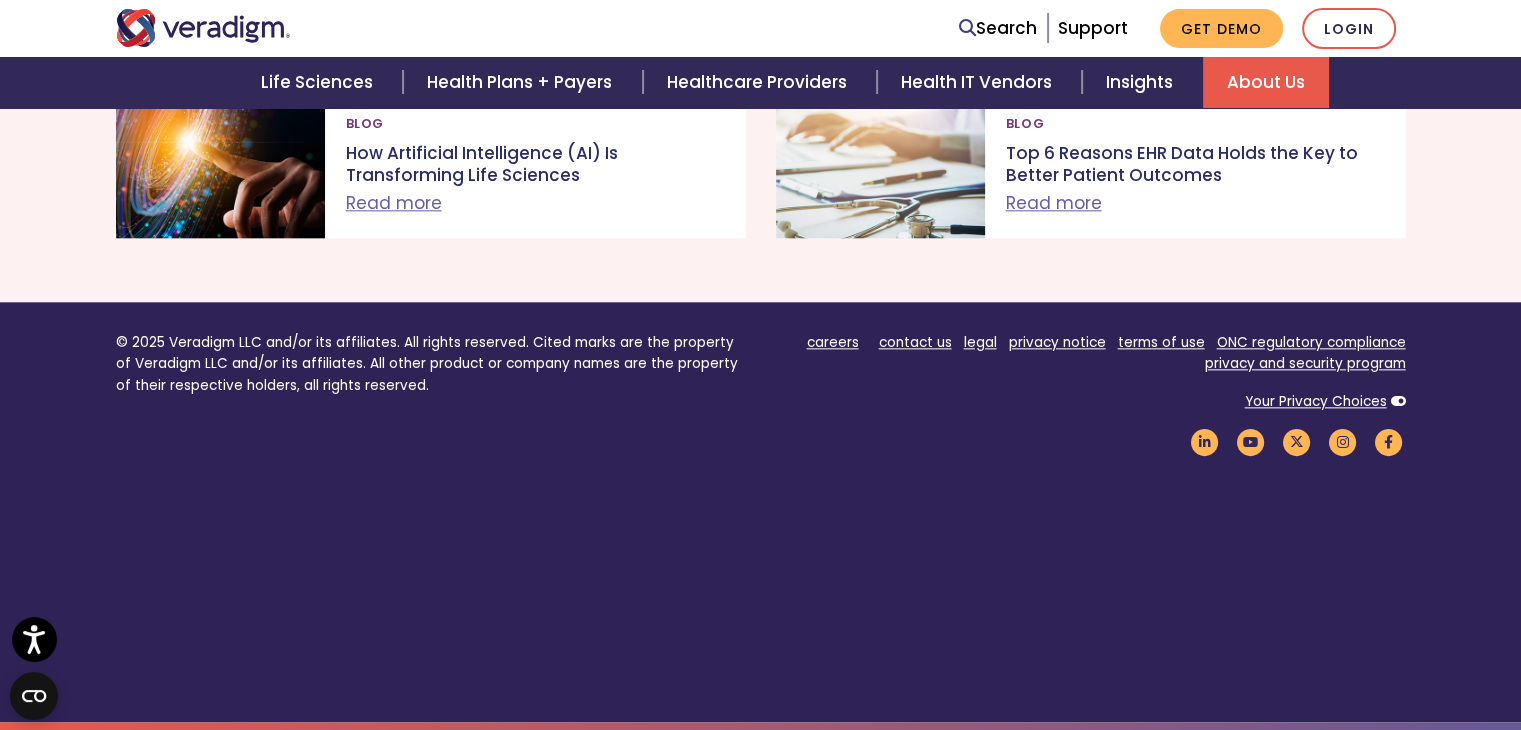 click on "© 2025 Veradigm LLC and/or its affiliates. All rights reserved. Cited marks are the property of Veradigm LLC and/or its affiliates. All other product or company names are the property of their respective holders, all rights reserved.
careers
contact us
legal
privacy notice
terms of use
ONC regulatory compliance
privacy and security program
Your Privacy Choices" at bounding box center (760, 512) 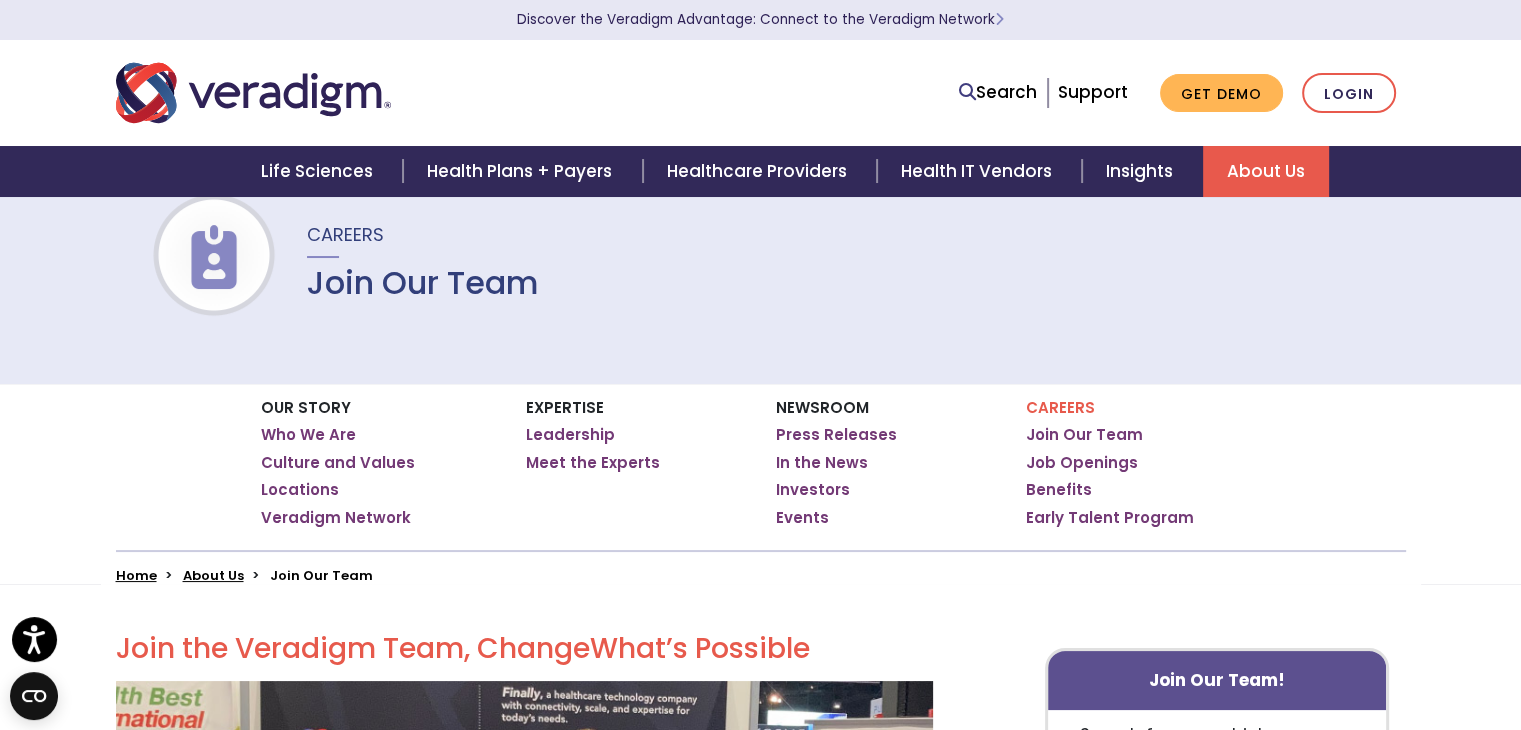 scroll, scrollTop: 0, scrollLeft: 0, axis: both 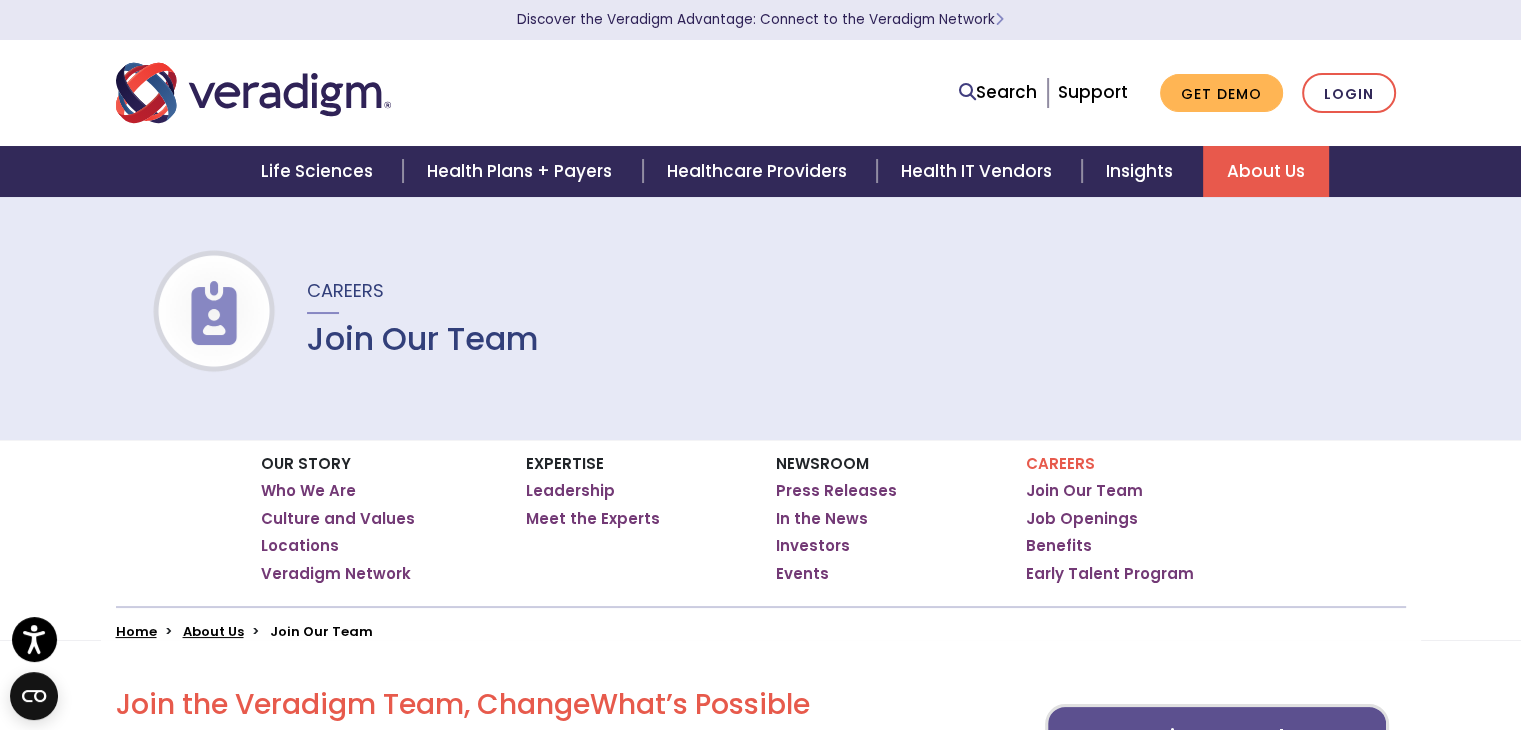 click on "Careers
Join Our Team" at bounding box center (760, 318) 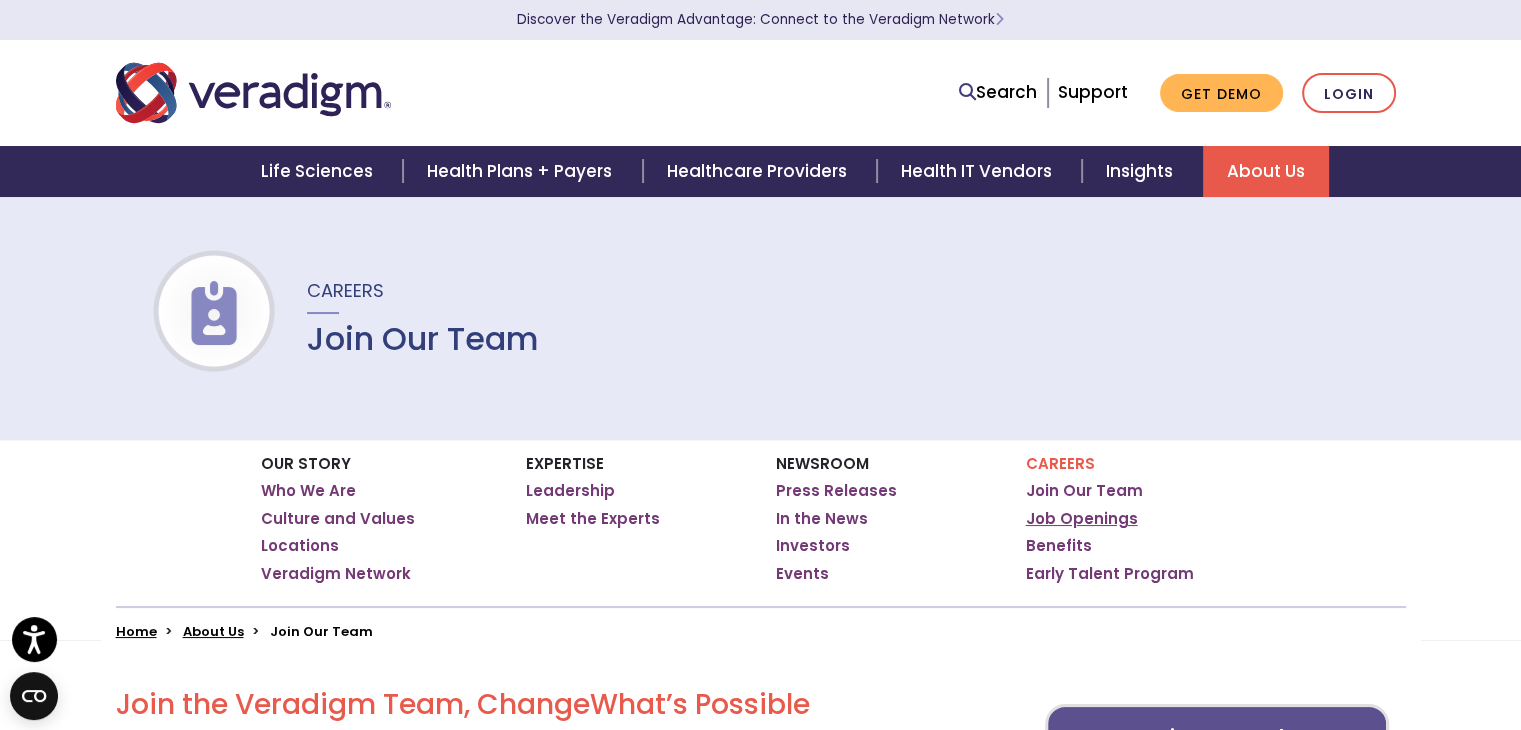 click on "Job Openings" at bounding box center (1082, 519) 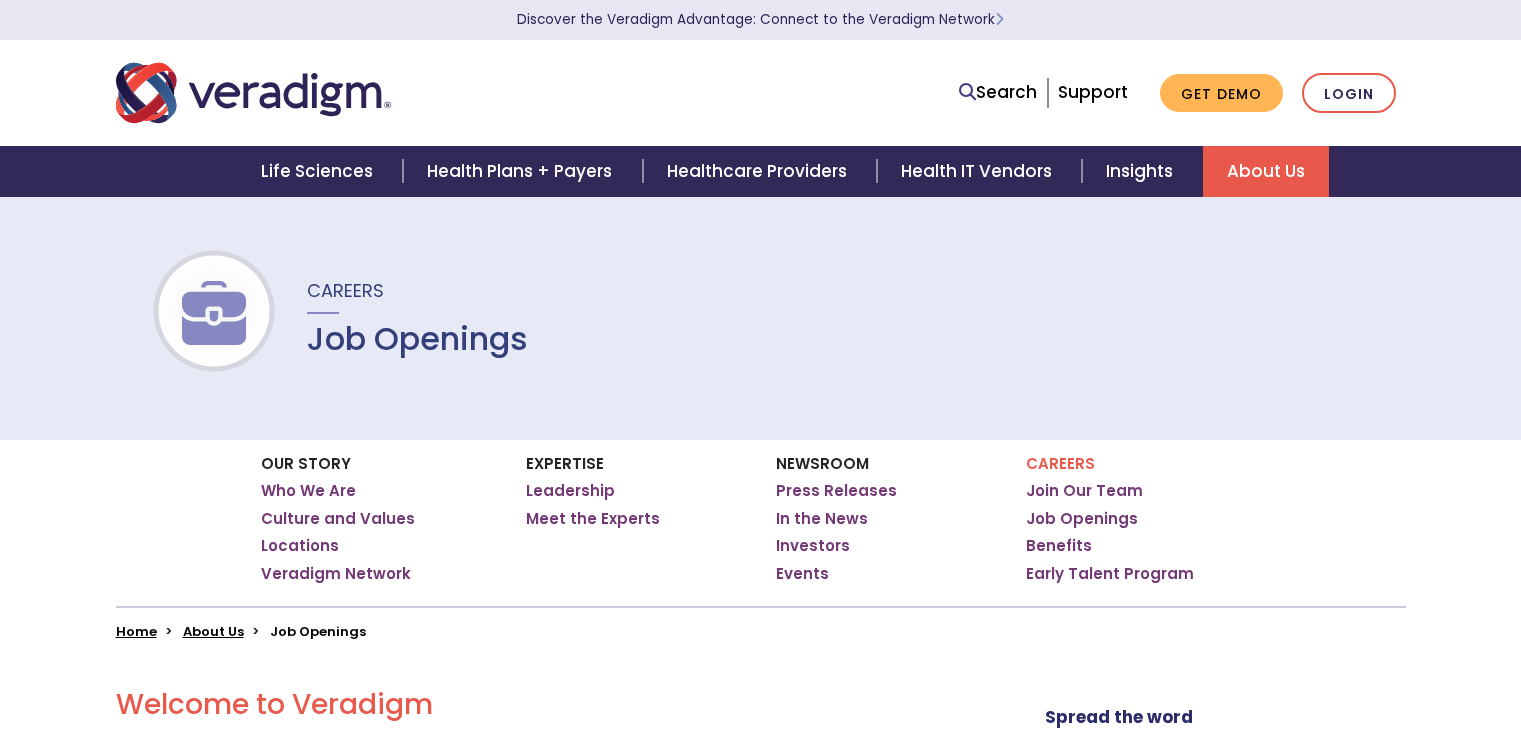 scroll, scrollTop: 0, scrollLeft: 0, axis: both 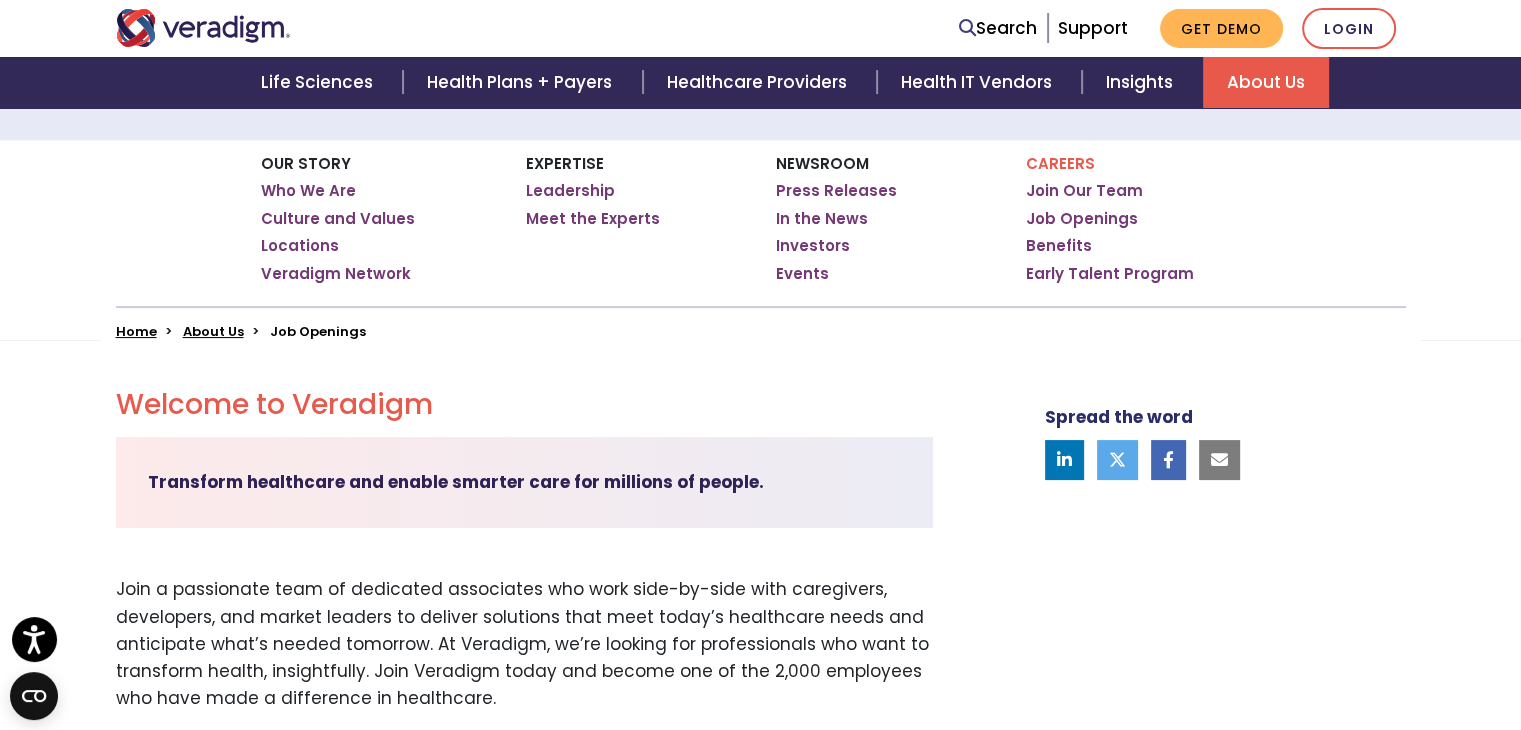 drag, startPoint x: 1318, startPoint y: 206, endPoint x: 1085, endPoint y: 197, distance: 233.17375 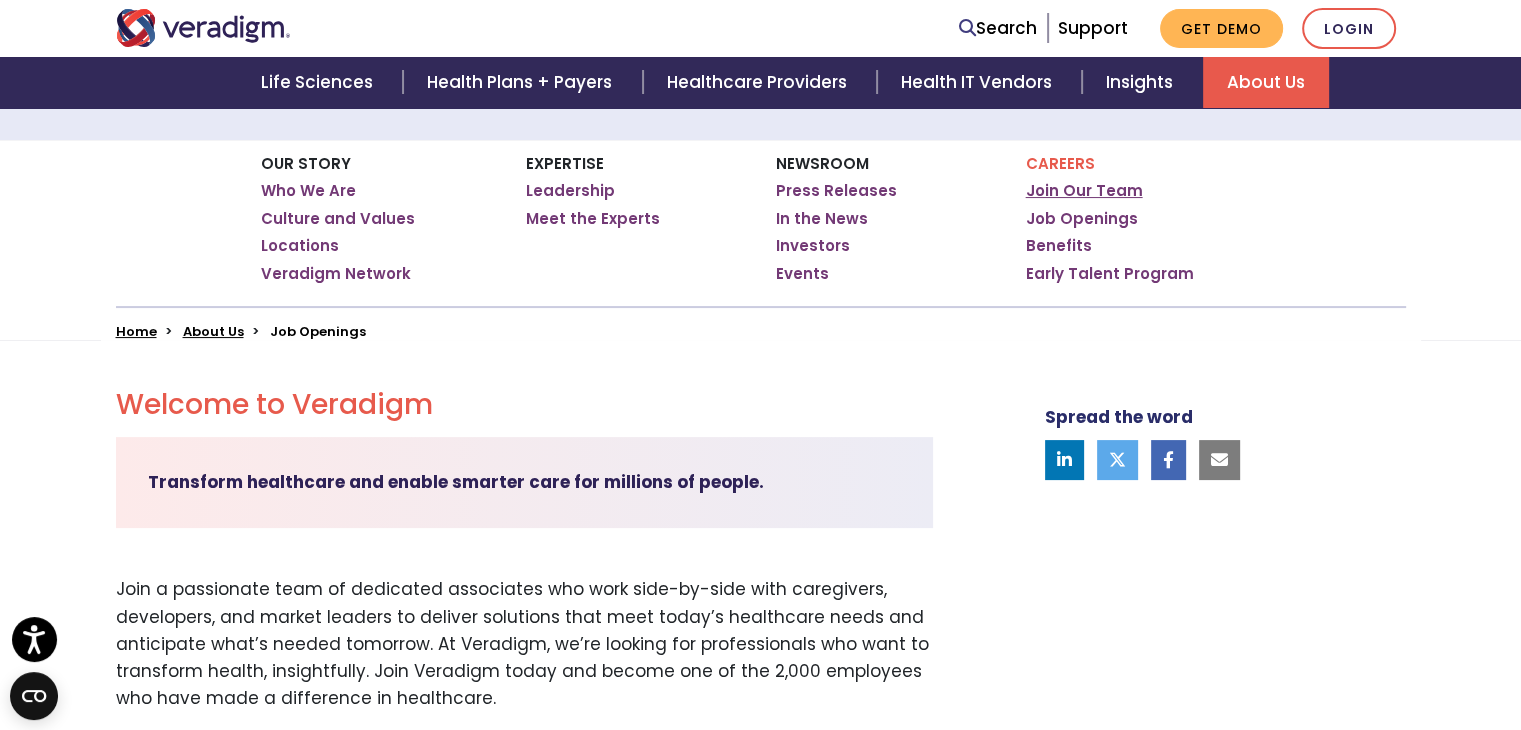 click on "Our Story
Who We Are
Culture and Values
Locations
Veradigm Network
Expertise
Leadership Meet the Experts" at bounding box center [761, 223] 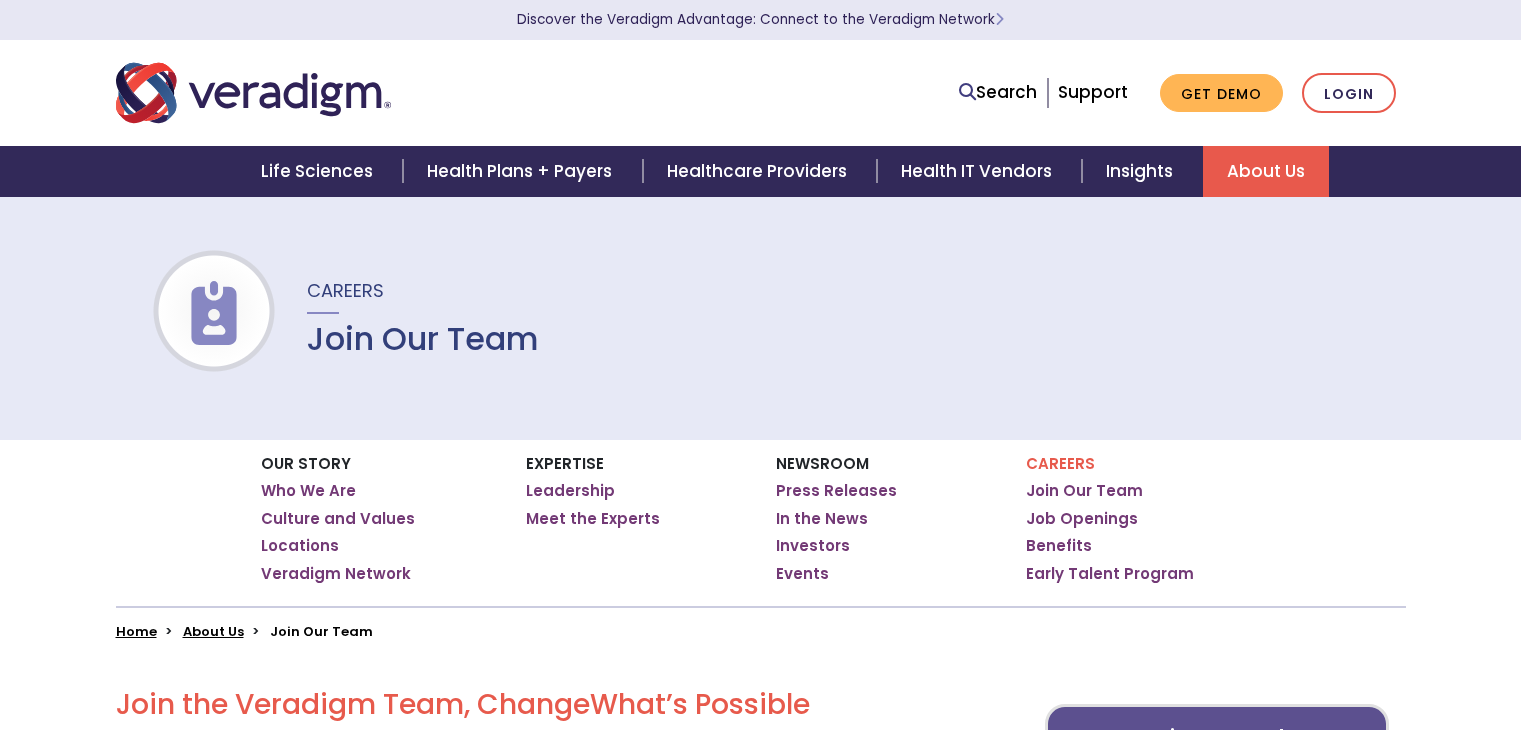scroll, scrollTop: 0, scrollLeft: 0, axis: both 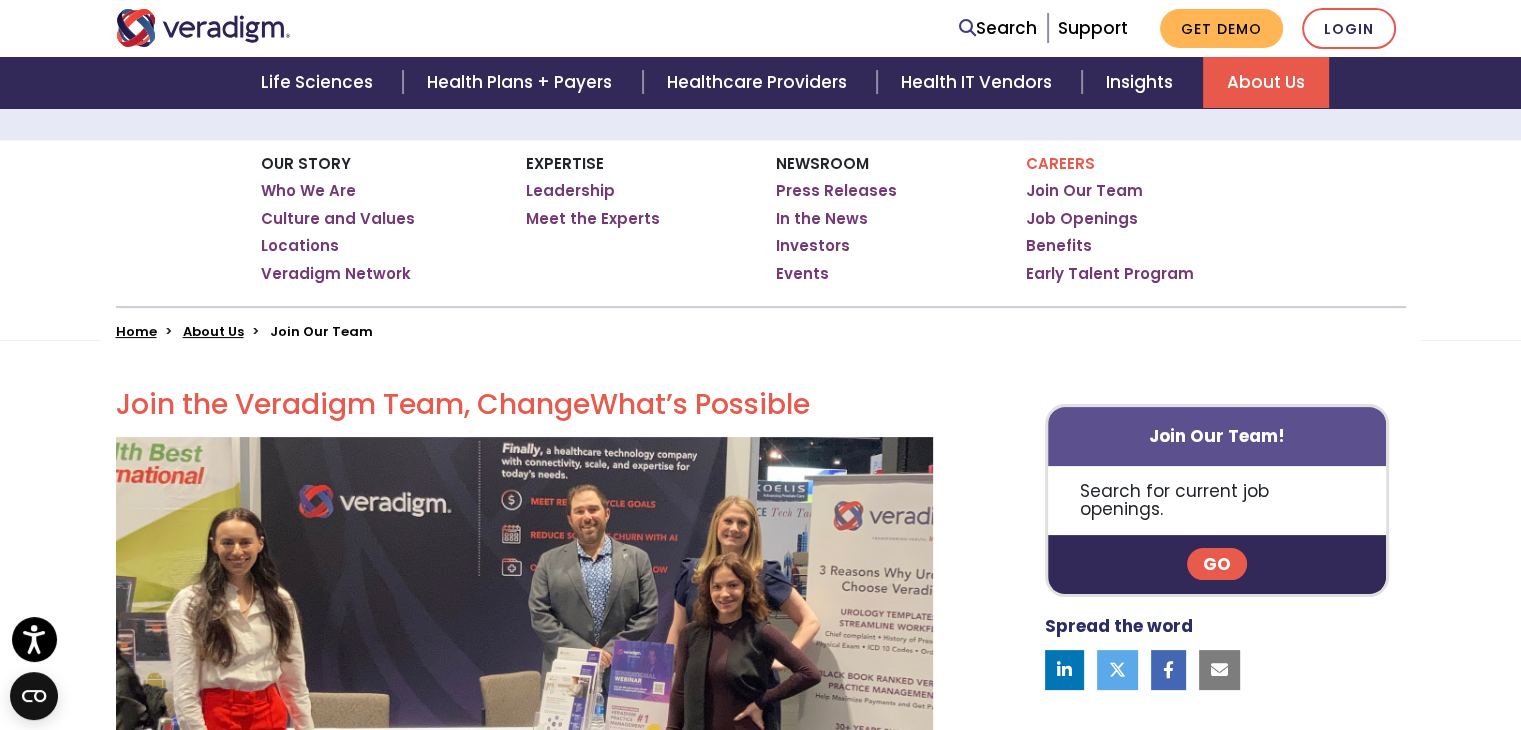click on "Careers
Join Our Team
Job Openings
Benefits
Early Talent Program" at bounding box center [1136, 223] 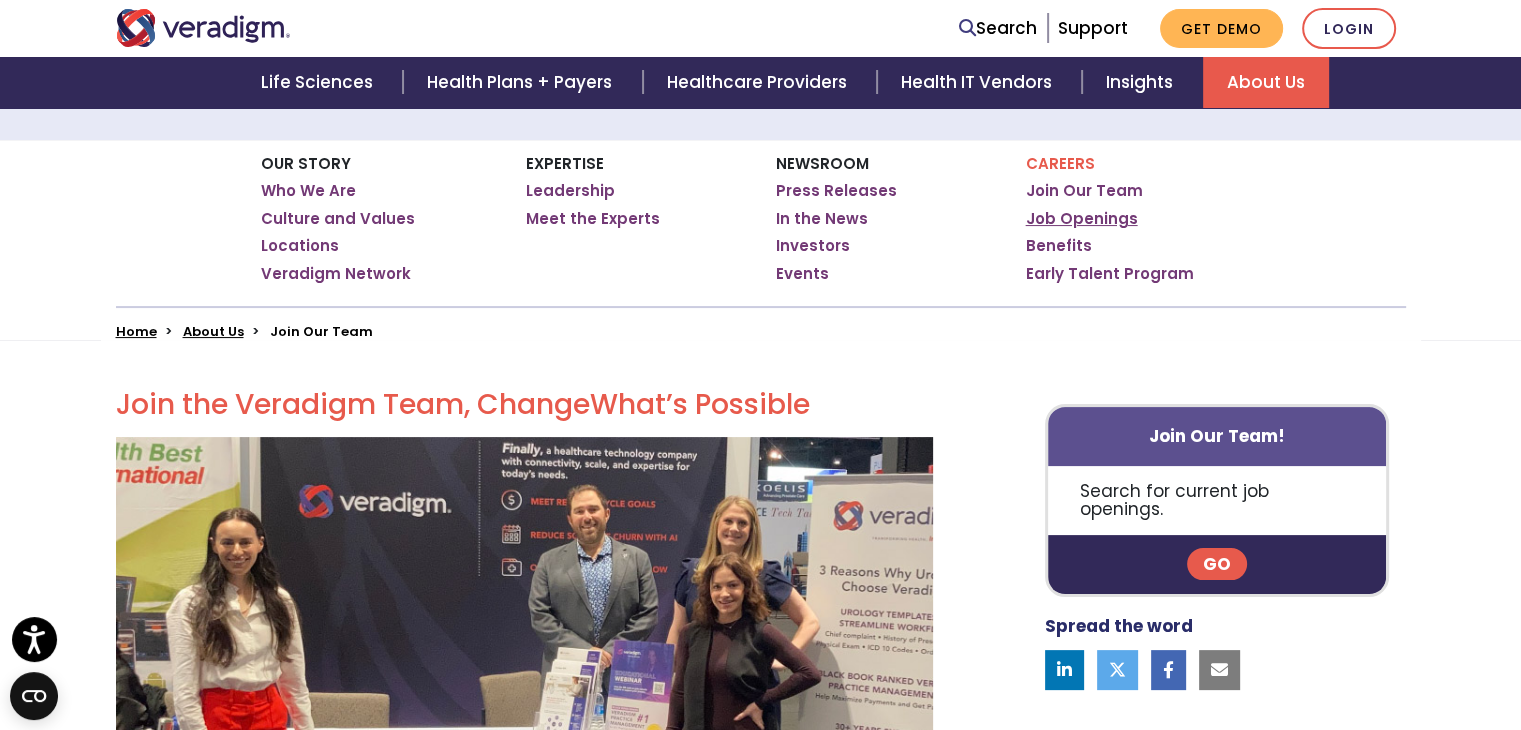 click on "Job Openings" at bounding box center [1082, 219] 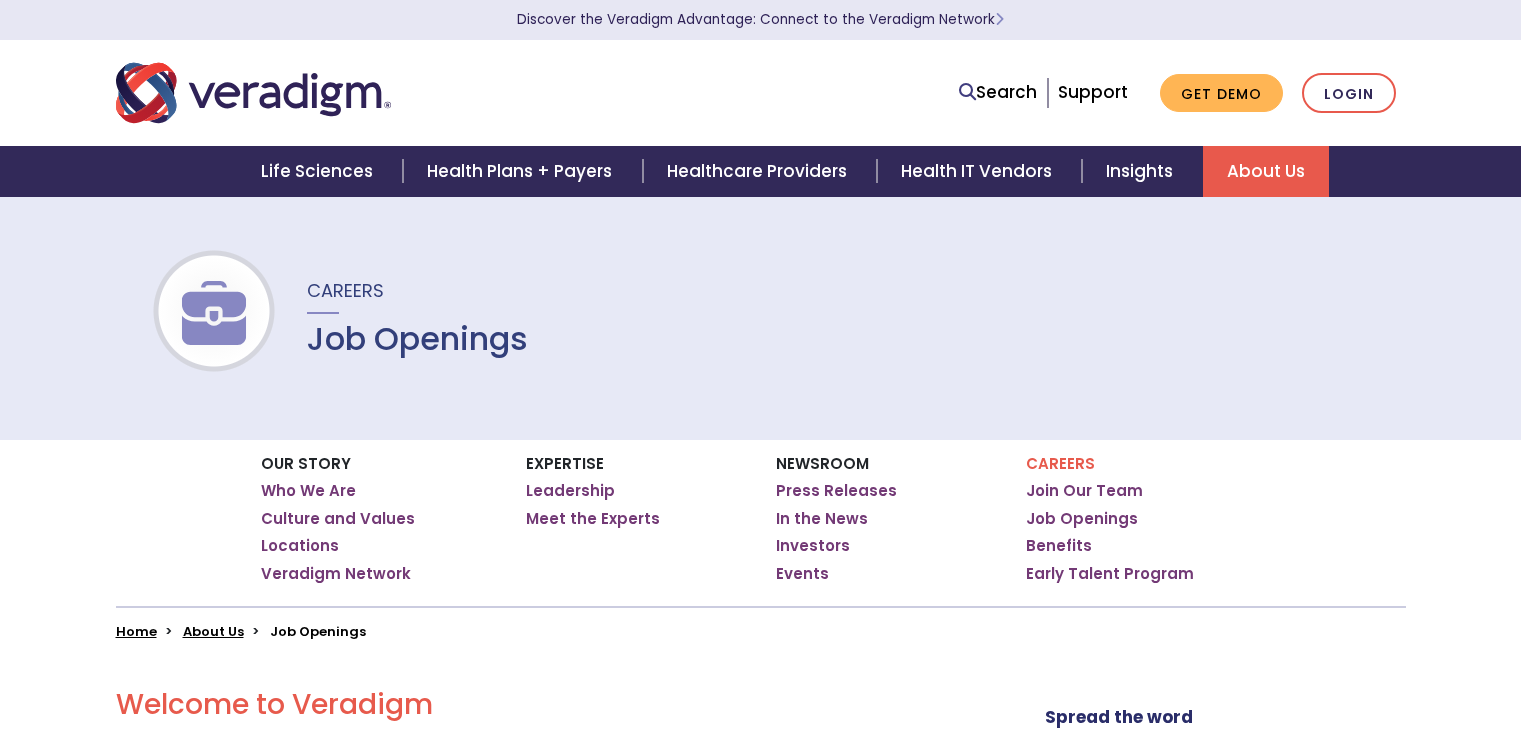 scroll, scrollTop: 0, scrollLeft: 0, axis: both 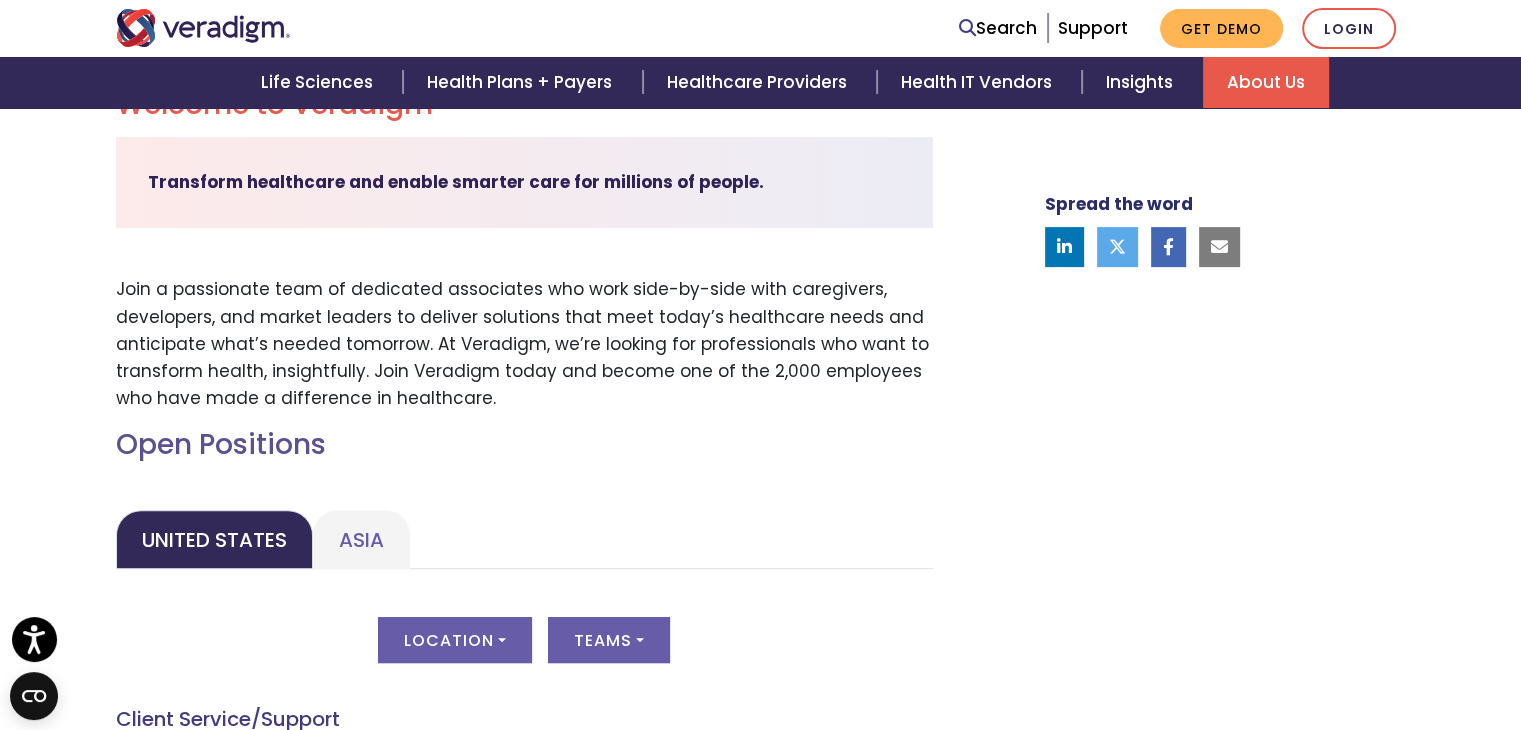 click on "Open Positions
United States                                                                     Asia
United States                                                                Location                                                       All                          Atlanta, Georgia Atlanta, Georgia; Chicago, Illinois, United States; Houston, Texas, United States; Orlando, Florida, United States; Phoenix, Arizona, United States; Salt Lake City, Utah, United States Chicago, Illinois Dallas, Texas All" at bounding box center (524, 1465) 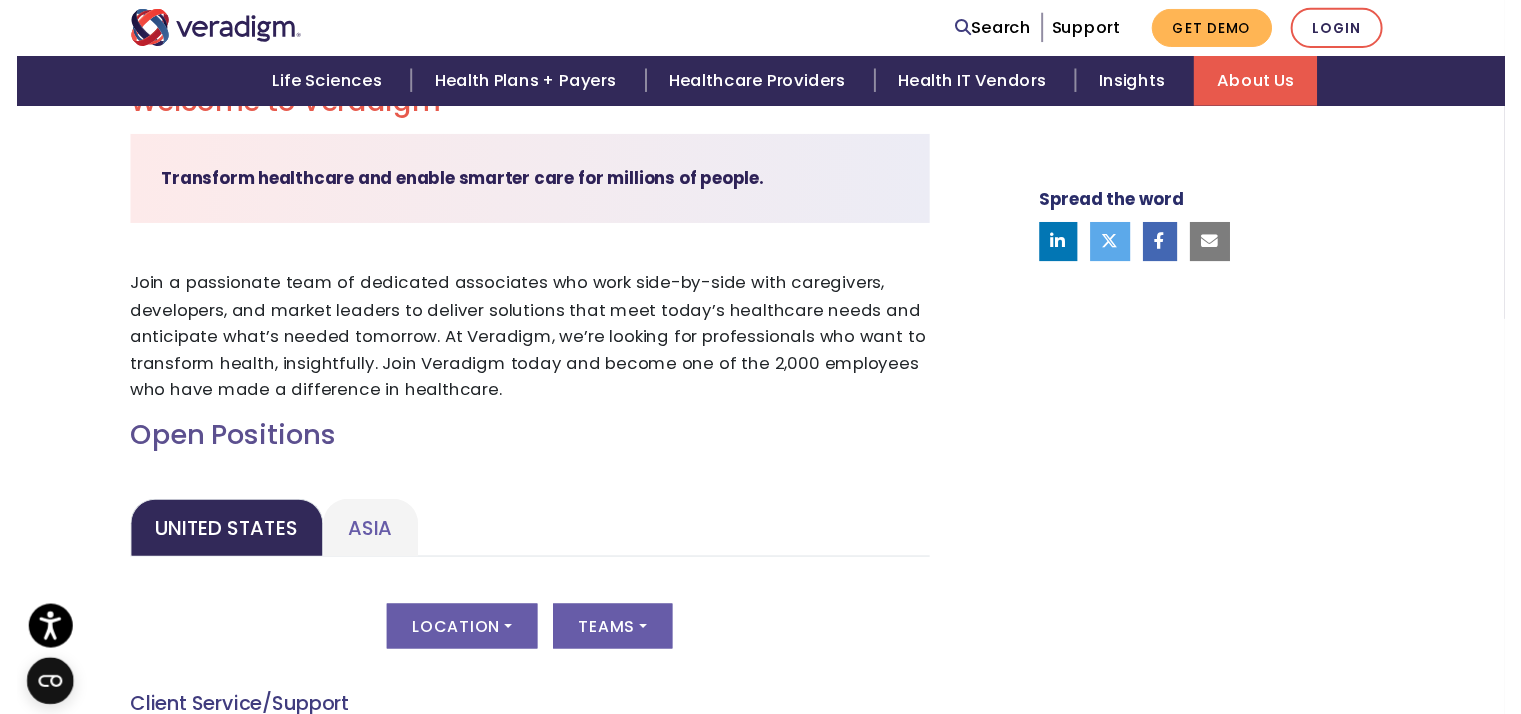 scroll, scrollTop: 900, scrollLeft: 0, axis: vertical 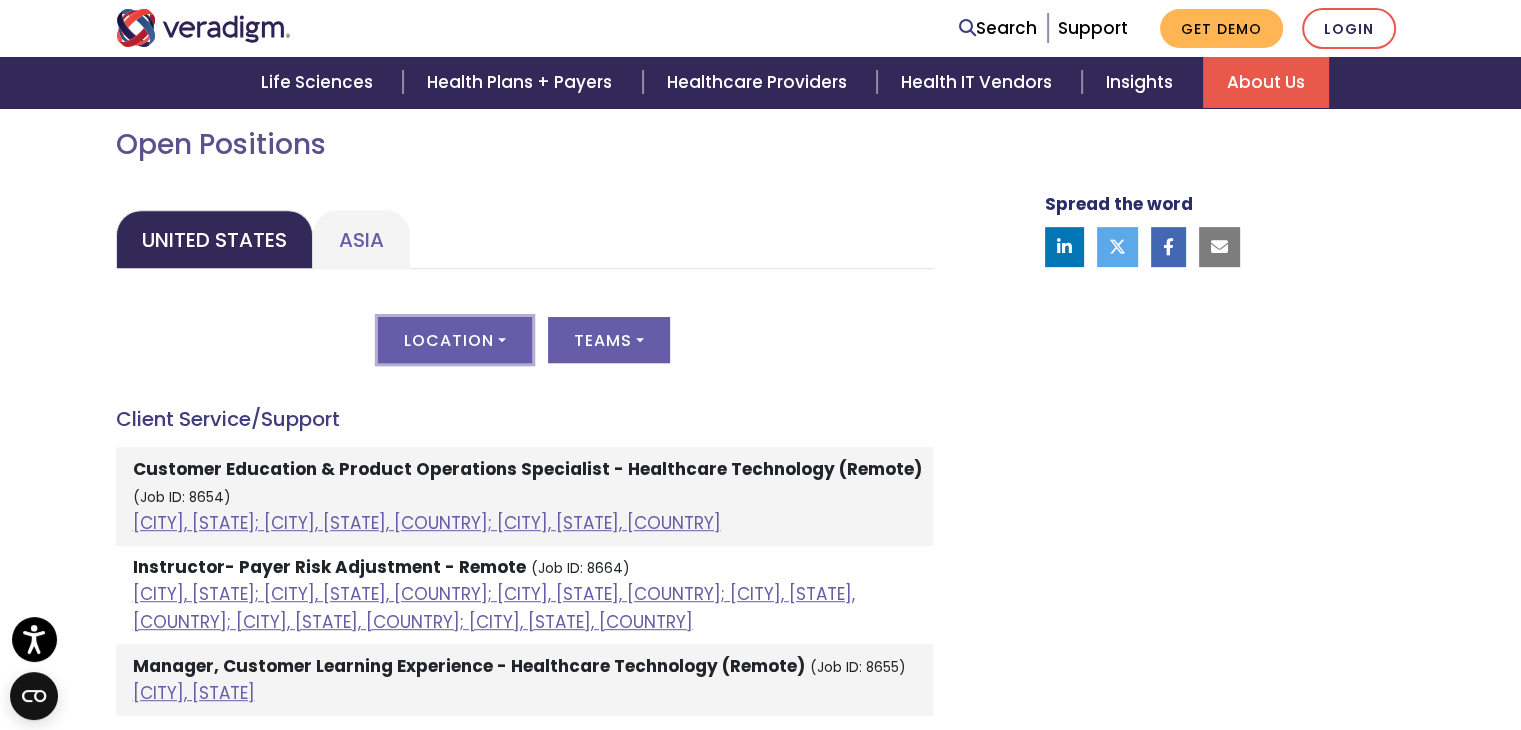 click on "Location" at bounding box center [455, 340] 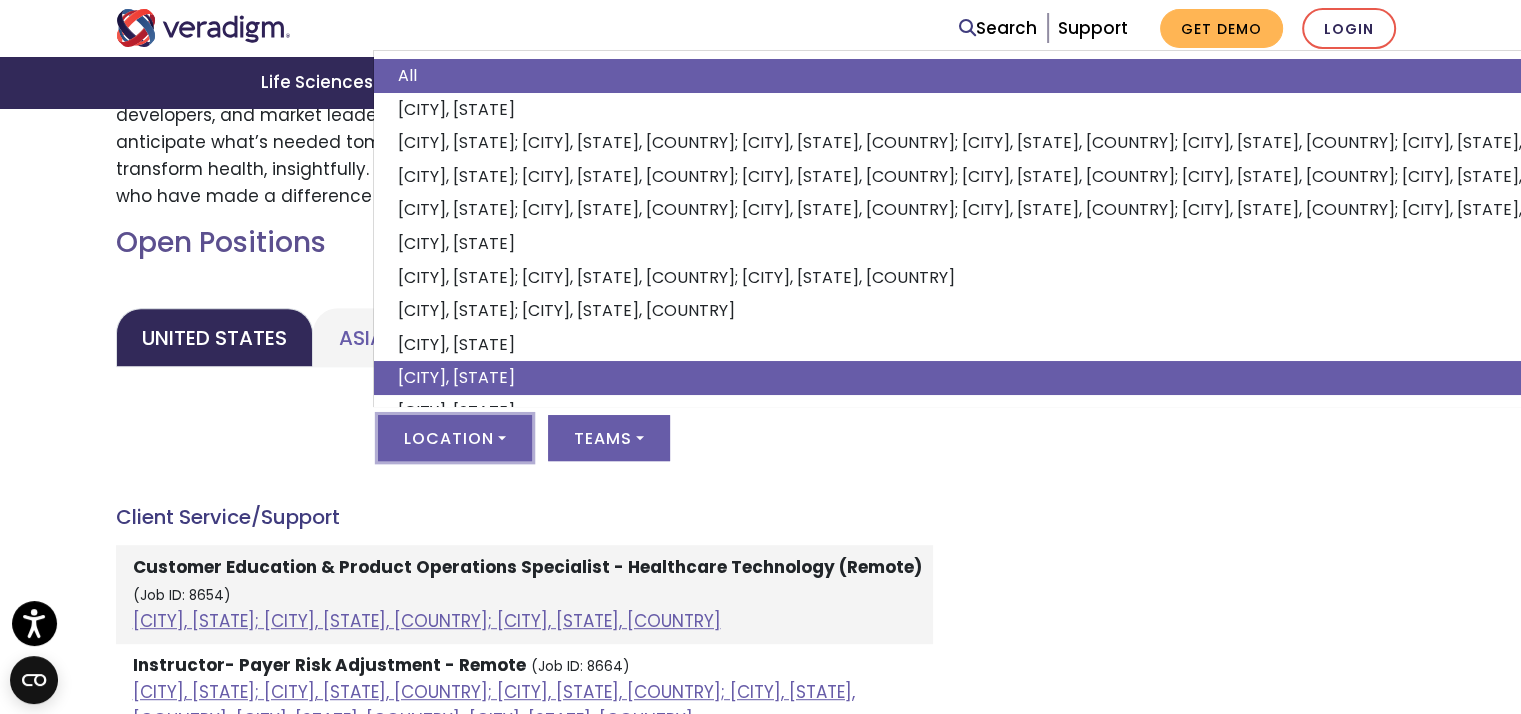 scroll, scrollTop: 700, scrollLeft: 0, axis: vertical 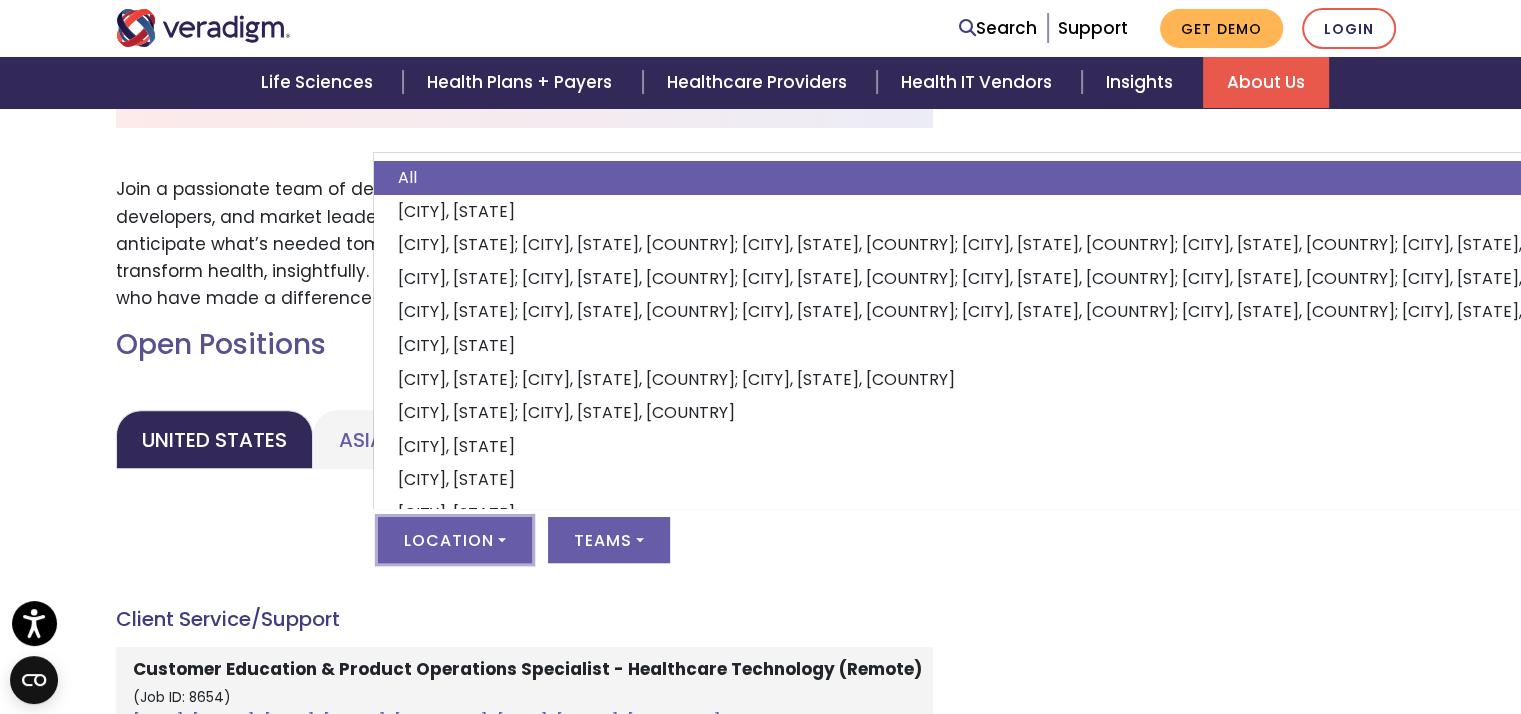 click on "Spread the word" at bounding box center (1201, 1195) 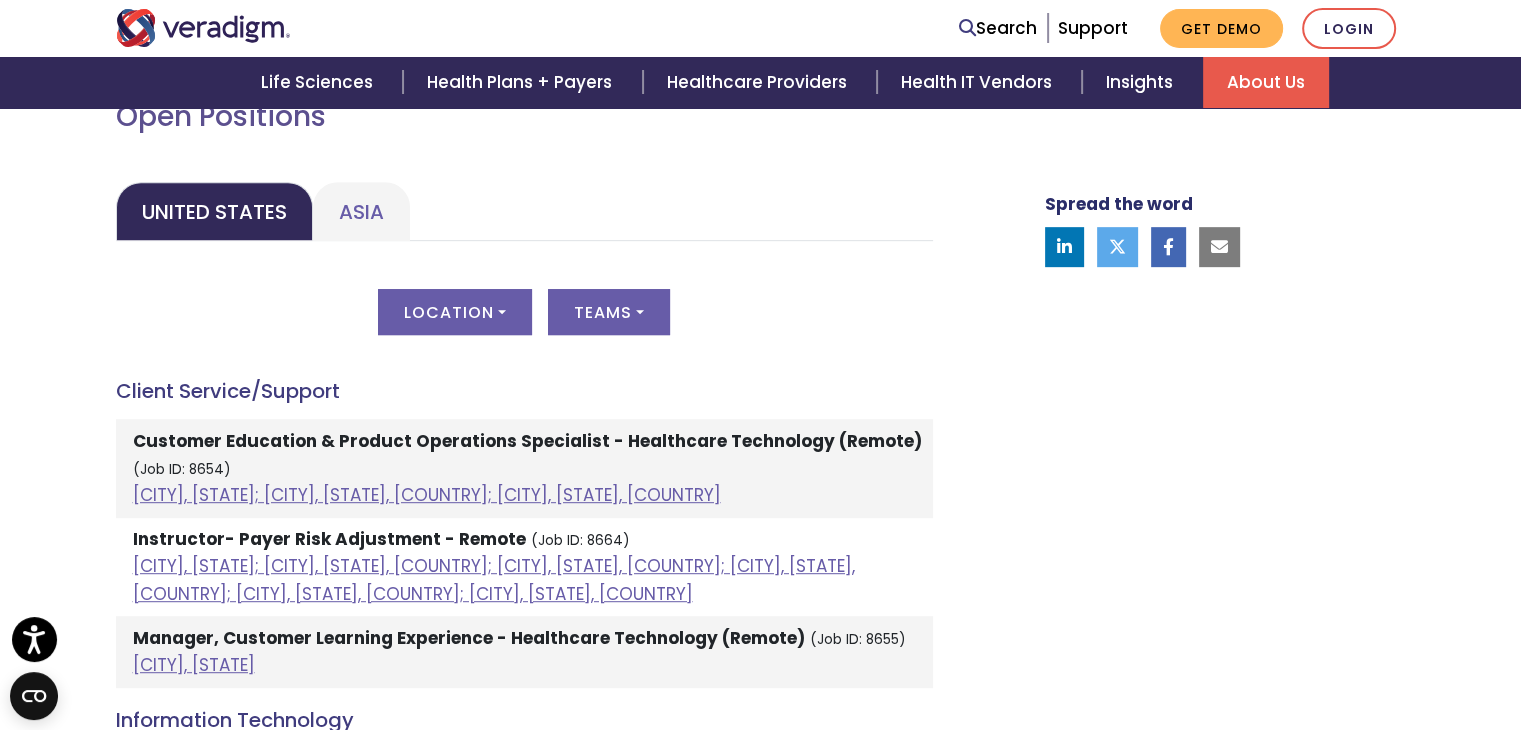 scroll, scrollTop: 1000, scrollLeft: 0, axis: vertical 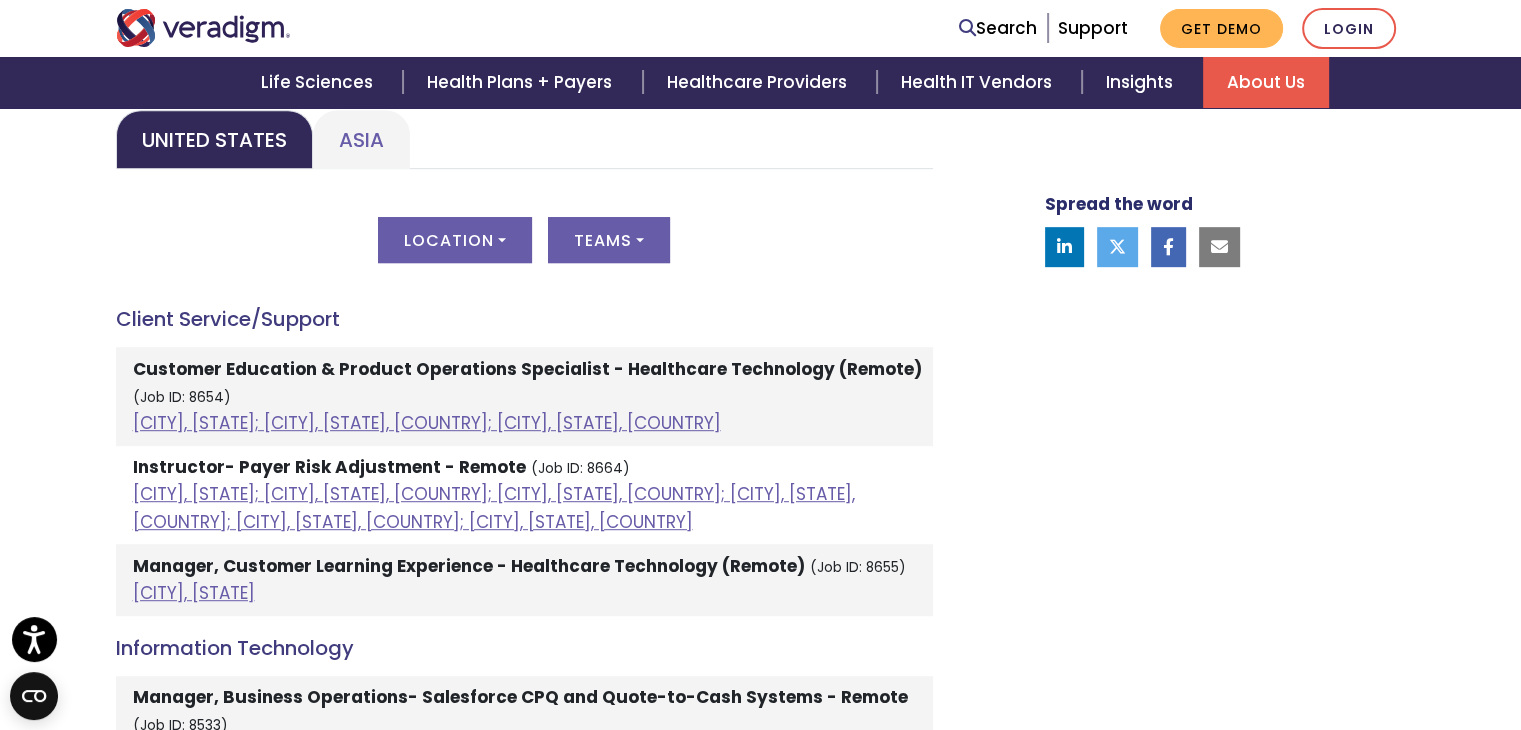 click on "Spread the word" at bounding box center (1201, 895) 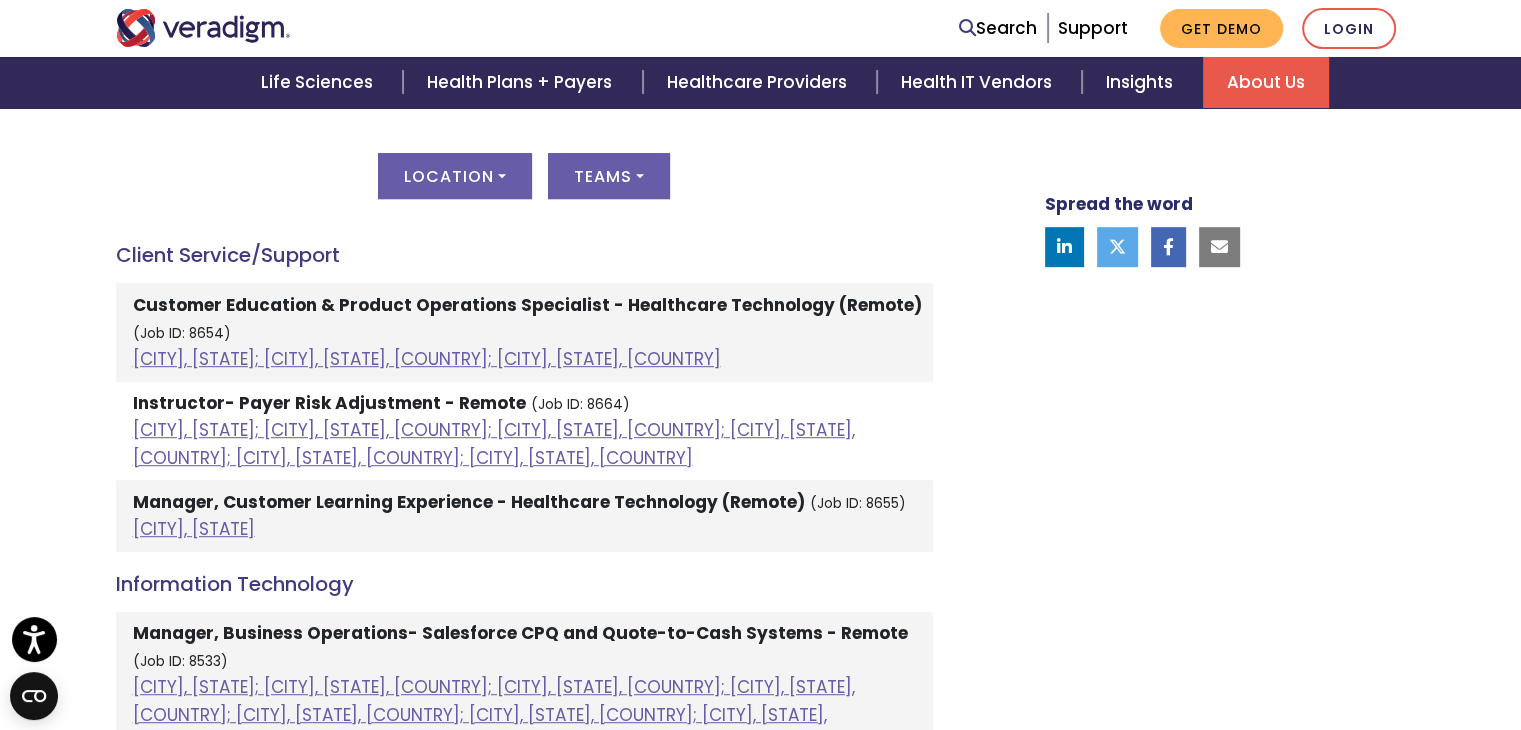 scroll, scrollTop: 1100, scrollLeft: 0, axis: vertical 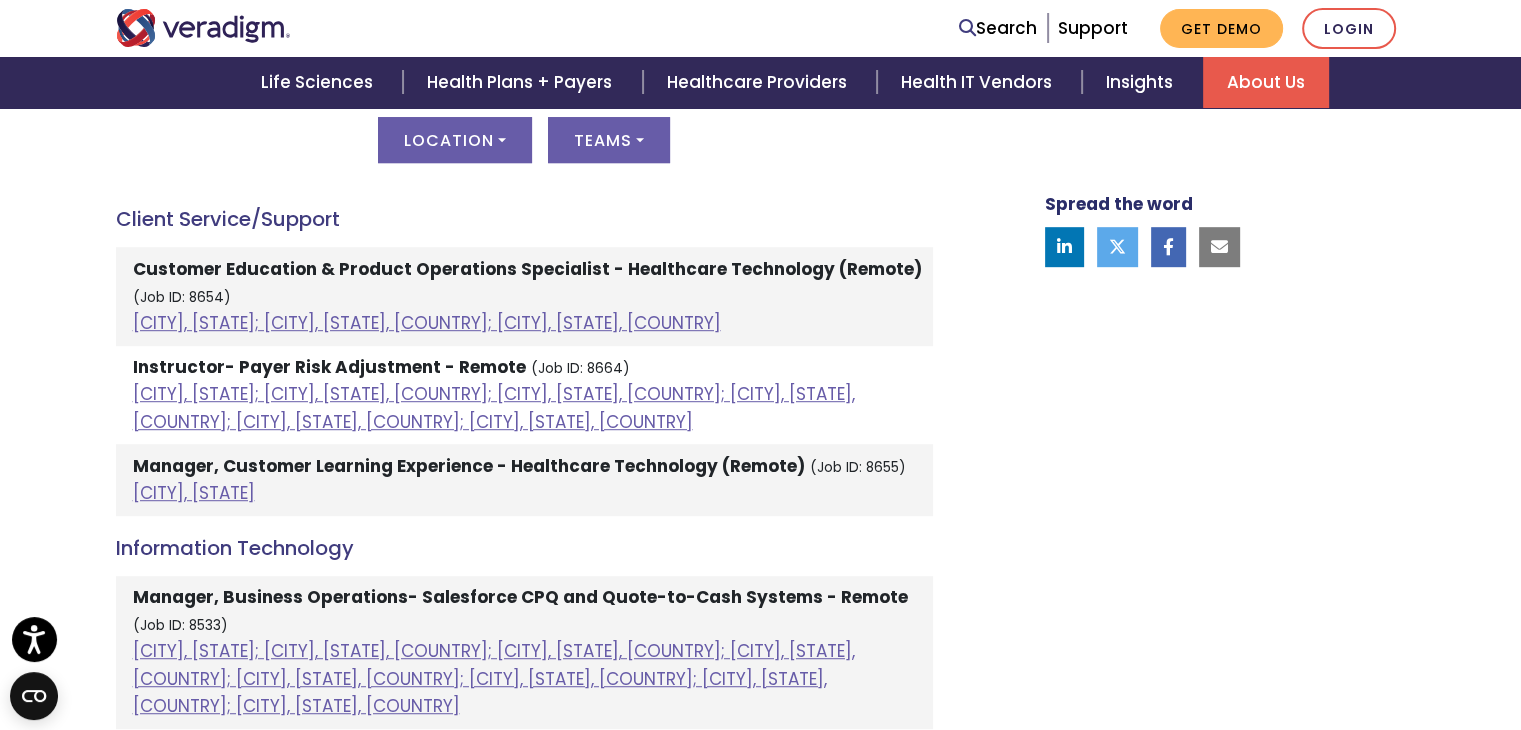 click on "Spread the word" at bounding box center (1201, 795) 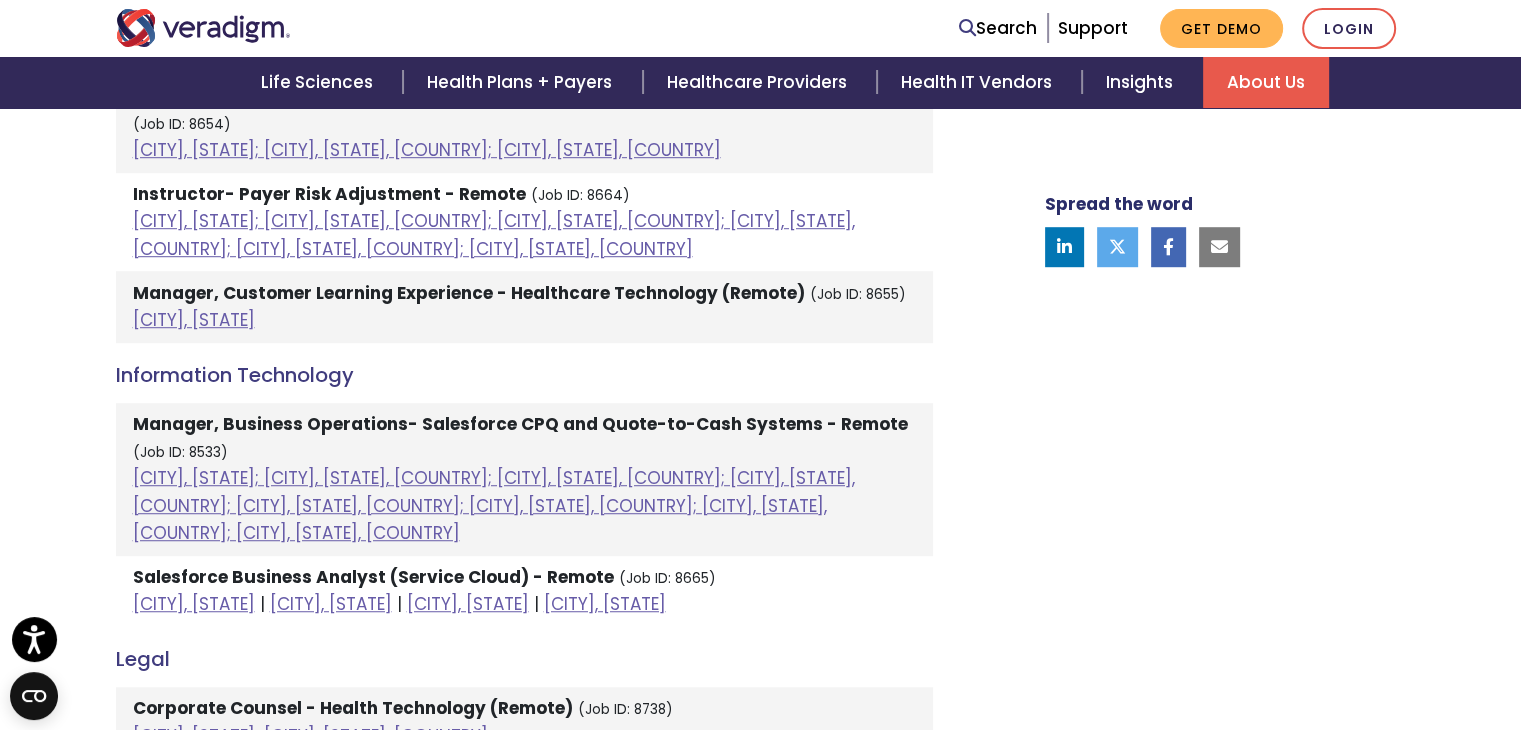 scroll, scrollTop: 1300, scrollLeft: 0, axis: vertical 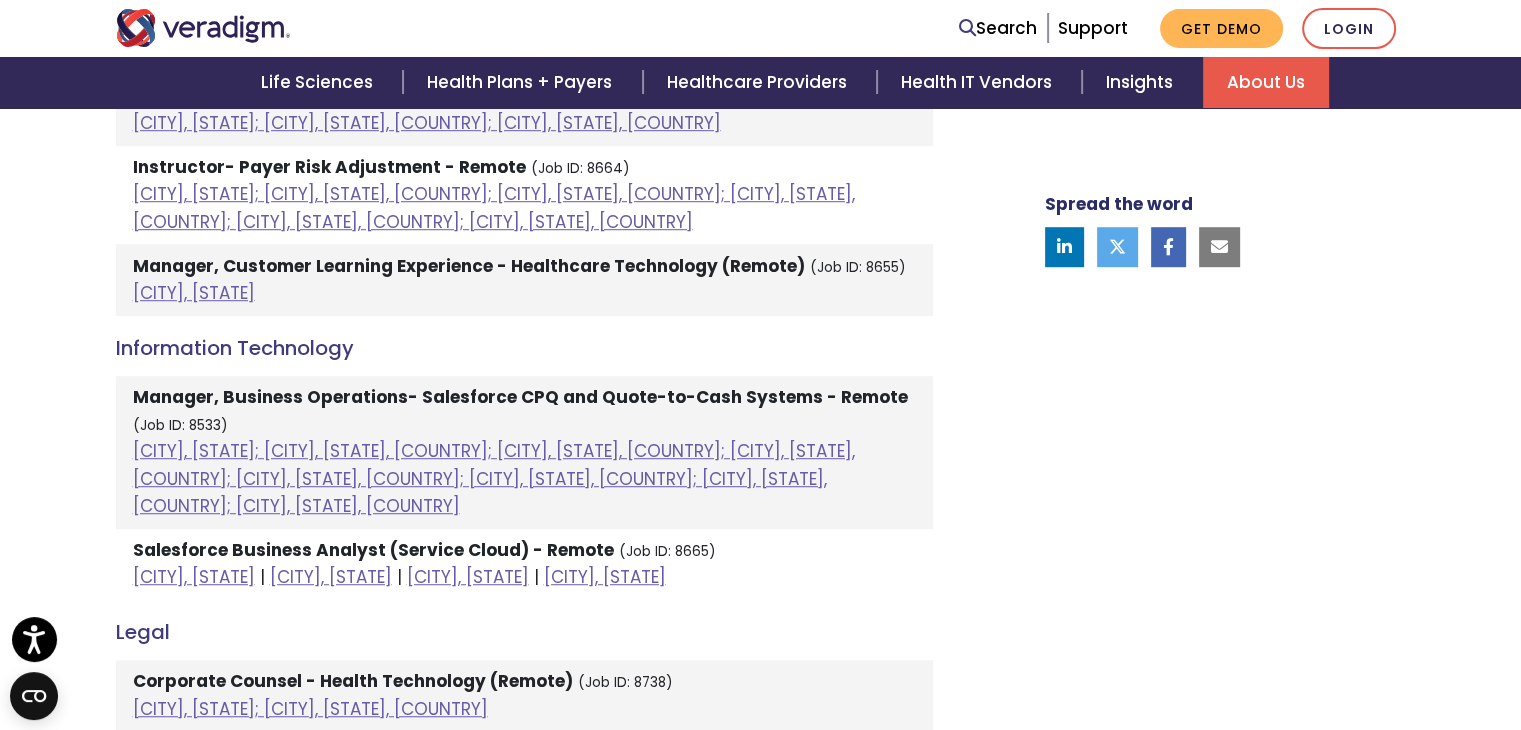 click on "Spread the word" at bounding box center (1201, 595) 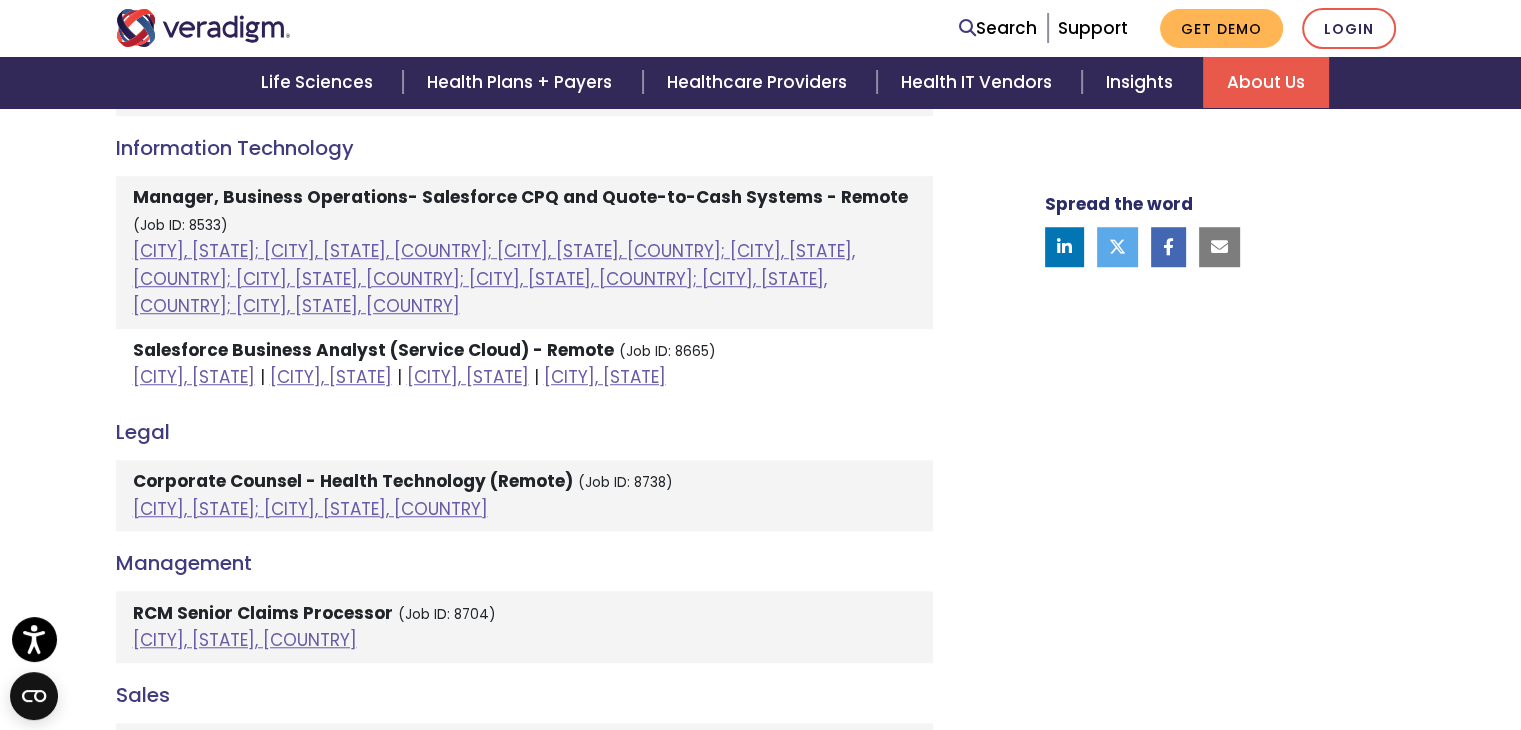 click on "Spread the word" at bounding box center (1201, 395) 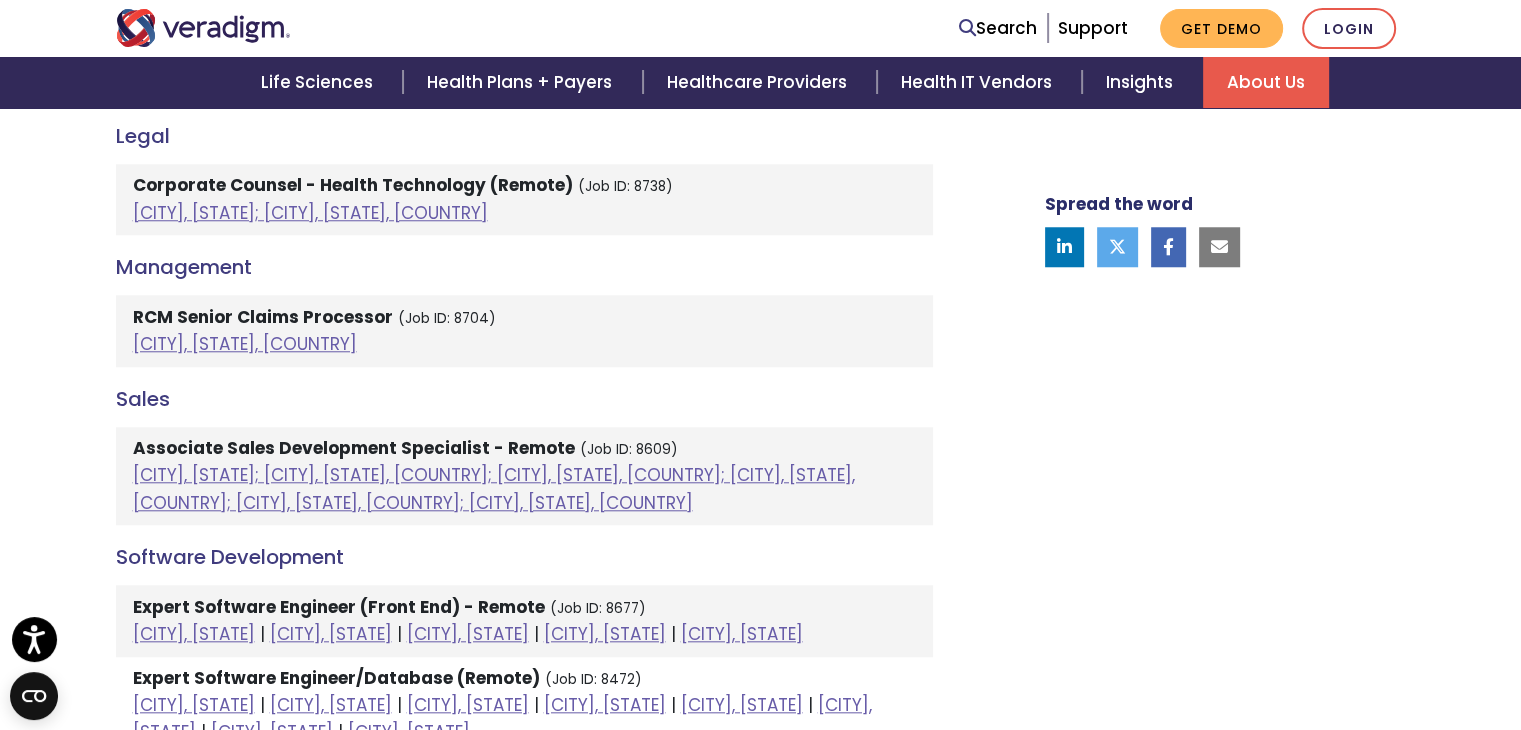 scroll, scrollTop: 1900, scrollLeft: 0, axis: vertical 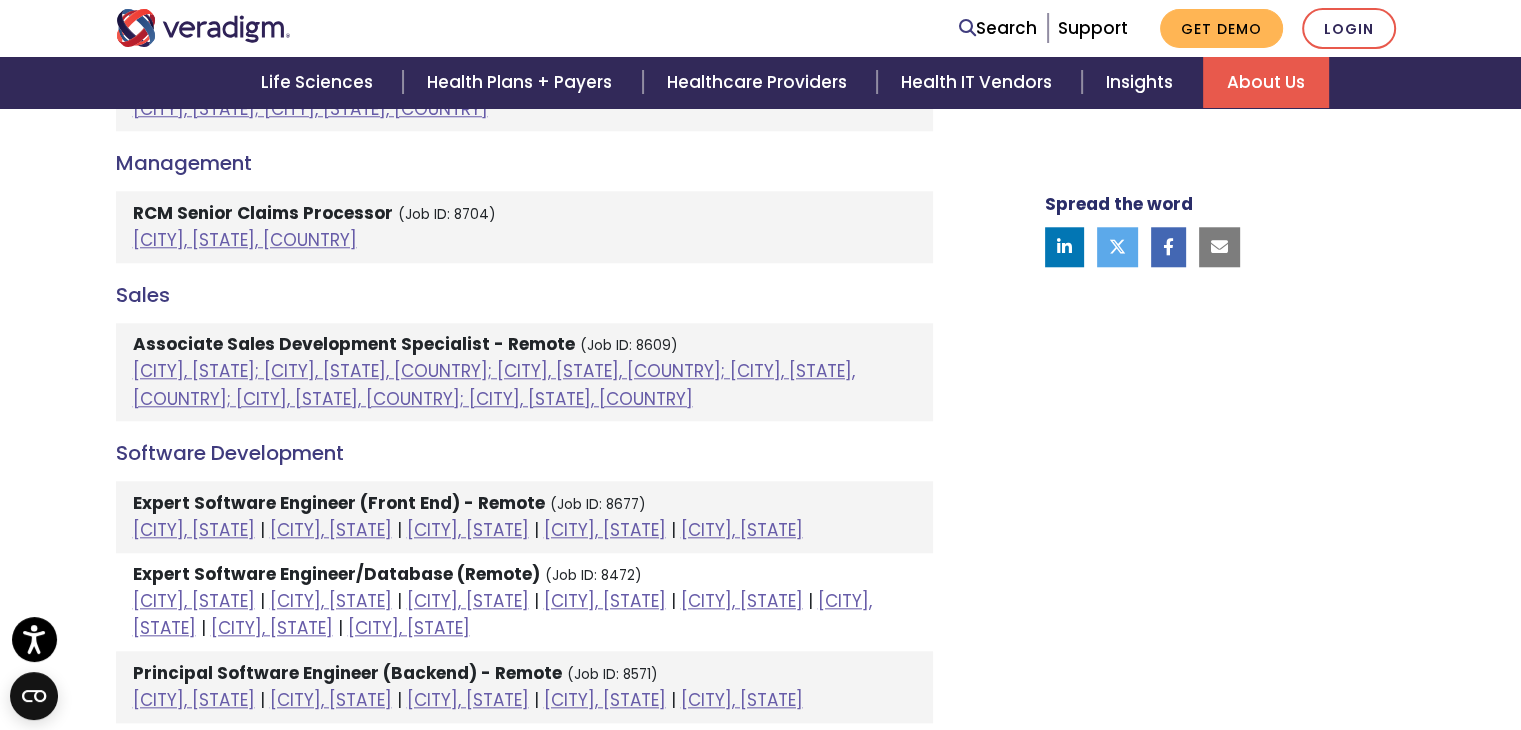 click on "Spread the word" at bounding box center (1201, -5) 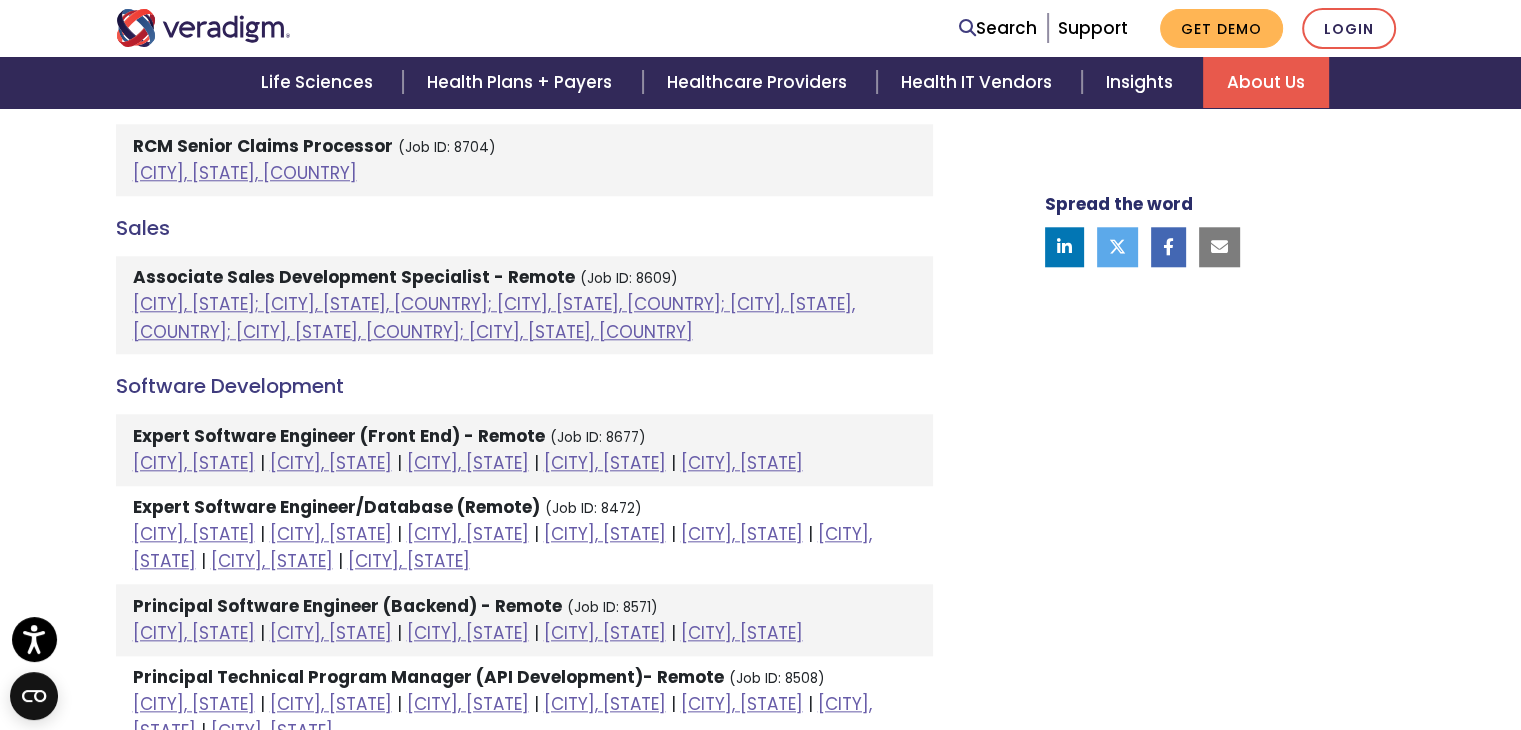 scroll, scrollTop: 2000, scrollLeft: 0, axis: vertical 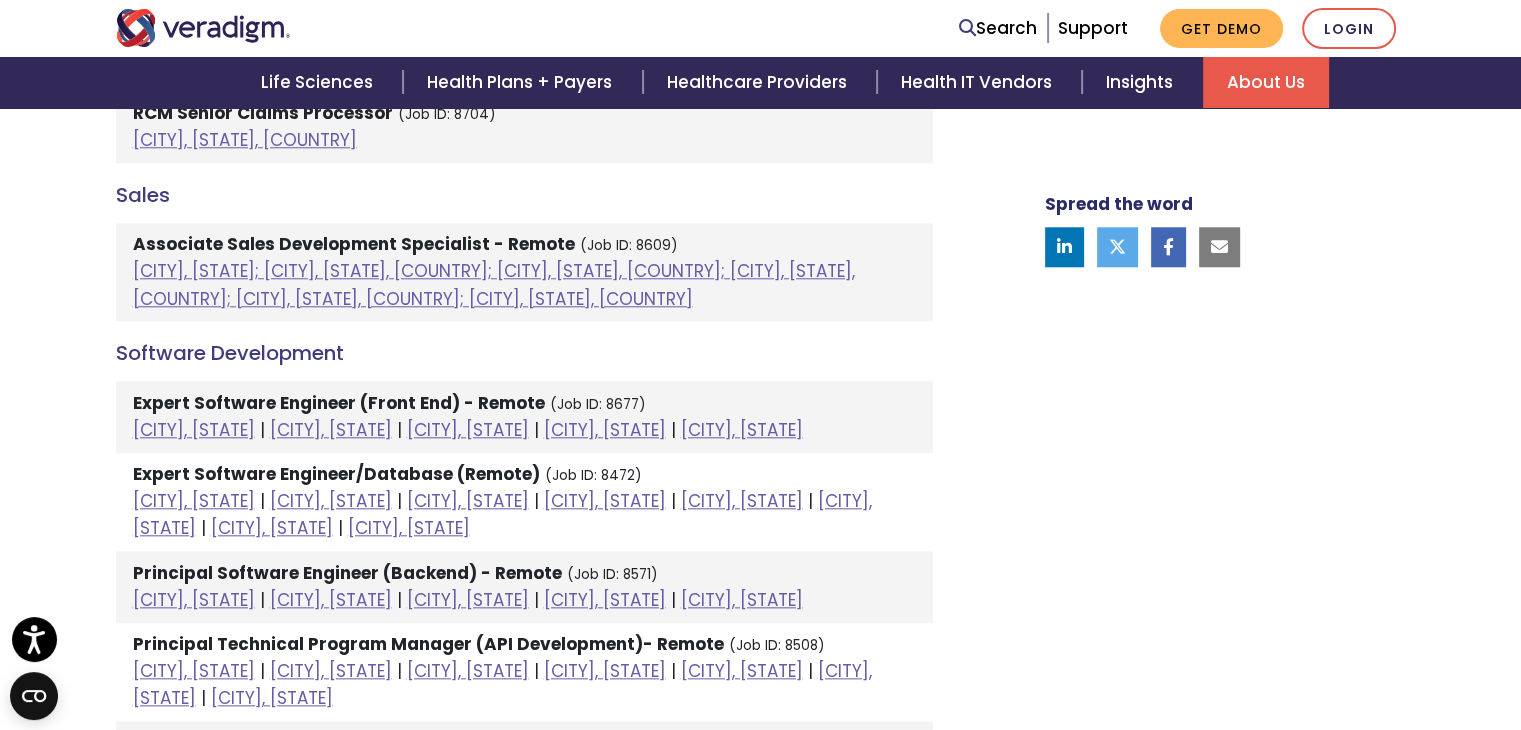 click on "Spread the word" at bounding box center [1201, -105] 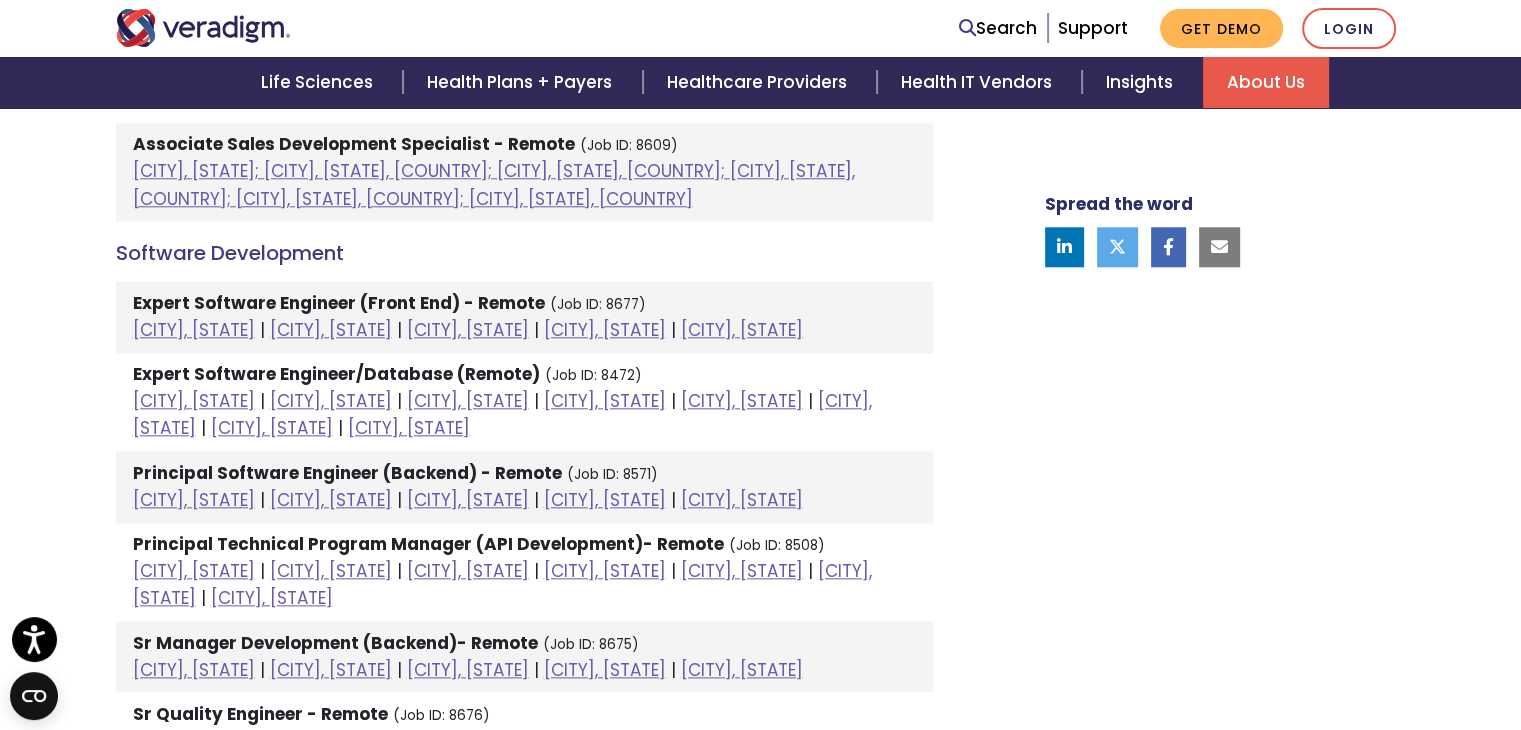 scroll, scrollTop: 2200, scrollLeft: 0, axis: vertical 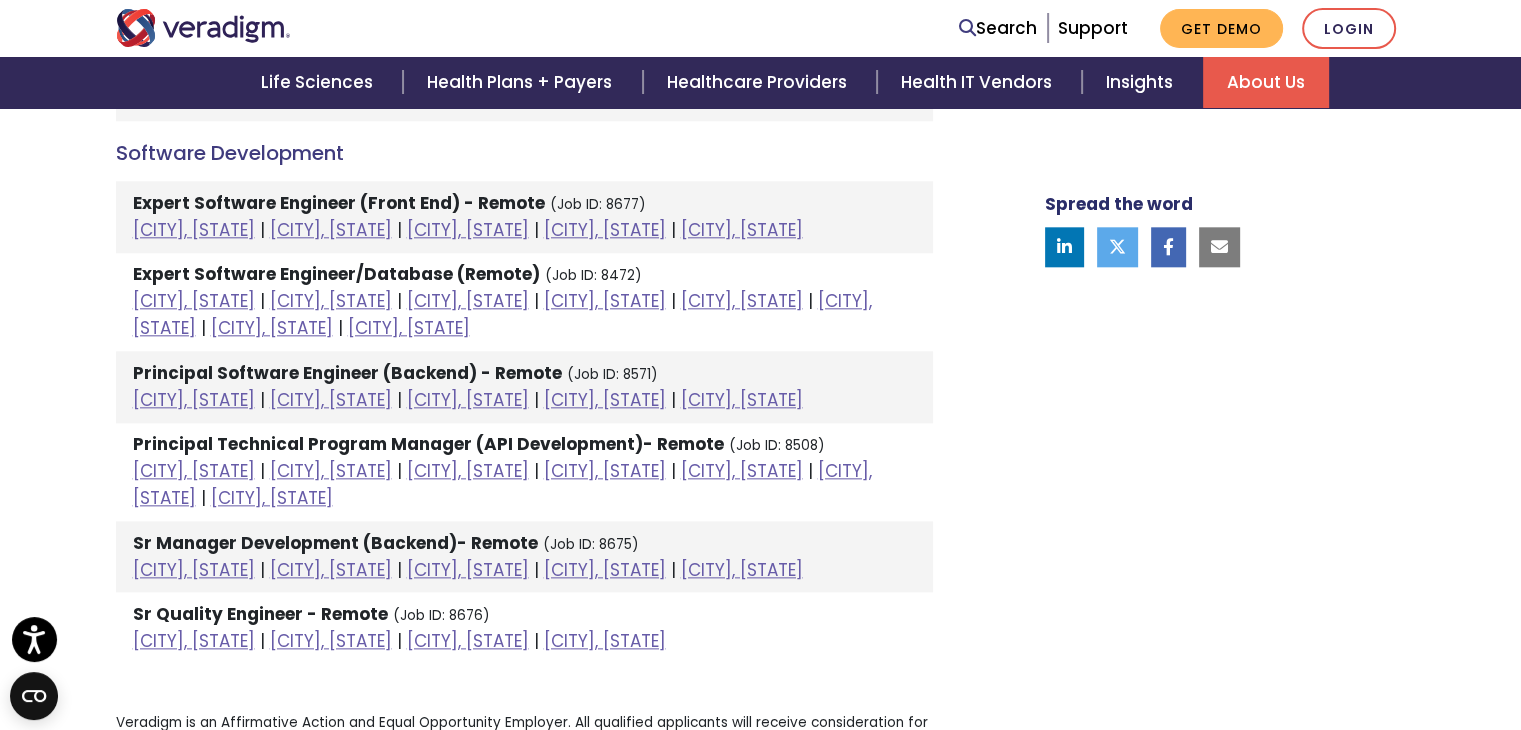 click on "Spread the word" at bounding box center (1201, -305) 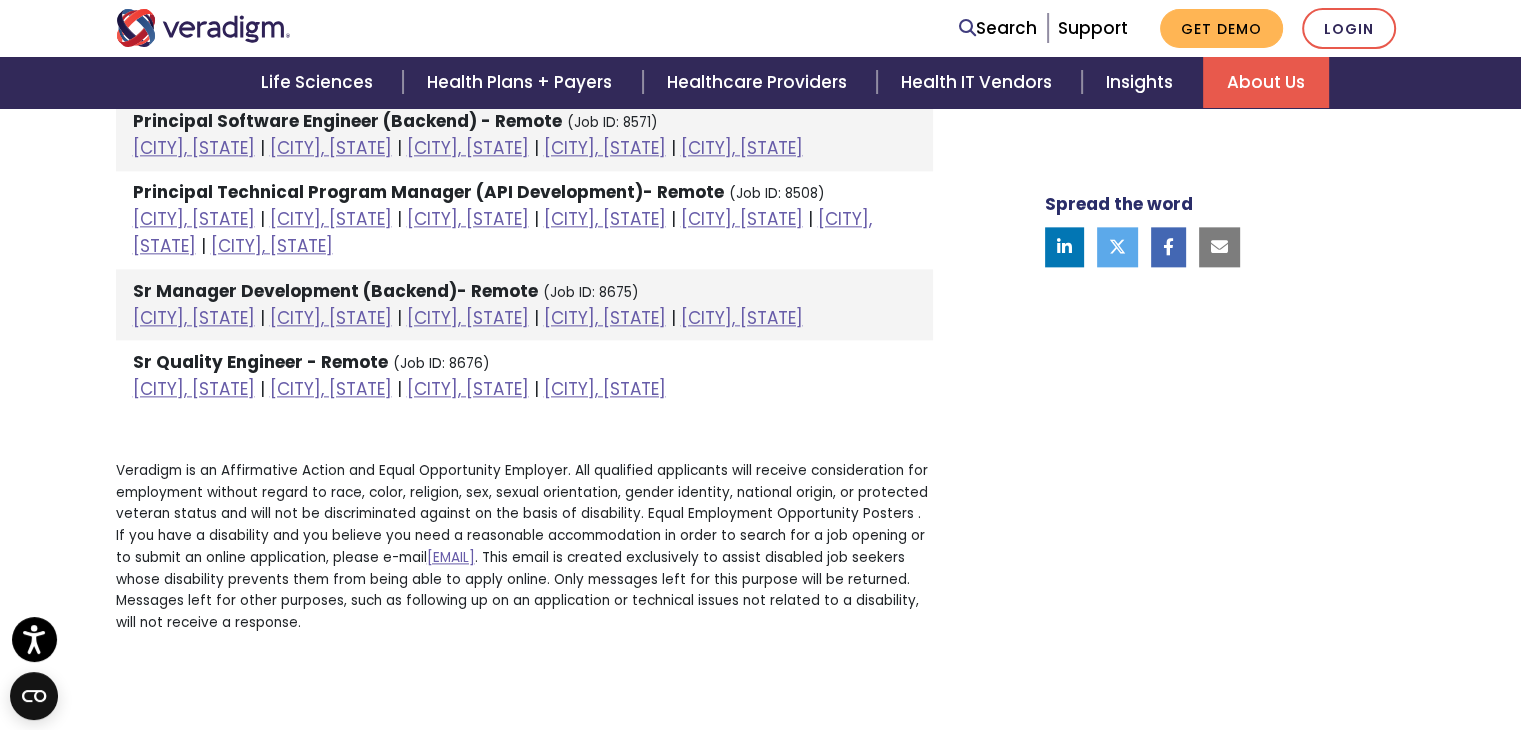 scroll, scrollTop: 2500, scrollLeft: 0, axis: vertical 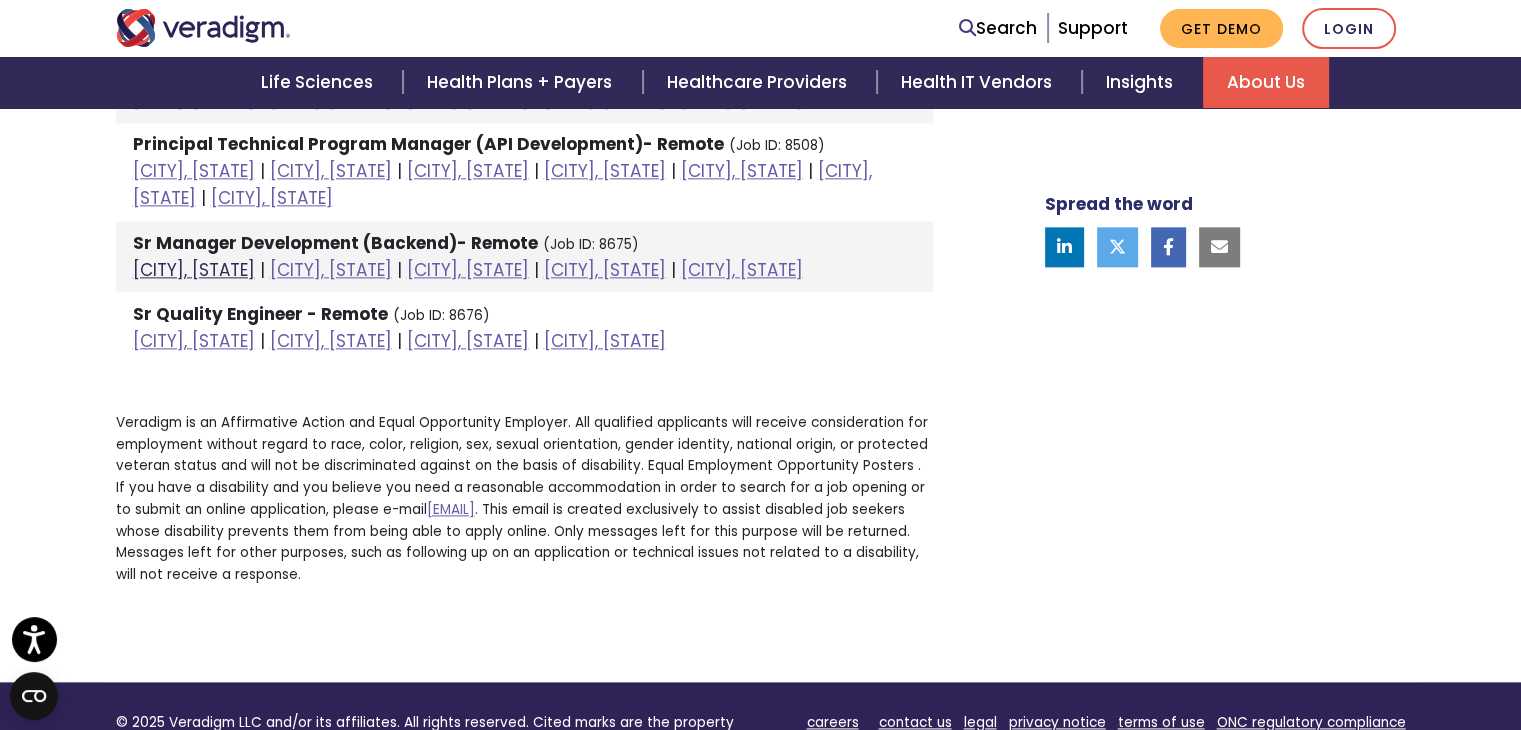 click on "Chicago, Illinois" at bounding box center [194, 270] 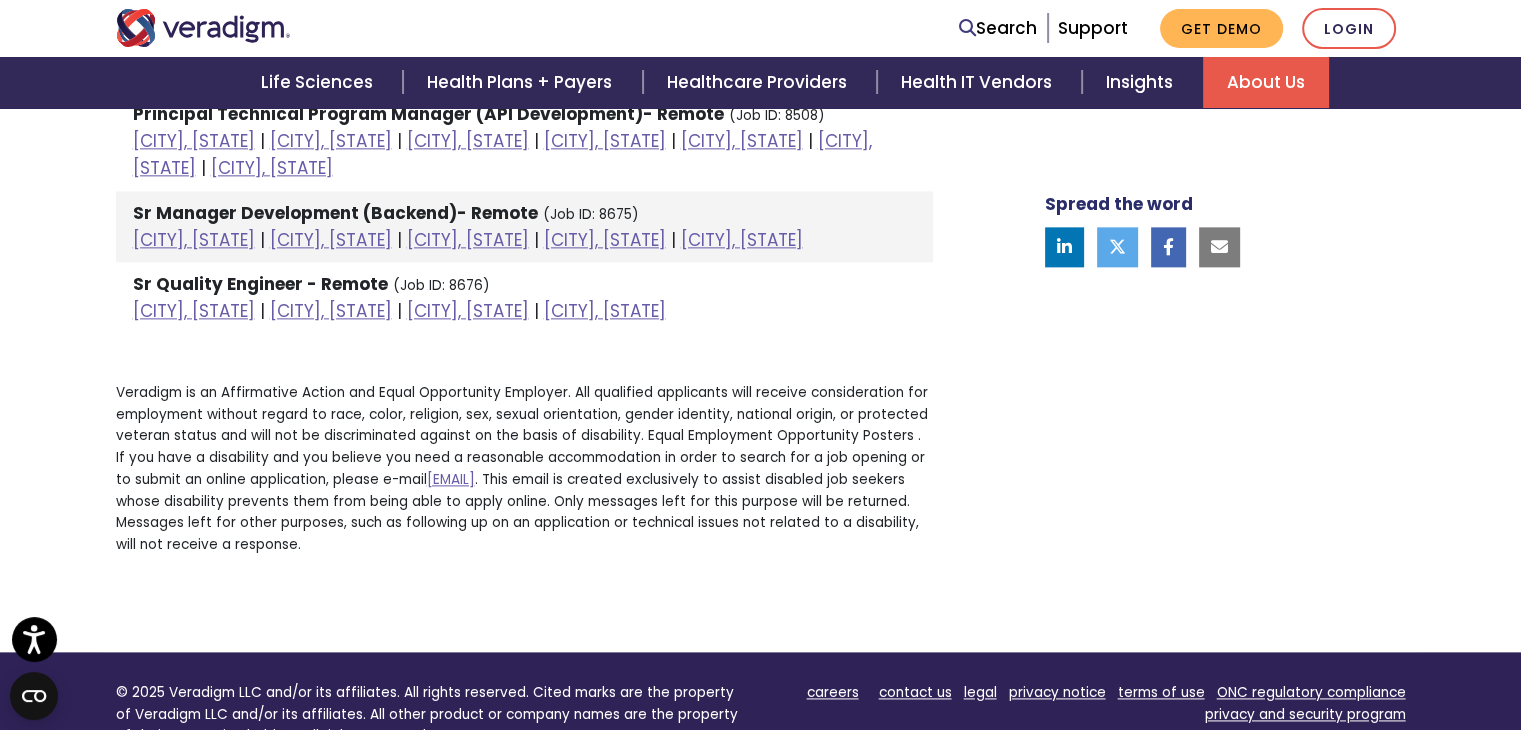 scroll, scrollTop: 2500, scrollLeft: 0, axis: vertical 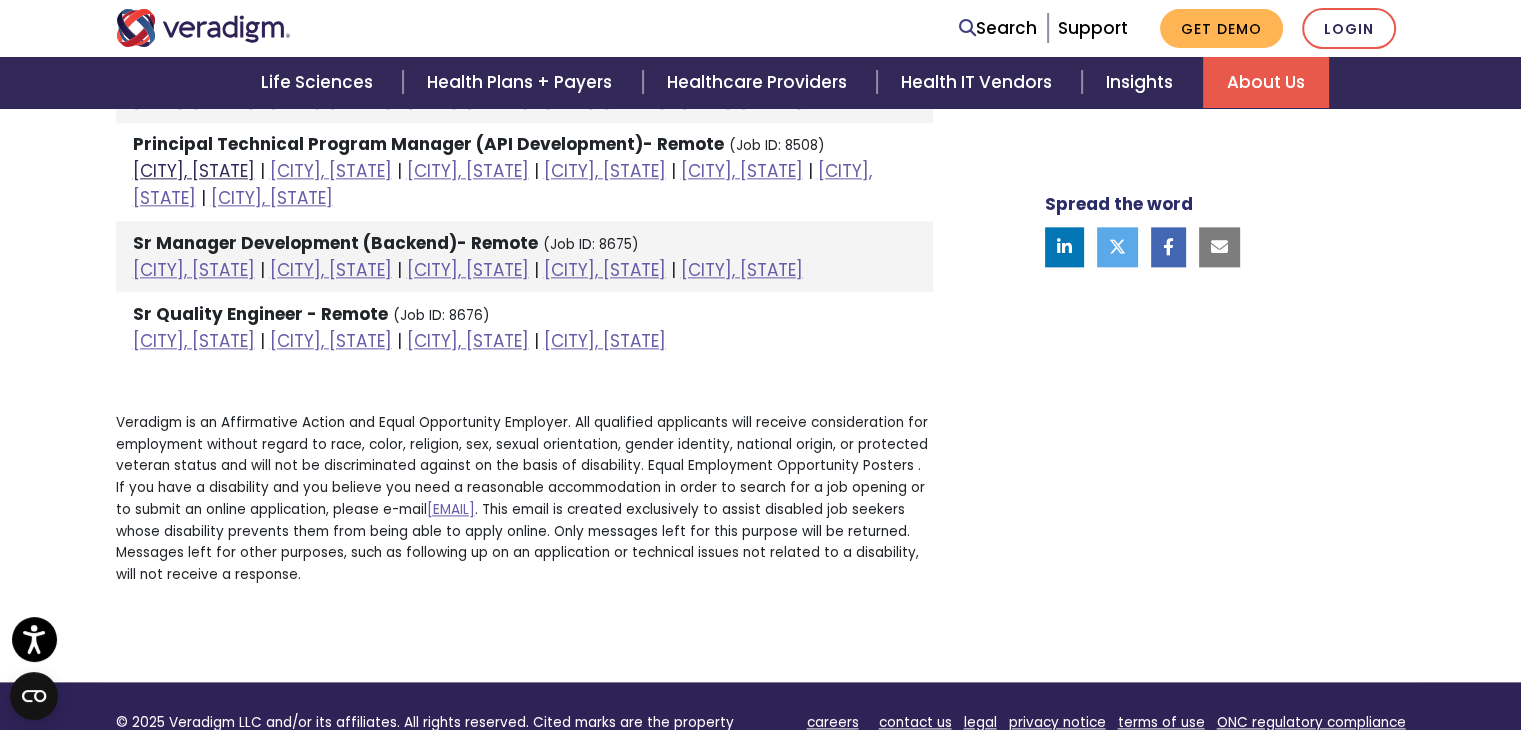 click on "Chicago, Illinois" at bounding box center [194, 171] 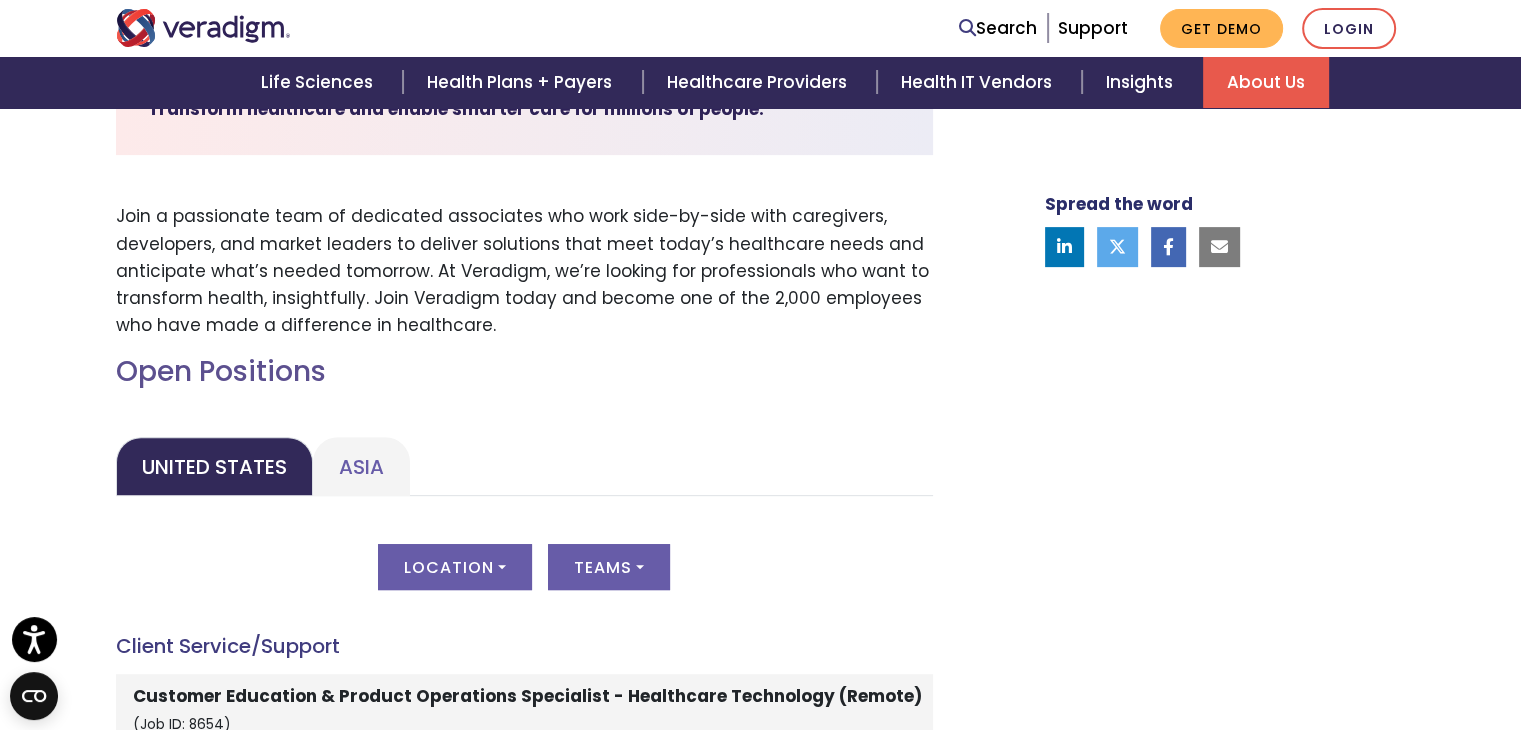 scroll, scrollTop: 600, scrollLeft: 0, axis: vertical 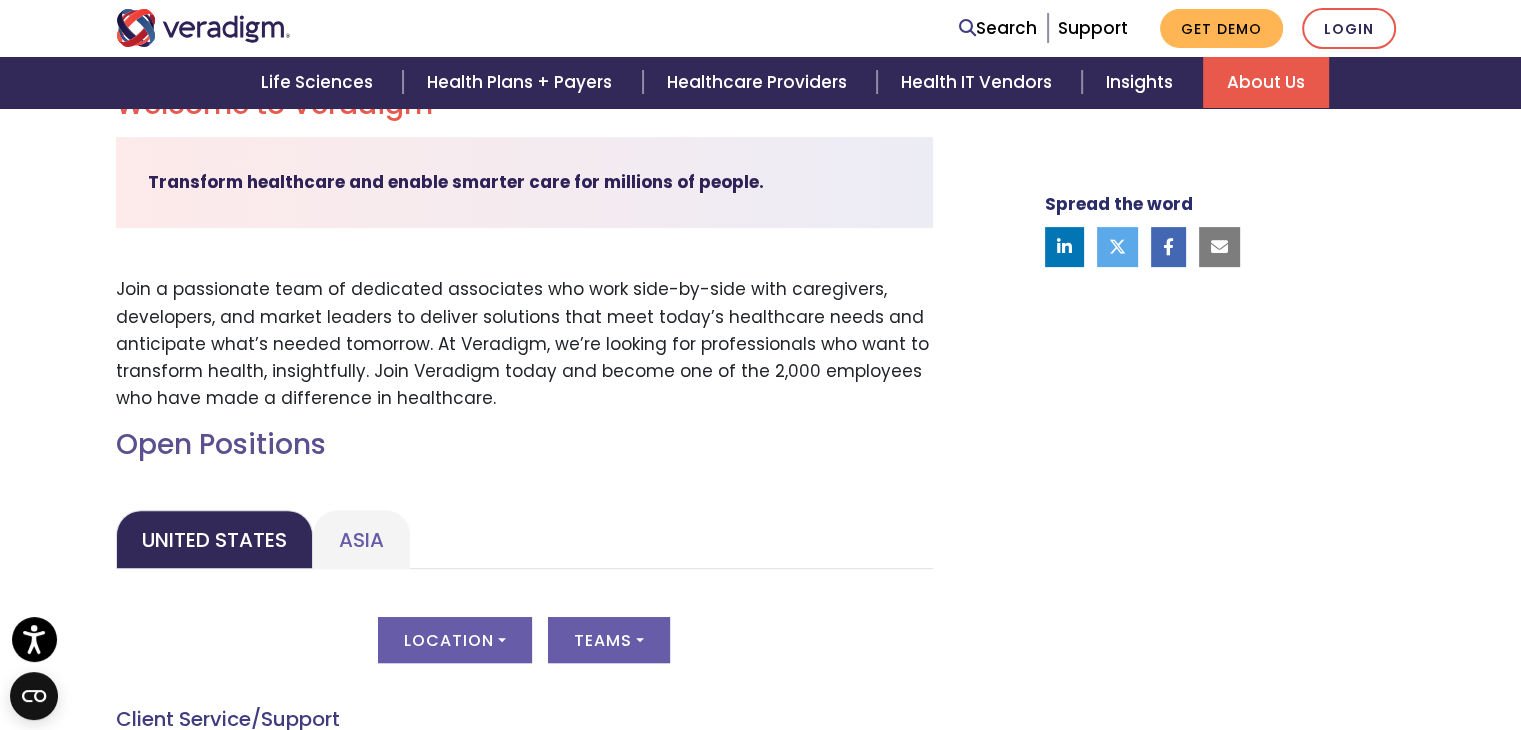 click on "Spread the word" at bounding box center [1201, 1295] 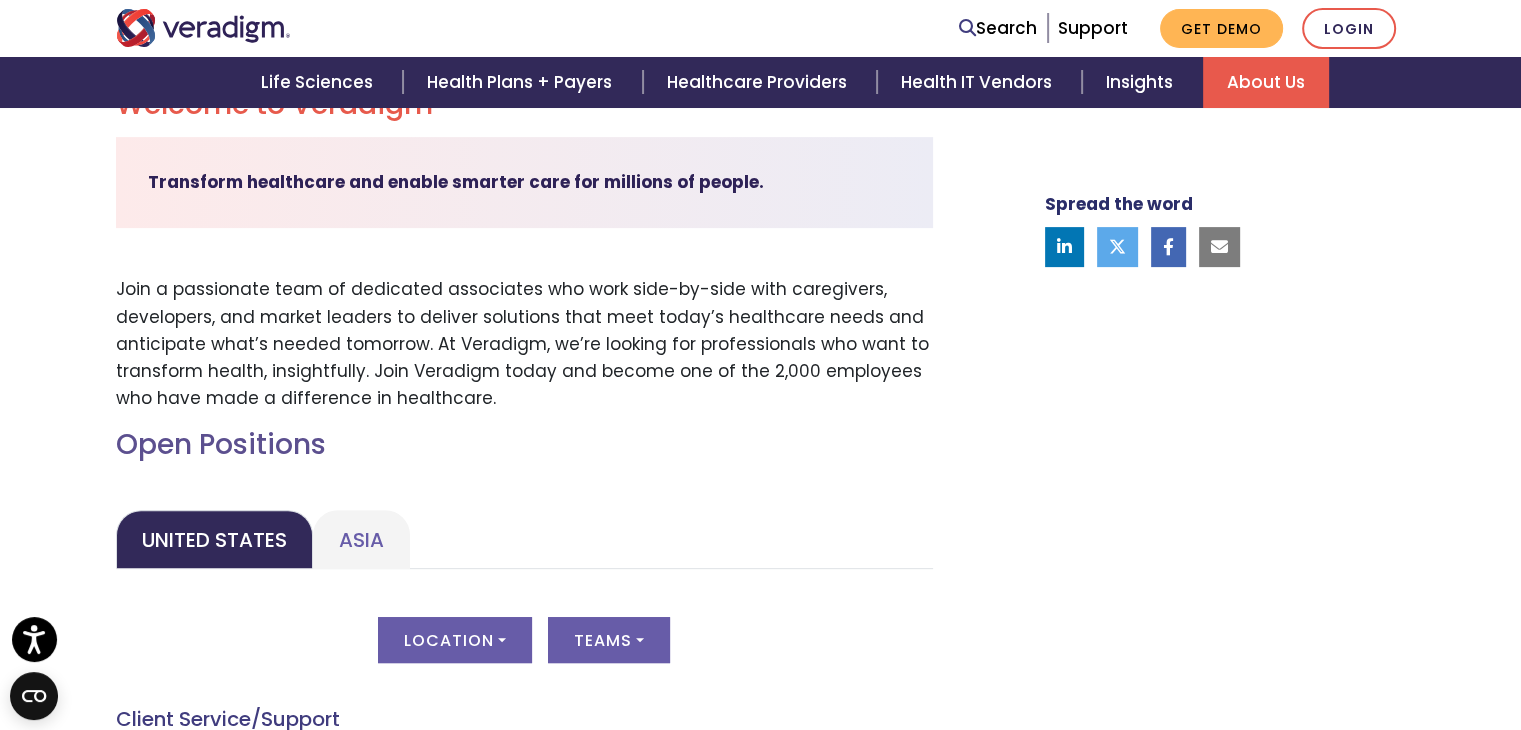 click on "About Us" at bounding box center [1266, 82] 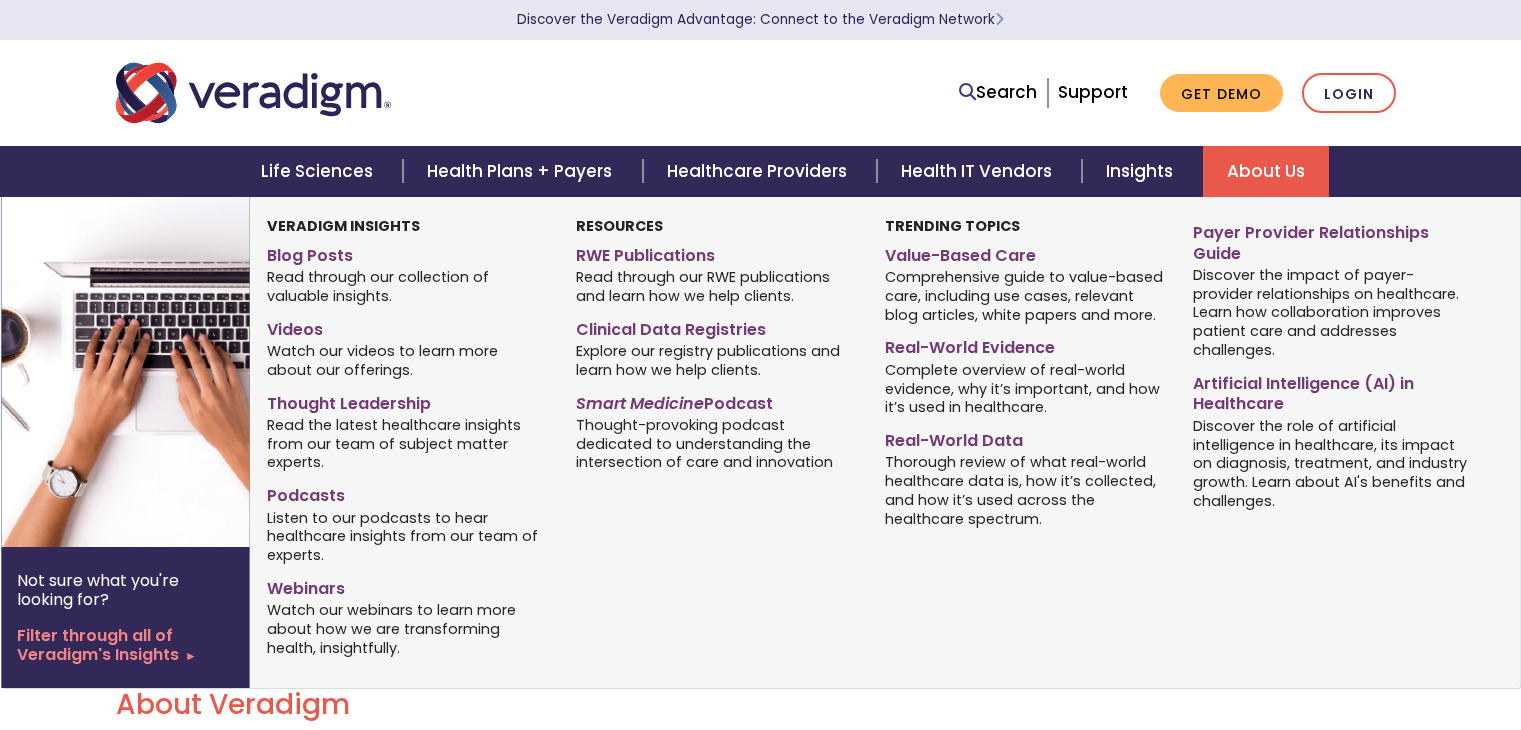 scroll, scrollTop: 0, scrollLeft: 0, axis: both 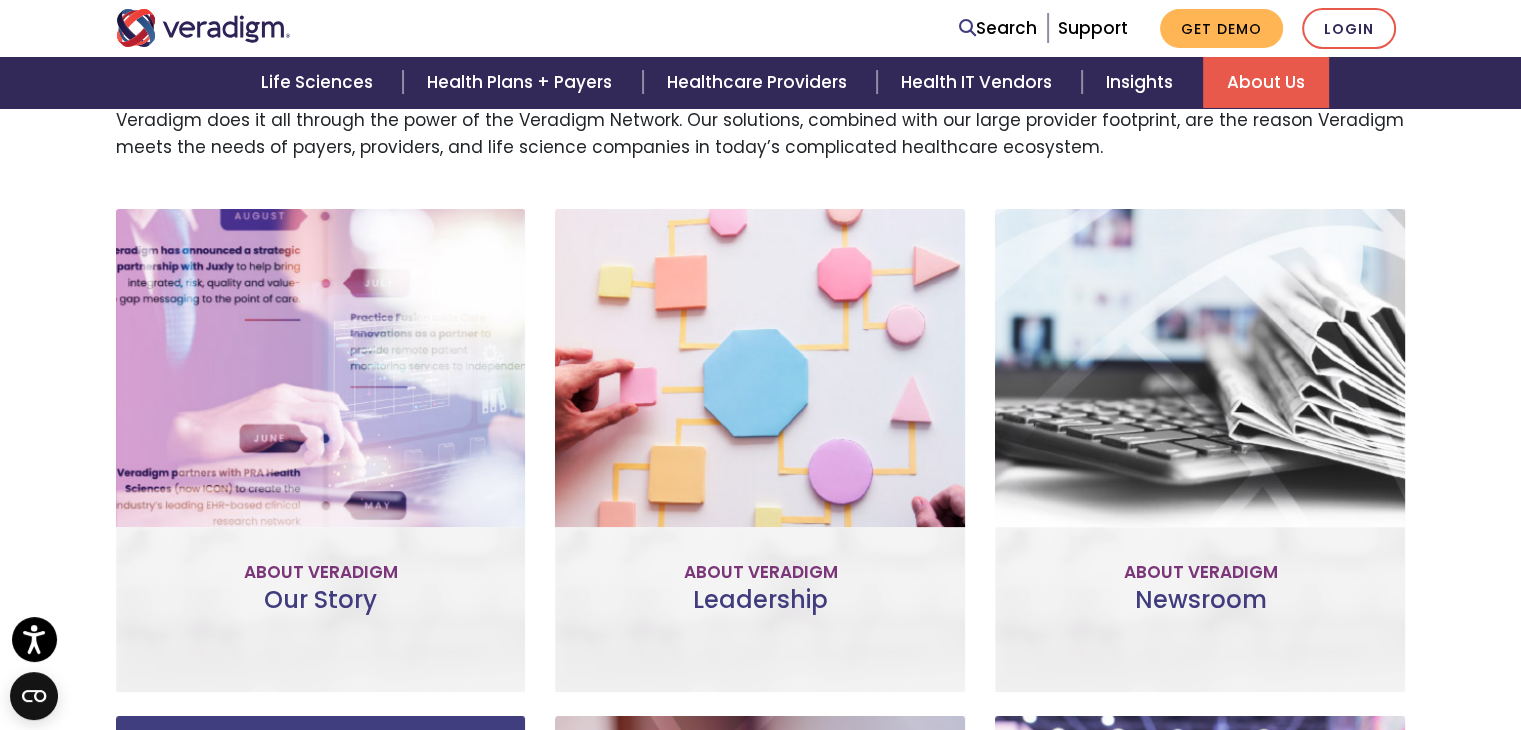 click on "Improve patient and provider access, help accelerate research, and unlock critical insights with Veradigm’s solutions for life science companies." at bounding box center (321, 433) 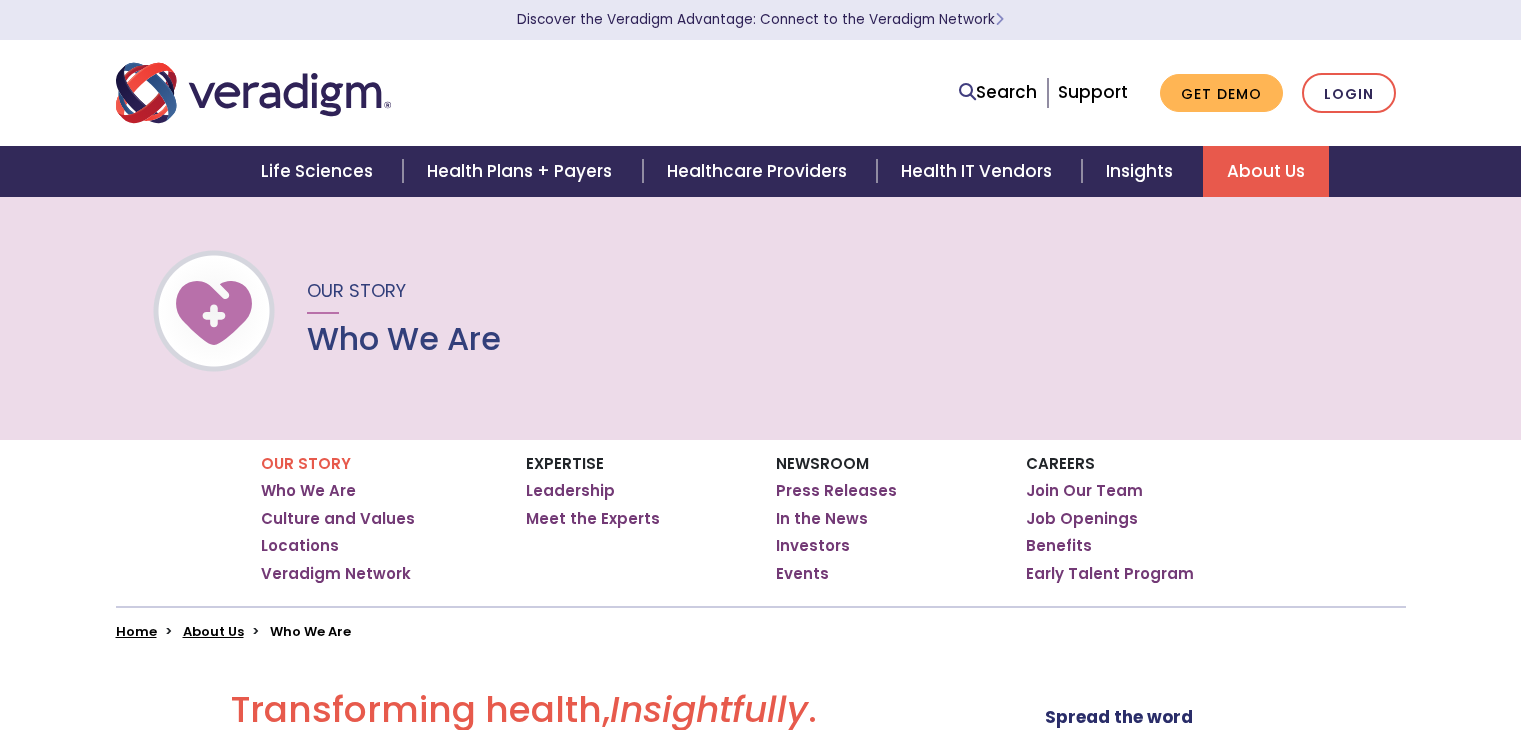 scroll, scrollTop: 0, scrollLeft: 0, axis: both 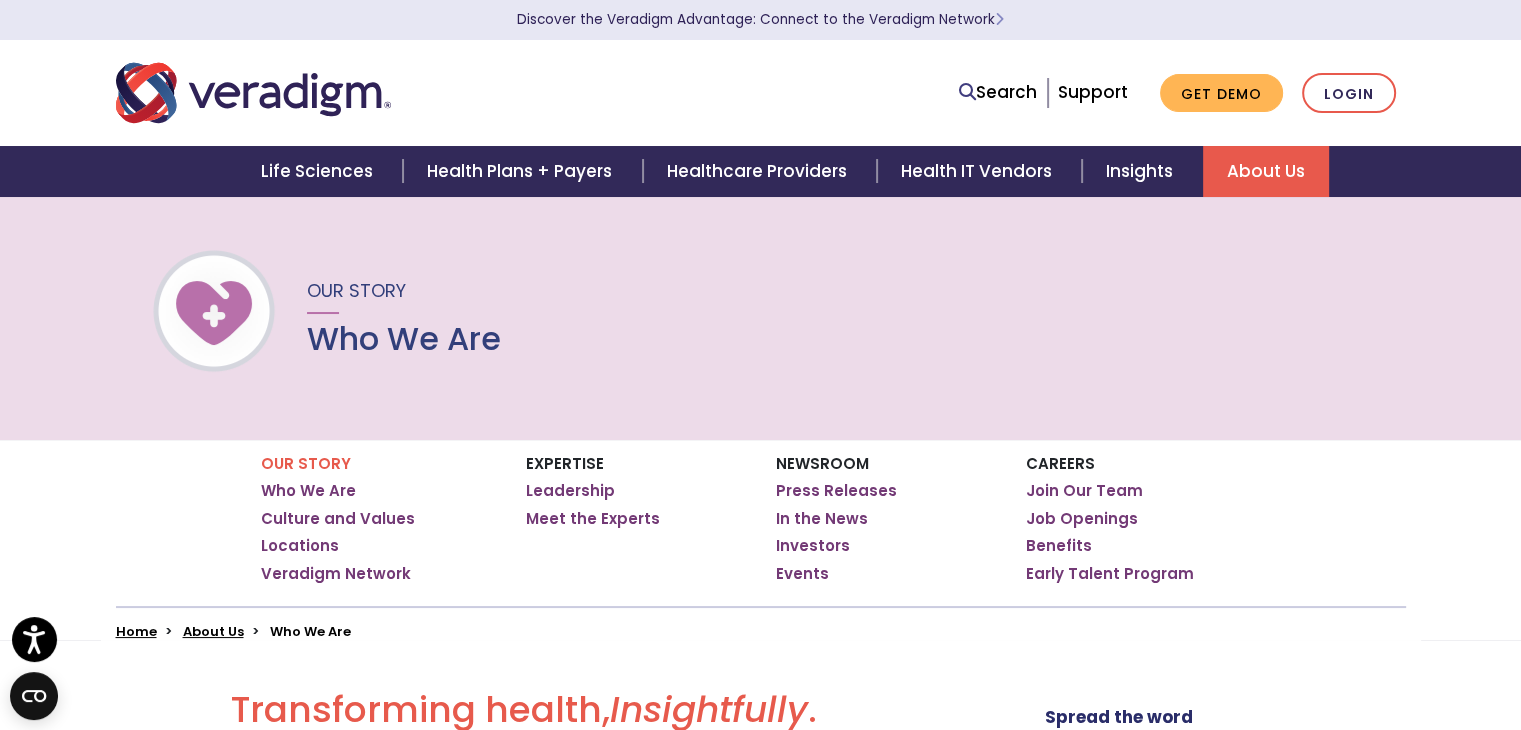 click on "Our Story
Who We Are" at bounding box center [760, 318] 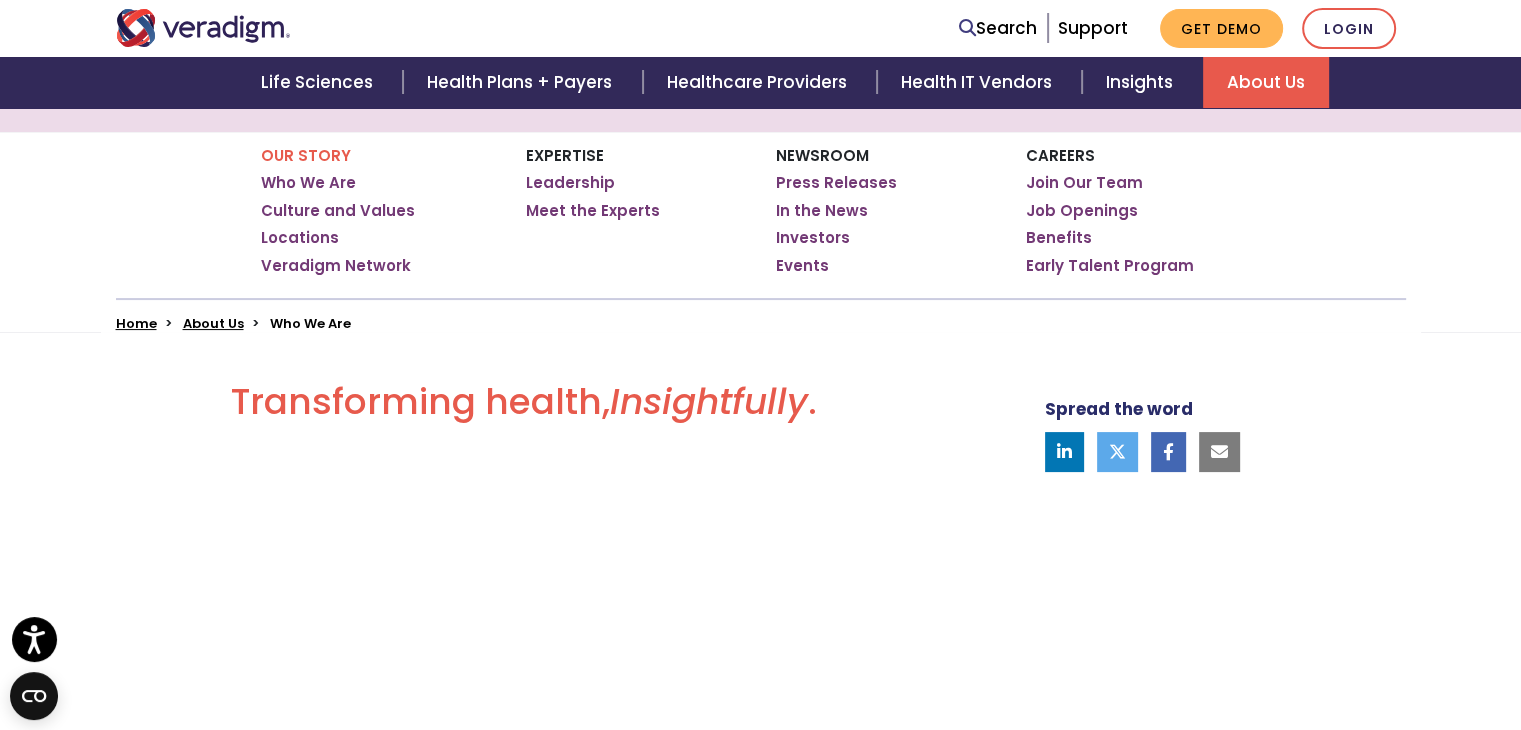 scroll, scrollTop: 500, scrollLeft: 0, axis: vertical 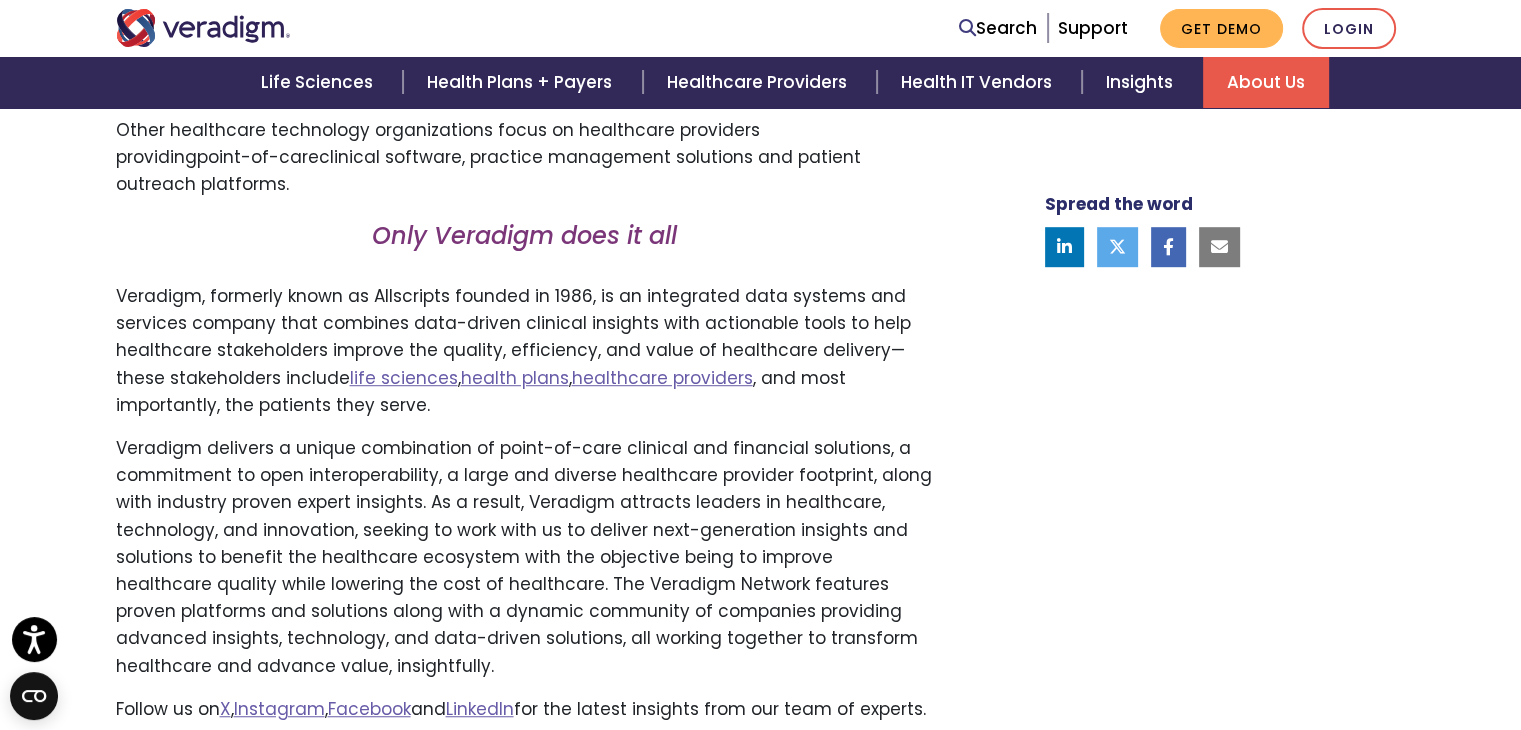 click on "Spread the word" at bounding box center (1201, 113) 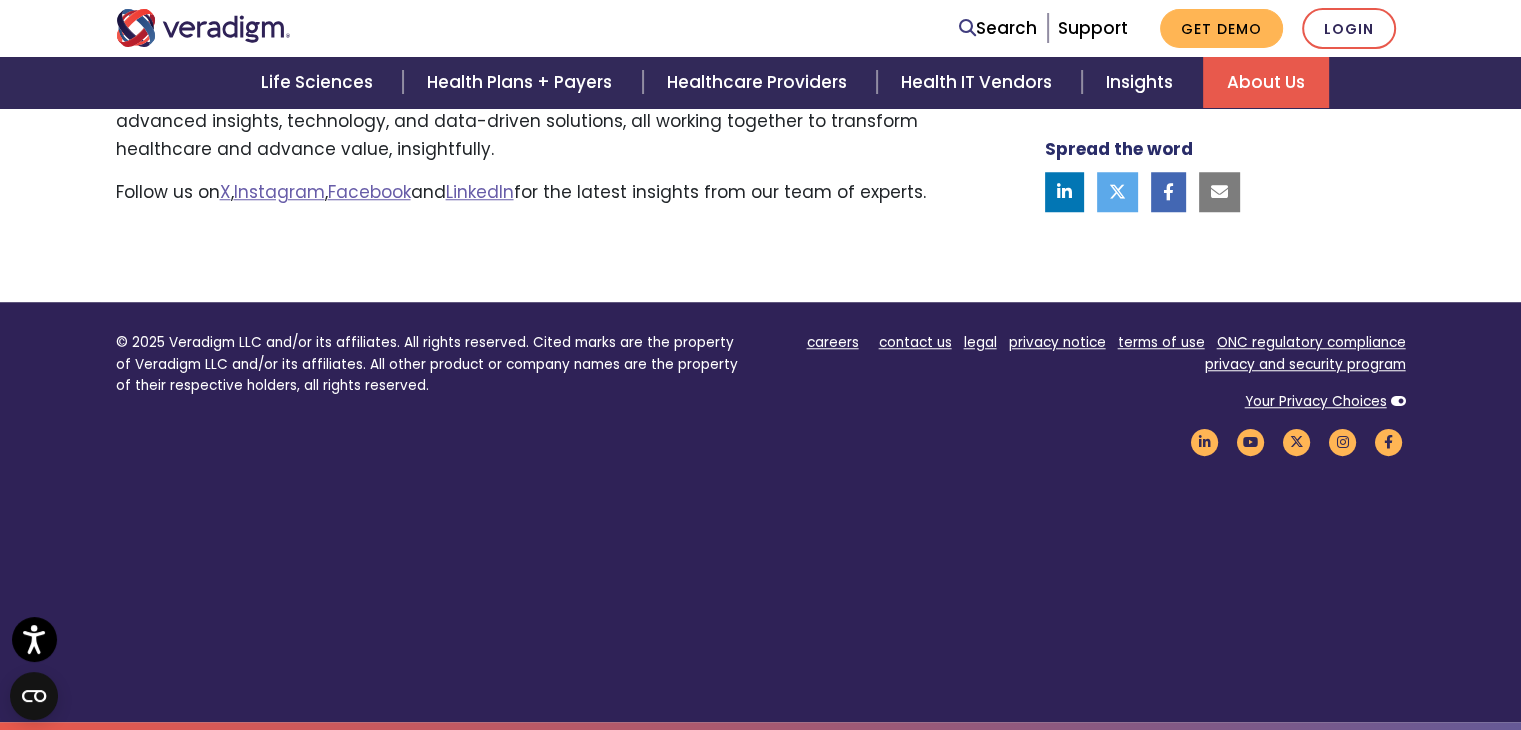 scroll, scrollTop: 1745, scrollLeft: 0, axis: vertical 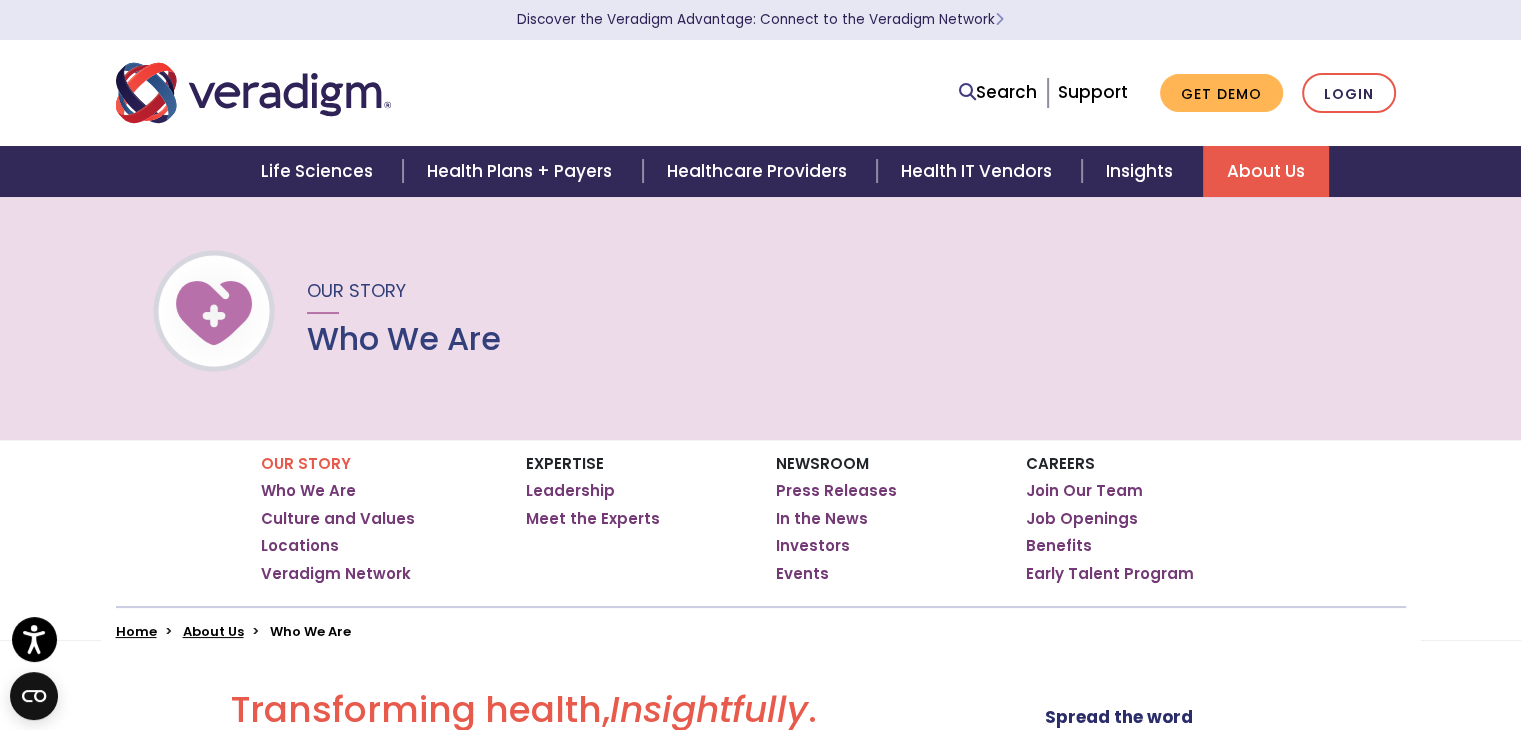 click on "Our Story
Who We Are" at bounding box center (760, 318) 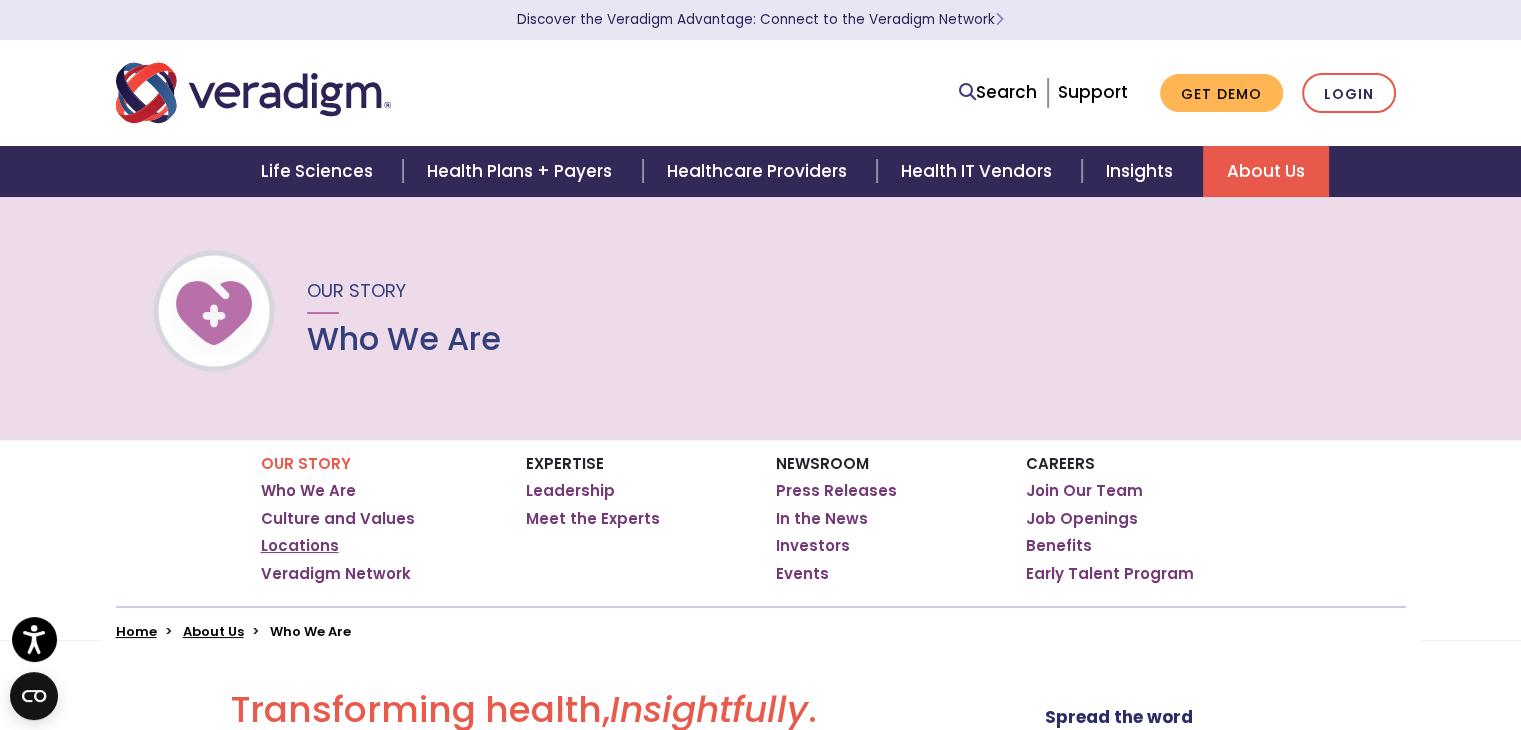 click on "Locations" at bounding box center [300, 546] 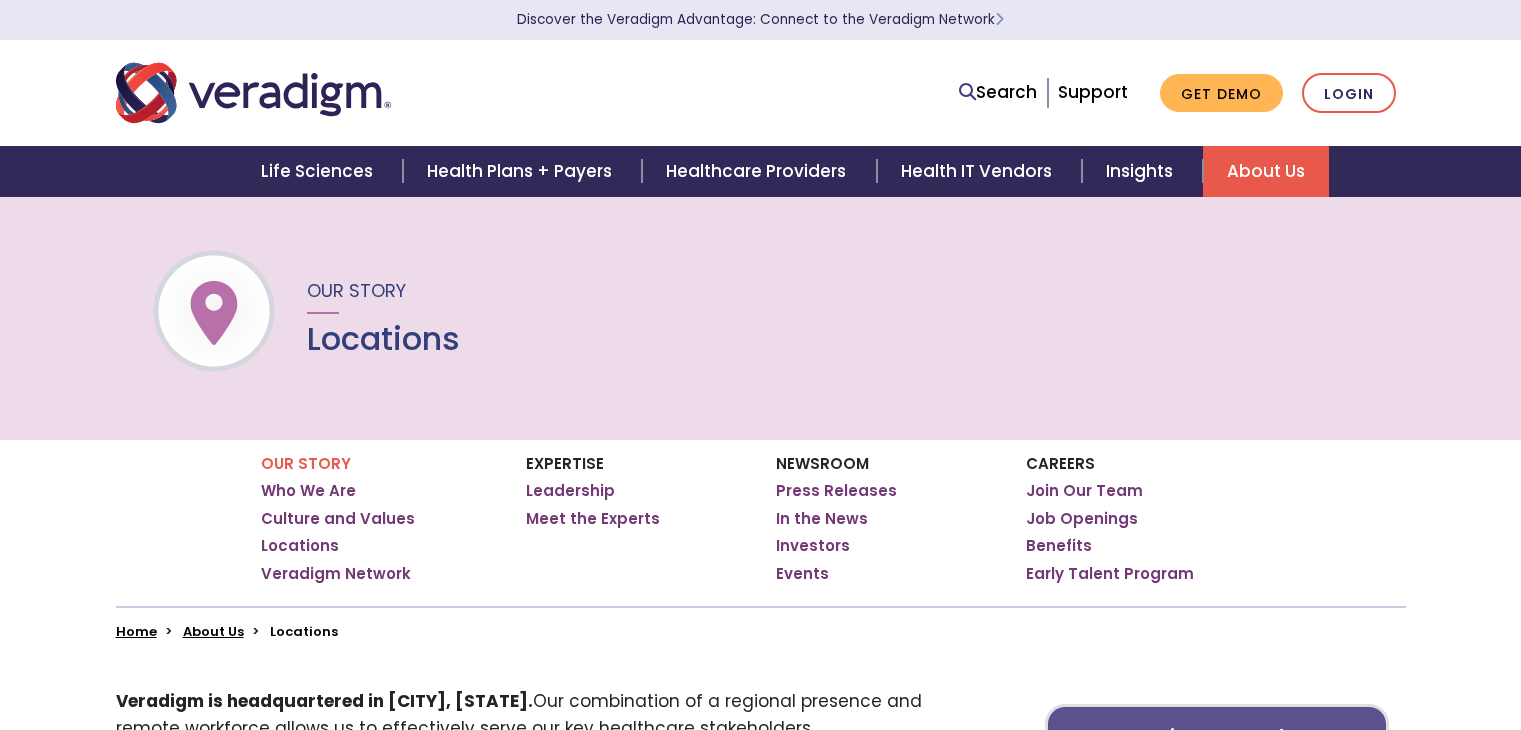 scroll, scrollTop: 0, scrollLeft: 0, axis: both 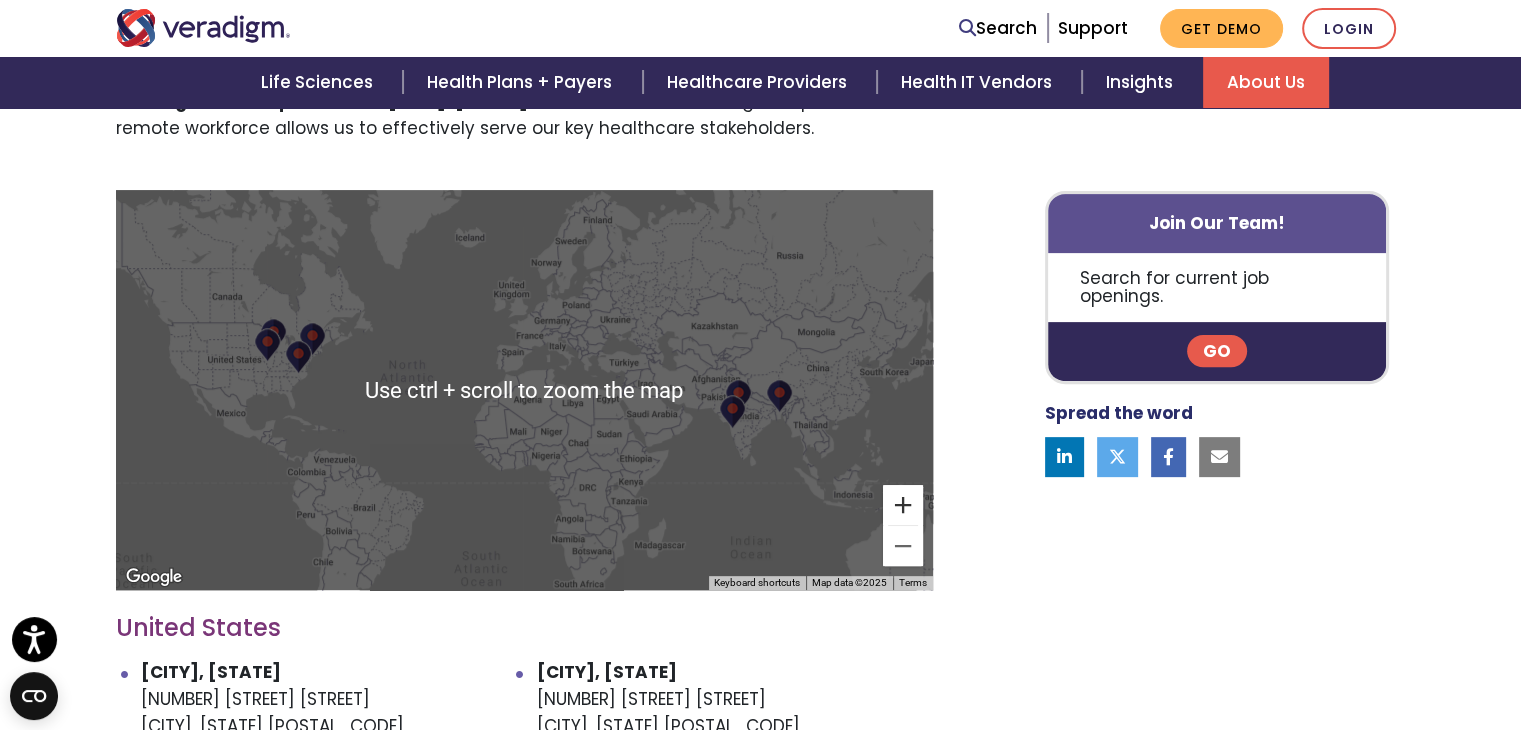 click at bounding box center [903, 505] 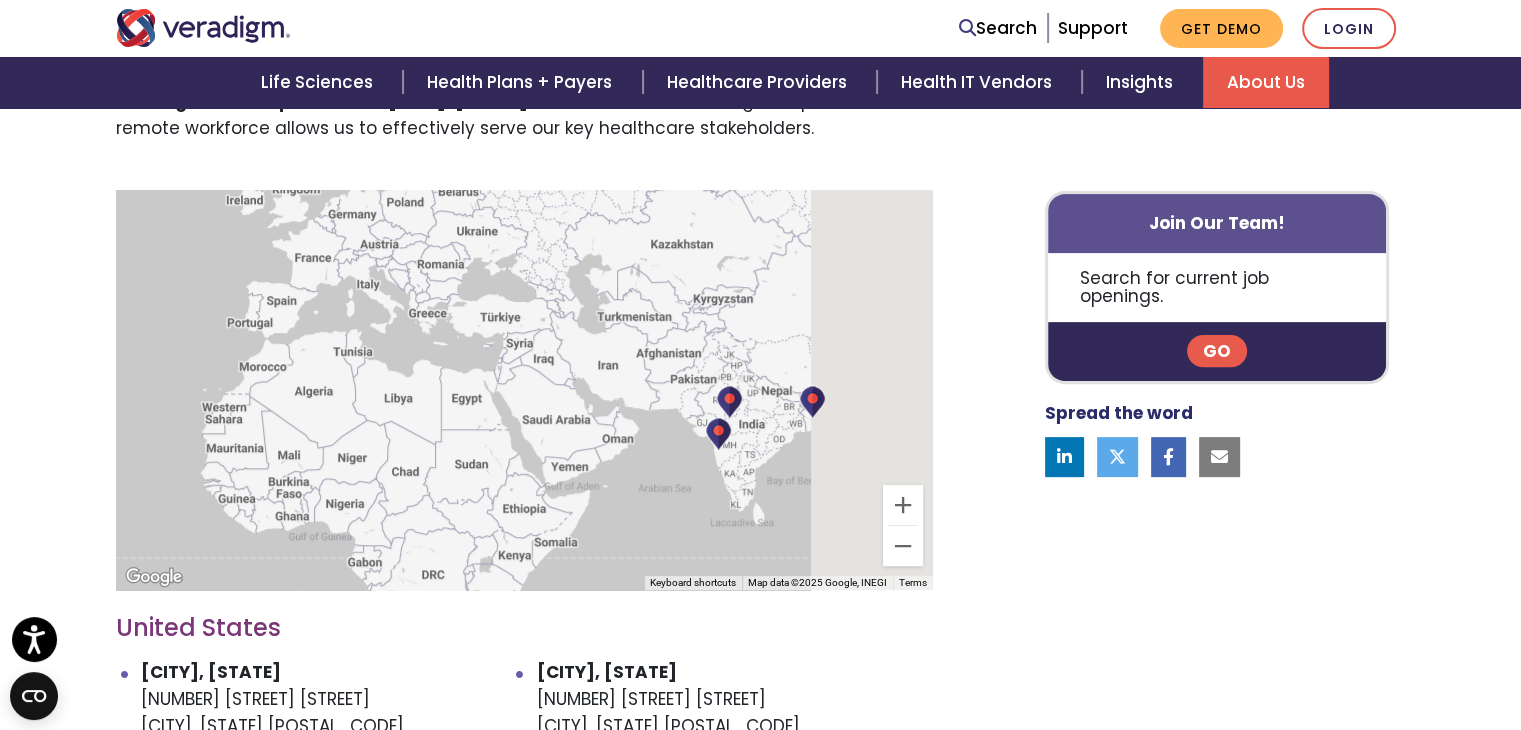 drag, startPoint x: 841, startPoint y: 471, endPoint x: 615, endPoint y: 452, distance: 226.79727 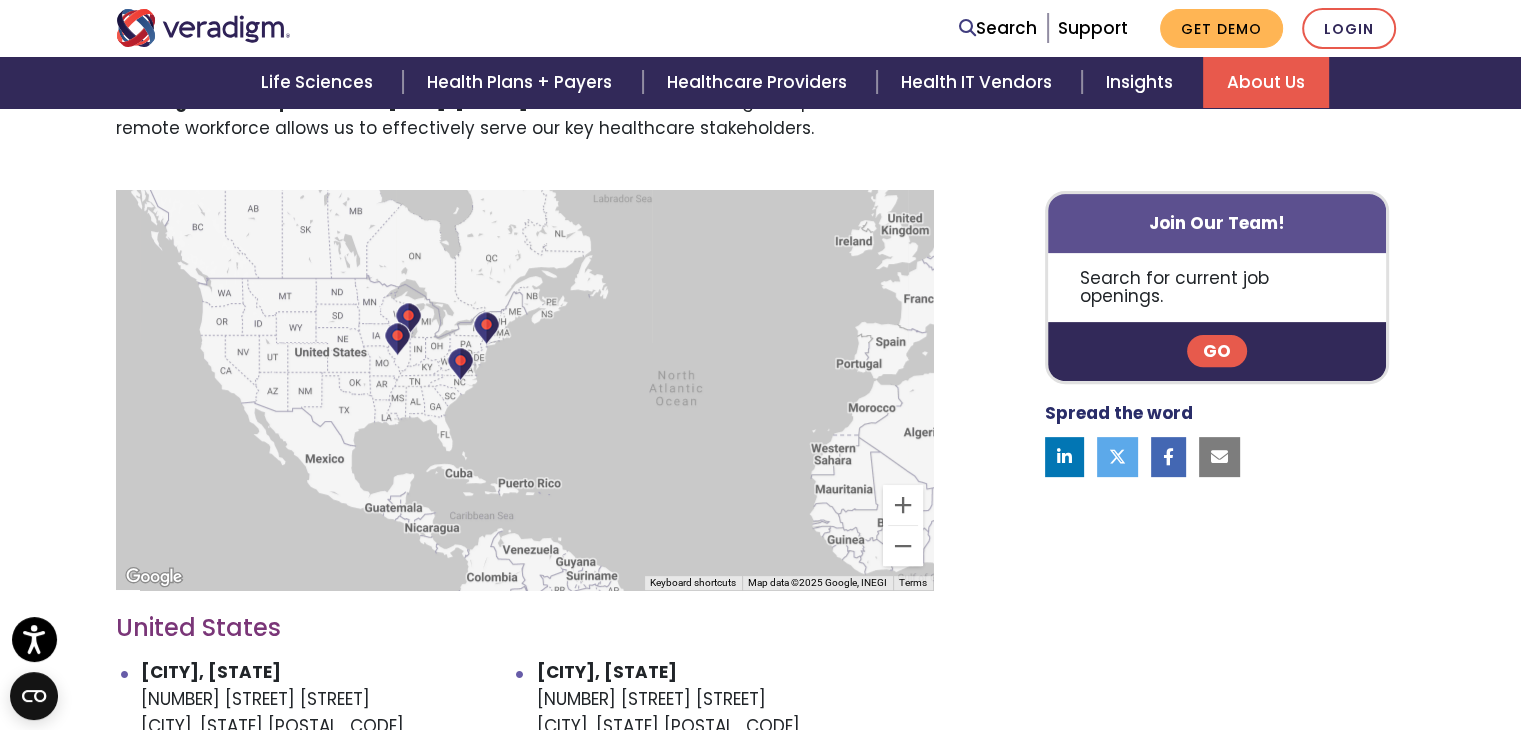 drag, startPoint x: 496, startPoint y: 471, endPoint x: 1110, endPoint y: 512, distance: 615.3674 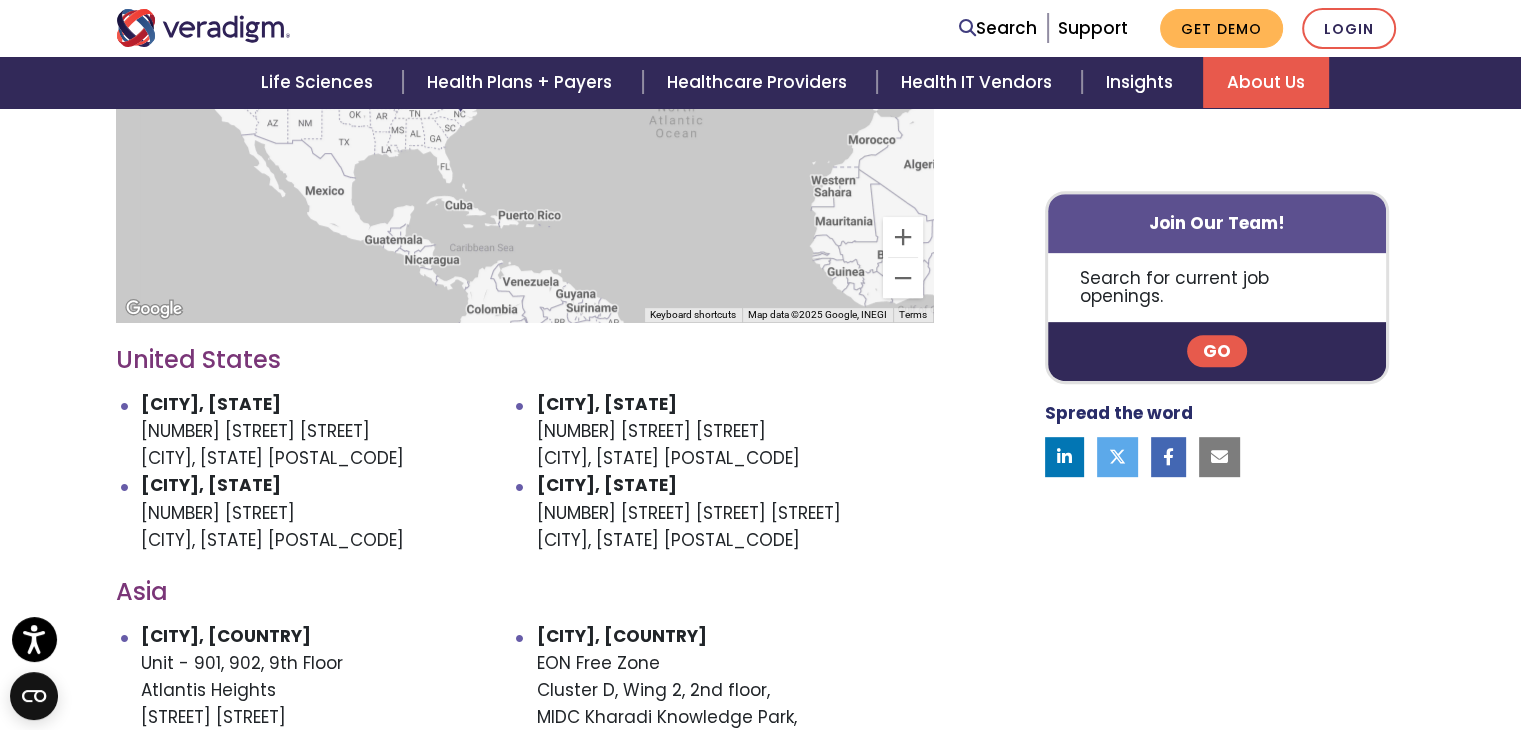 scroll, scrollTop: 900, scrollLeft: 0, axis: vertical 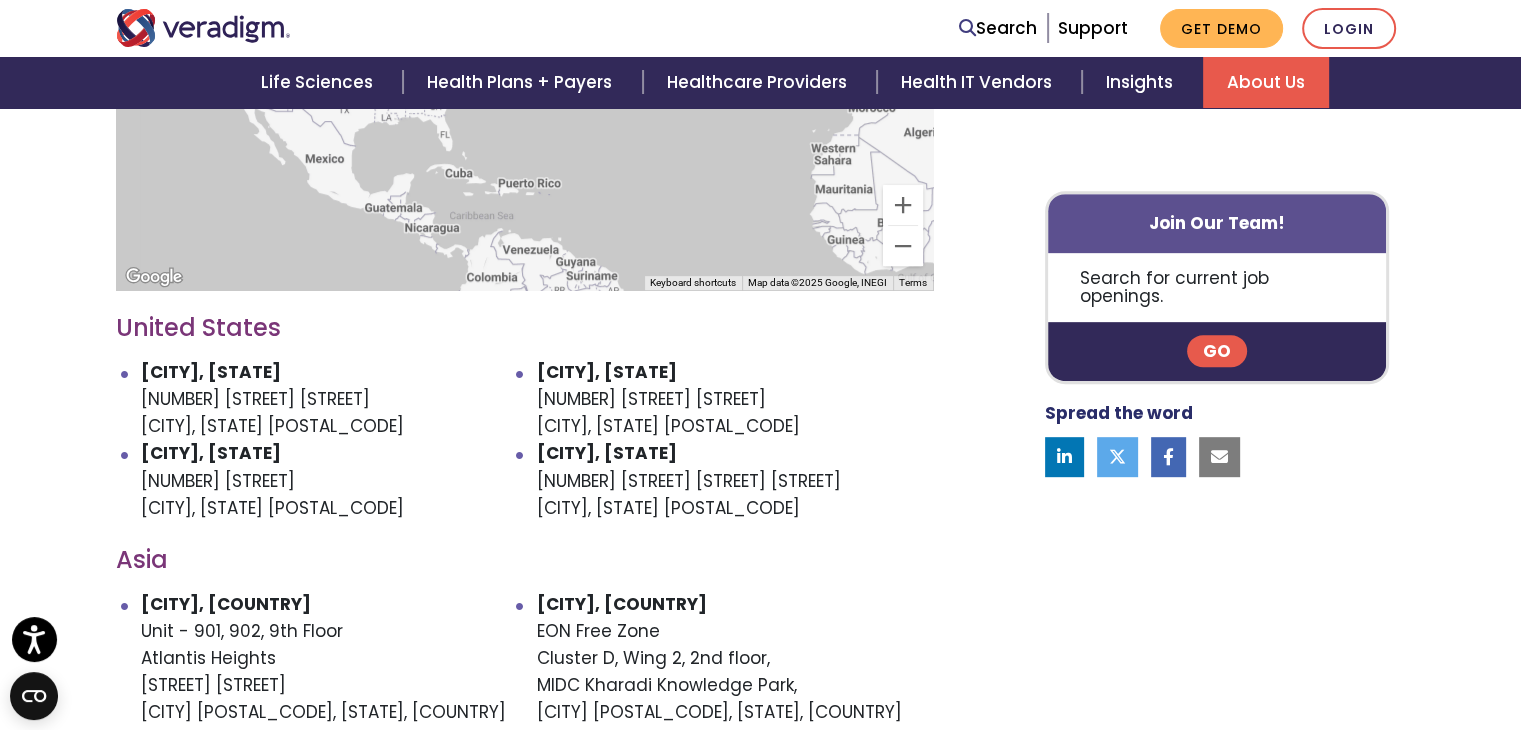 click on "Asia" at bounding box center [524, 560] 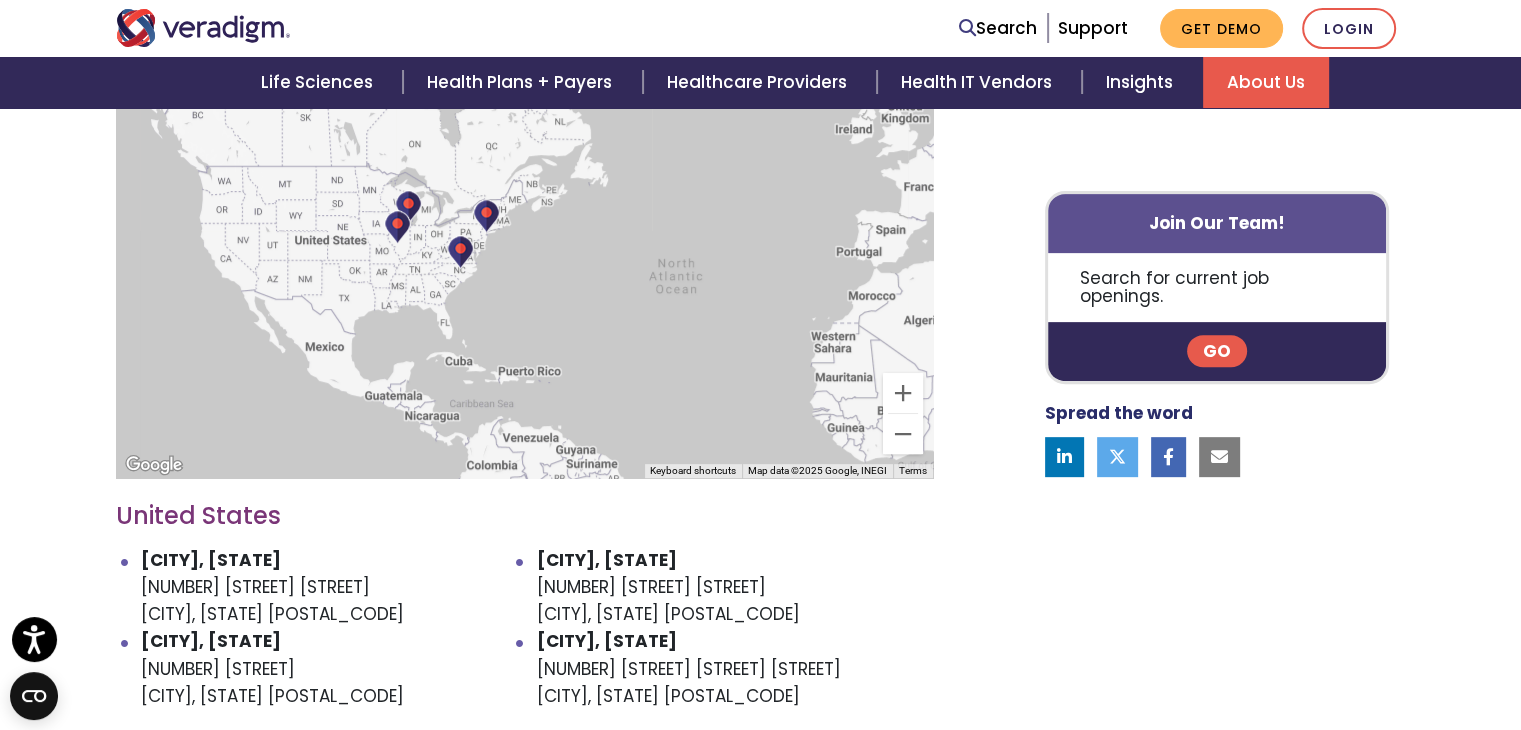 scroll, scrollTop: 700, scrollLeft: 0, axis: vertical 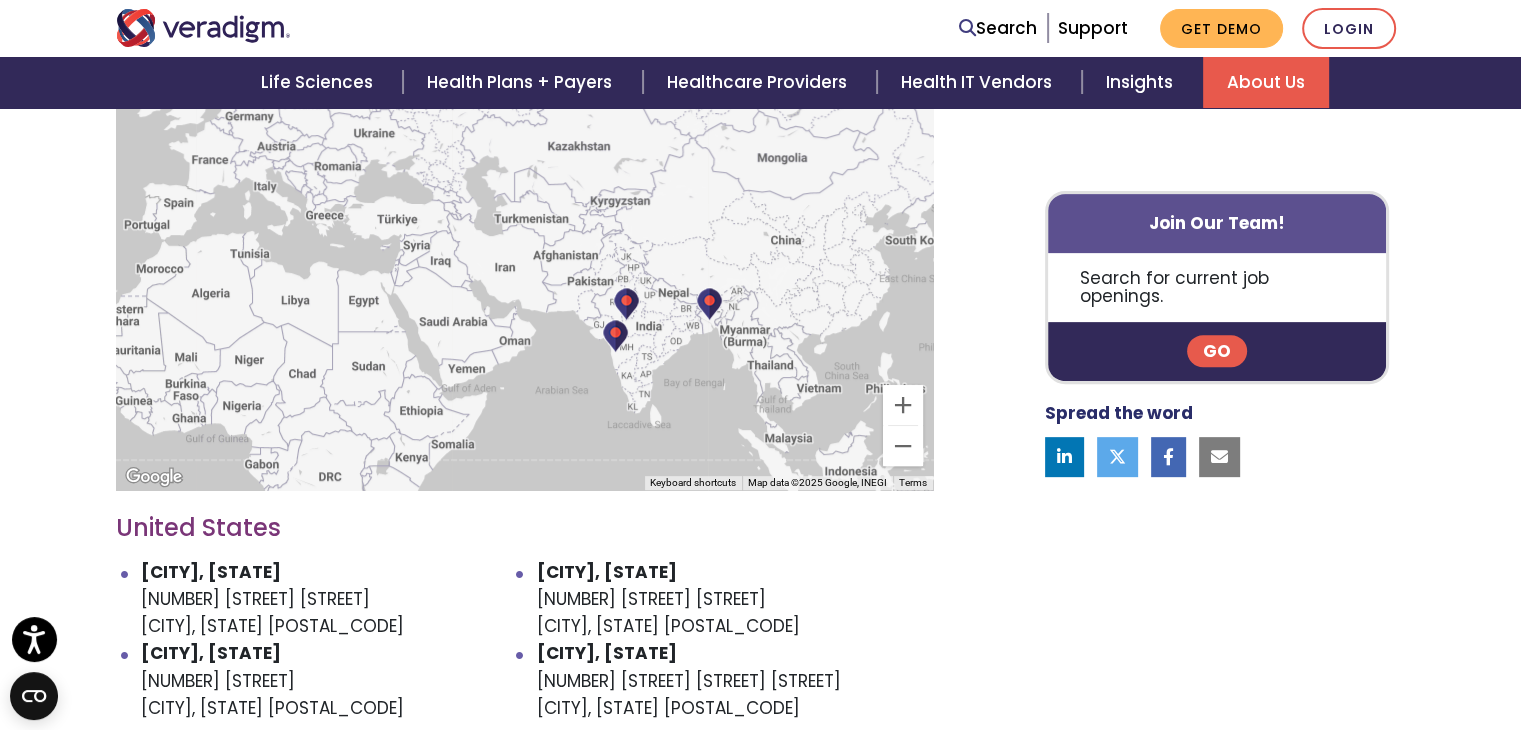 drag, startPoint x: 784, startPoint y: 373, endPoint x: 64, endPoint y: 333, distance: 721.1102 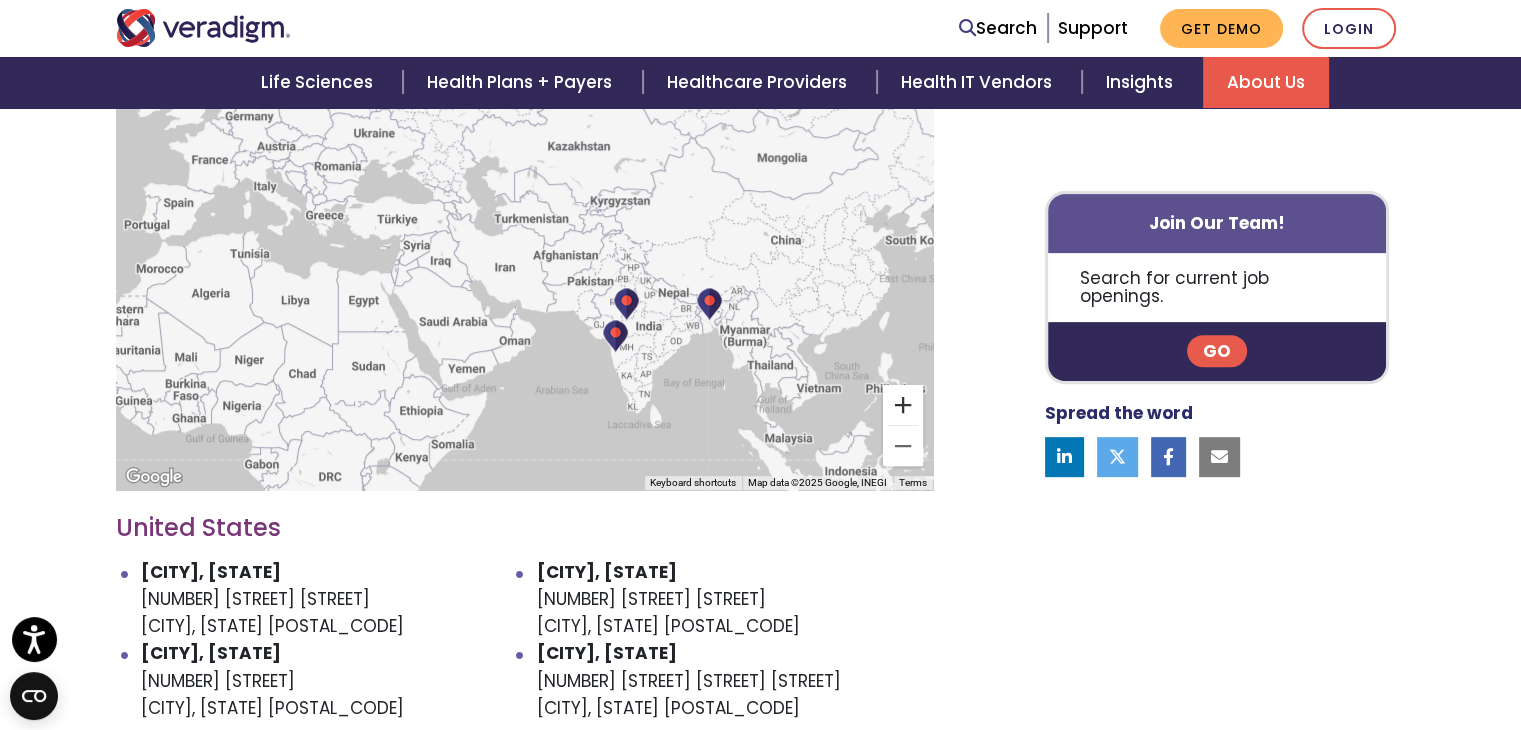 click at bounding box center [903, 405] 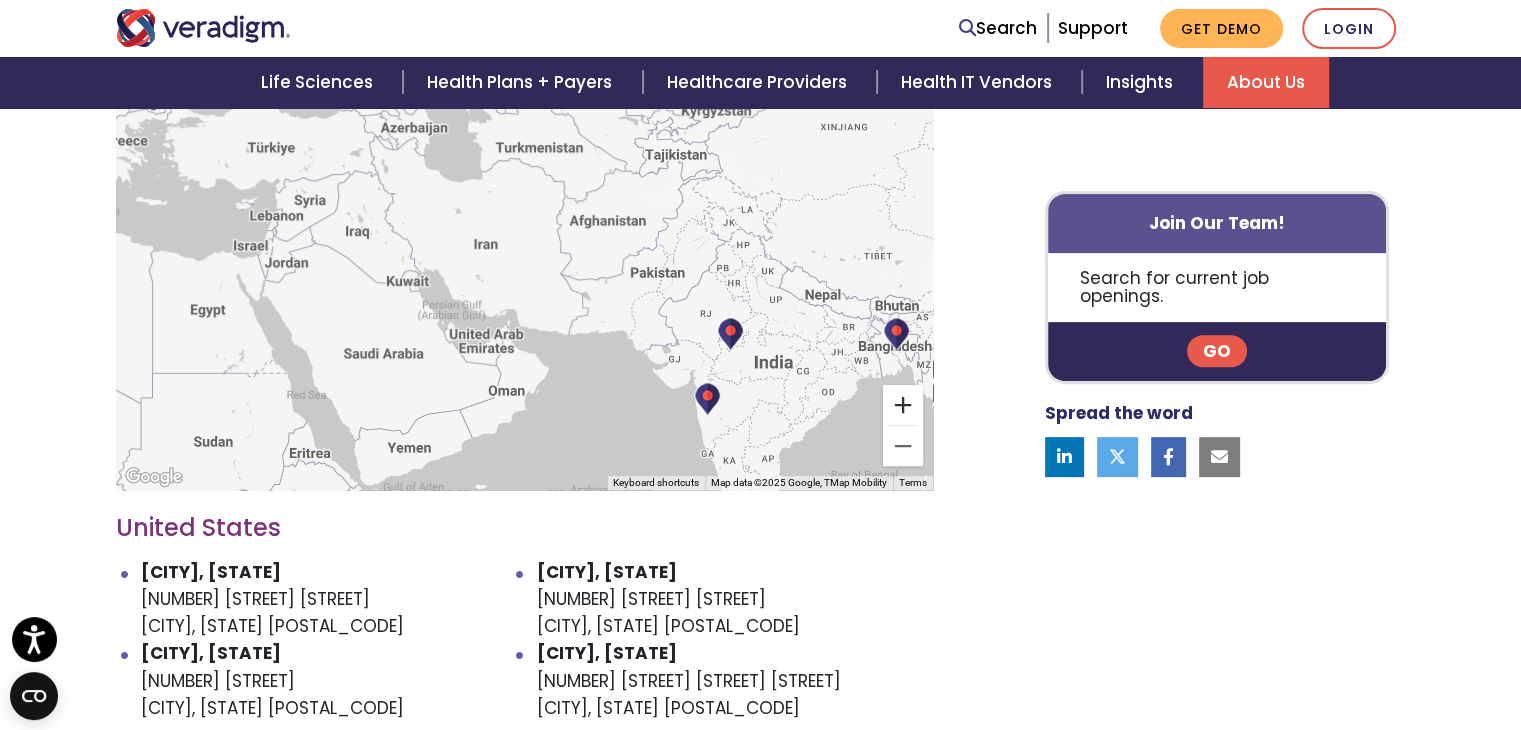 click at bounding box center (903, 405) 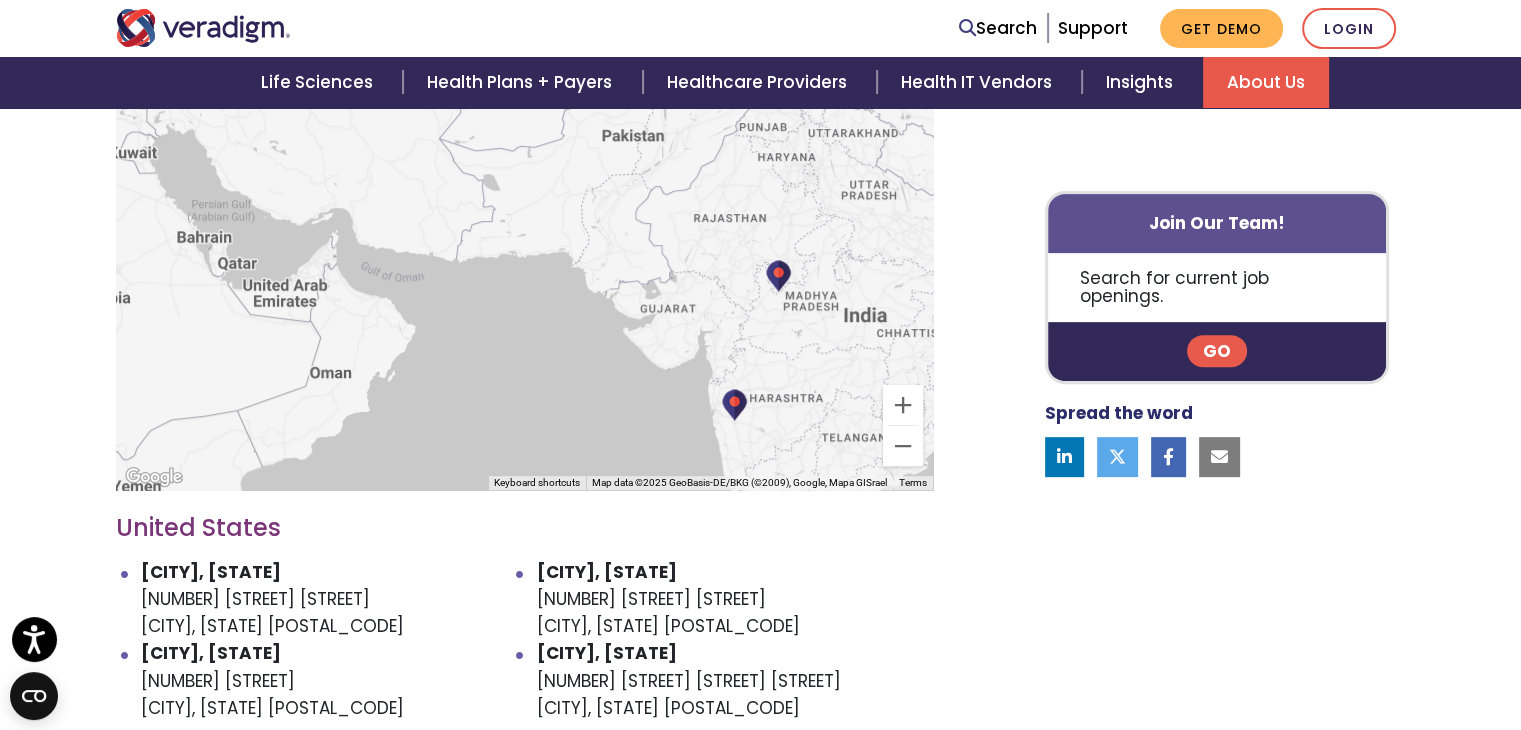 drag, startPoint x: 778, startPoint y: 379, endPoint x: 665, endPoint y: 279, distance: 150.894 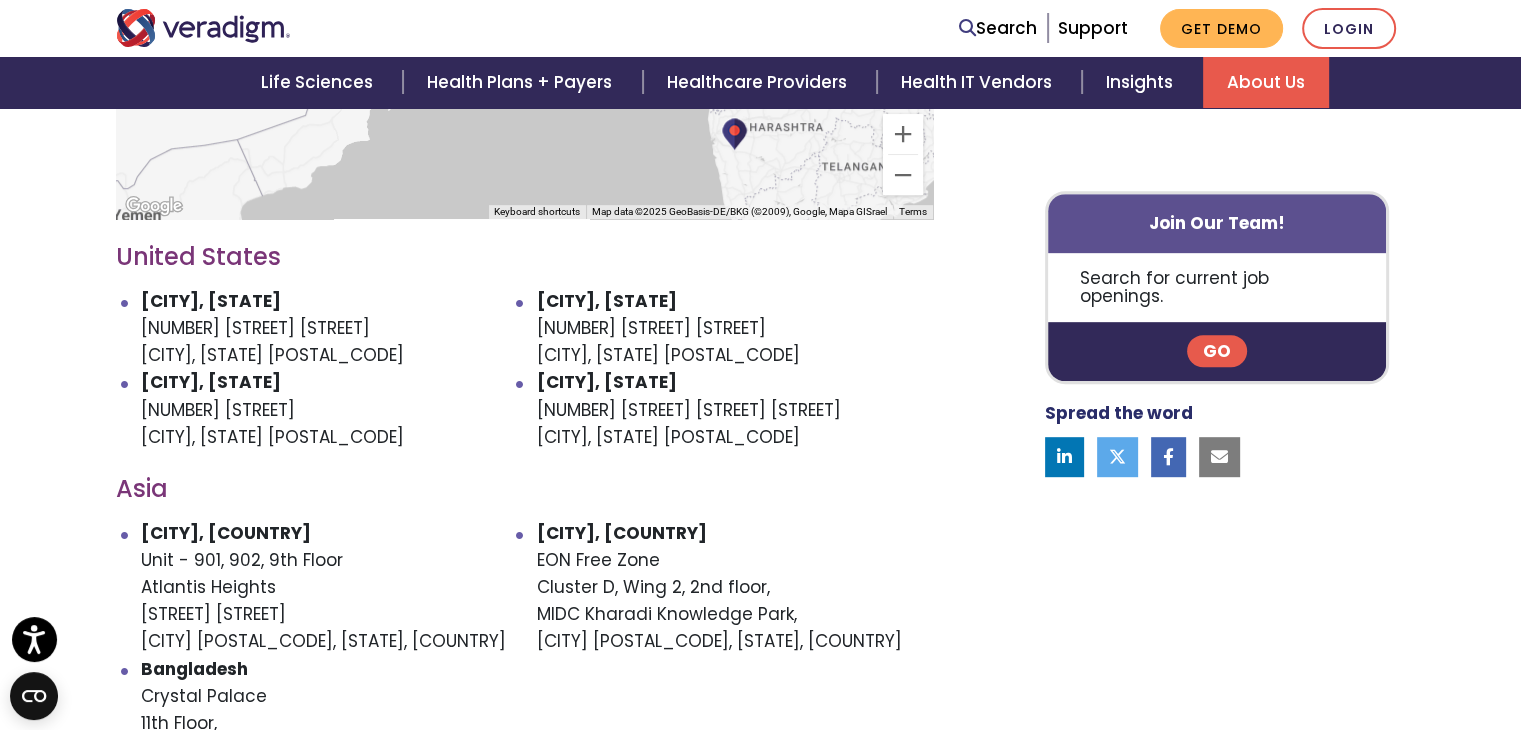 scroll, scrollTop: 1000, scrollLeft: 0, axis: vertical 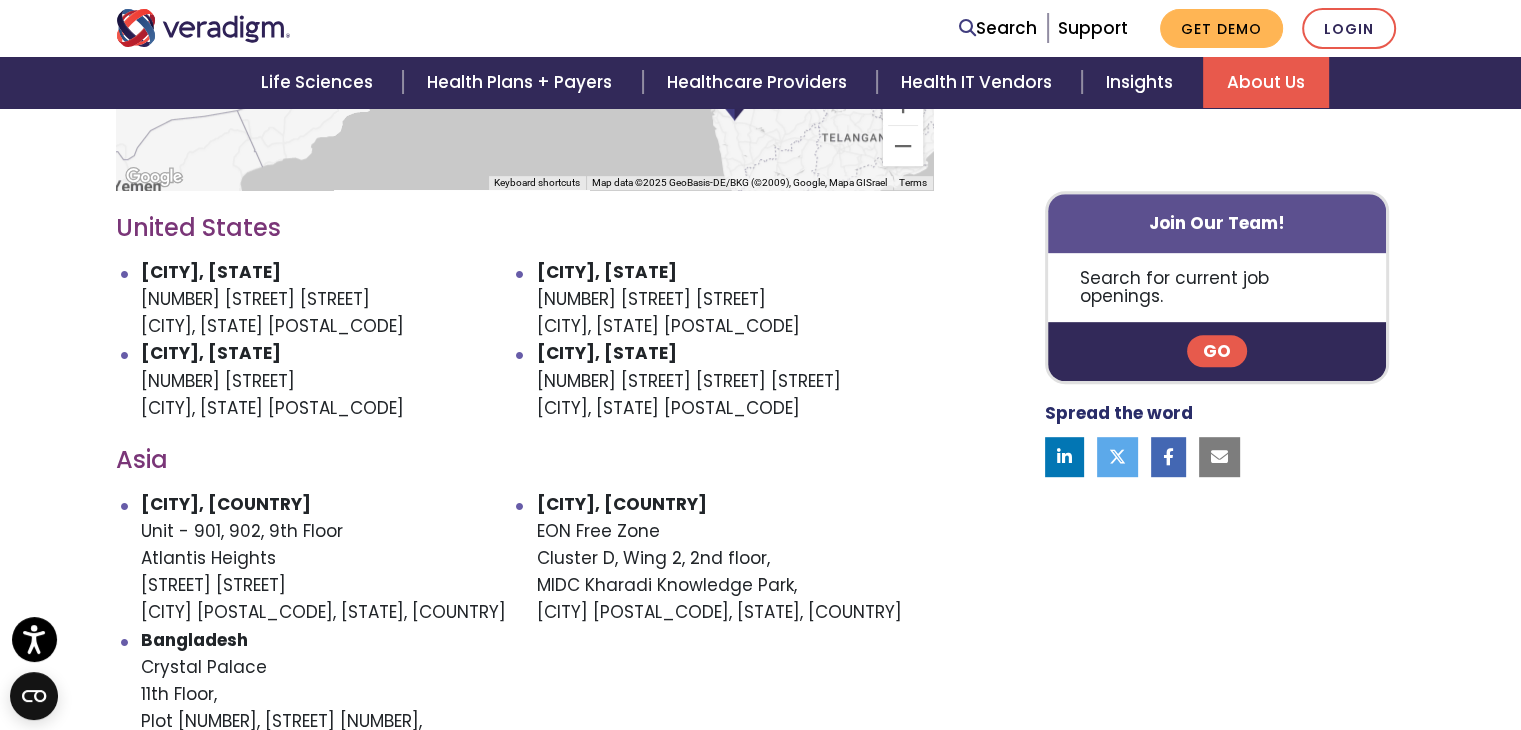 click on "Pune, India   EON Free Zone  Cluster D, Wing 2, 2nd floor,  MIDC Kharadi Knowledge Park,  Pune 411014, Maharashtra, India" at bounding box center [735, 559] 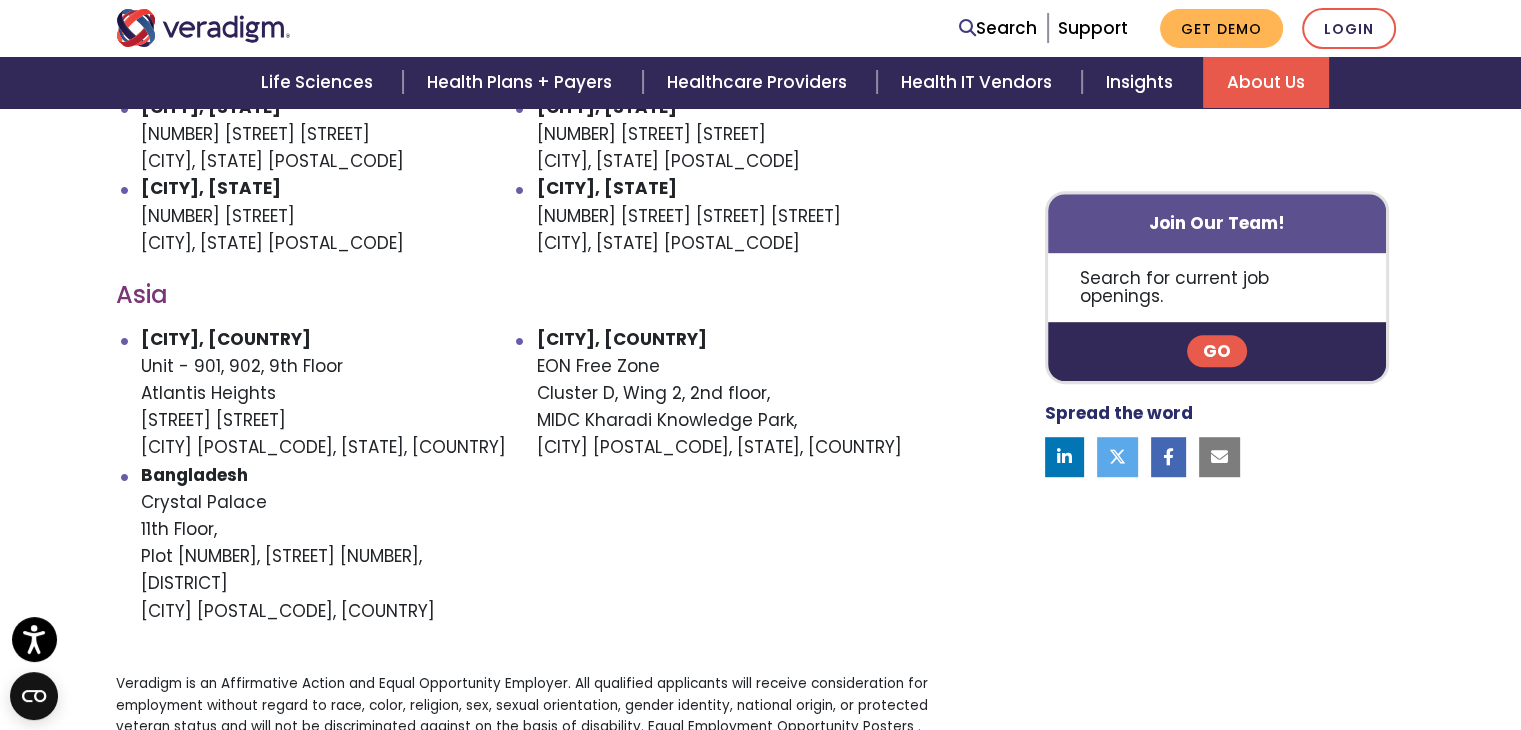 scroll, scrollTop: 1200, scrollLeft: 0, axis: vertical 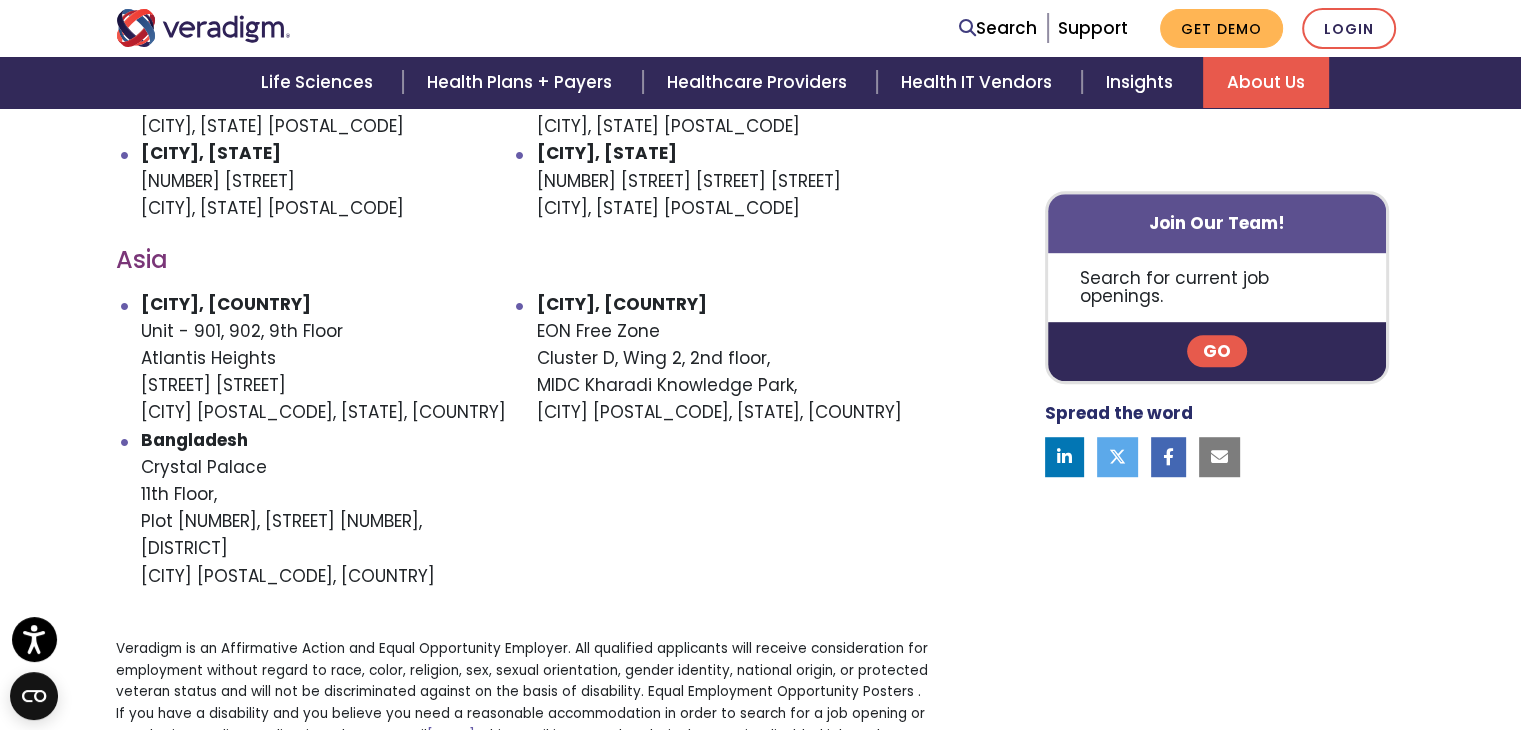 click on "Vadodara, India   Unit - 901, 902, 9th Floor  Atlantis Heights  Dr. Vikram Sarabhai Road  Vadodara 390023, Gujarat, India
Pune, India   EON Free Zone  Cluster D, Wing 2, 2nd floor,  MIDC Kharadi Knowledge Park,  Pune 411014, Maharashtra, India
Bangladesh   Crystal Palace  11th Floor,  Plot 22, Road 140, Gulshan 1,  Dhaka 1212, Bangladesh" at bounding box center [524, 440] 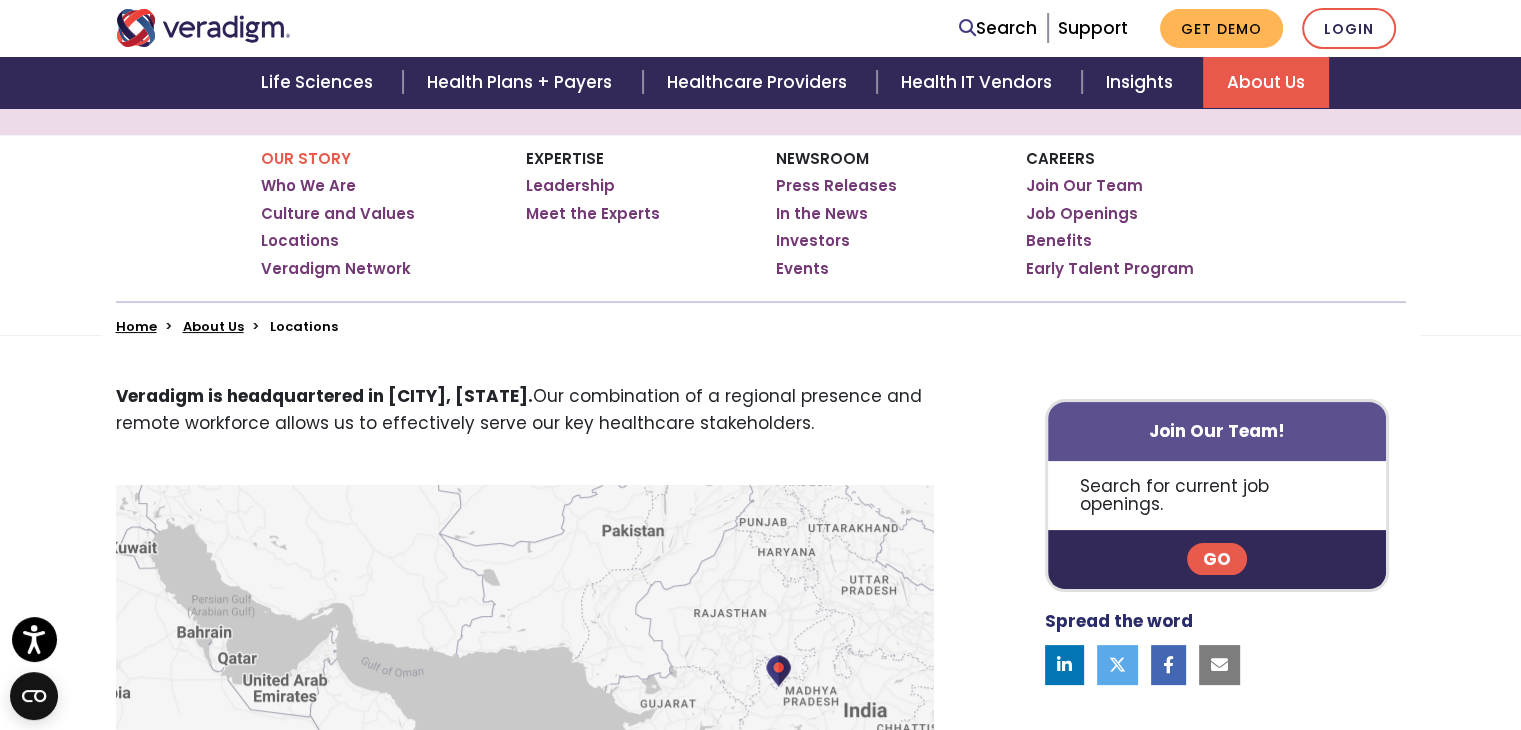 scroll, scrollTop: 0, scrollLeft: 0, axis: both 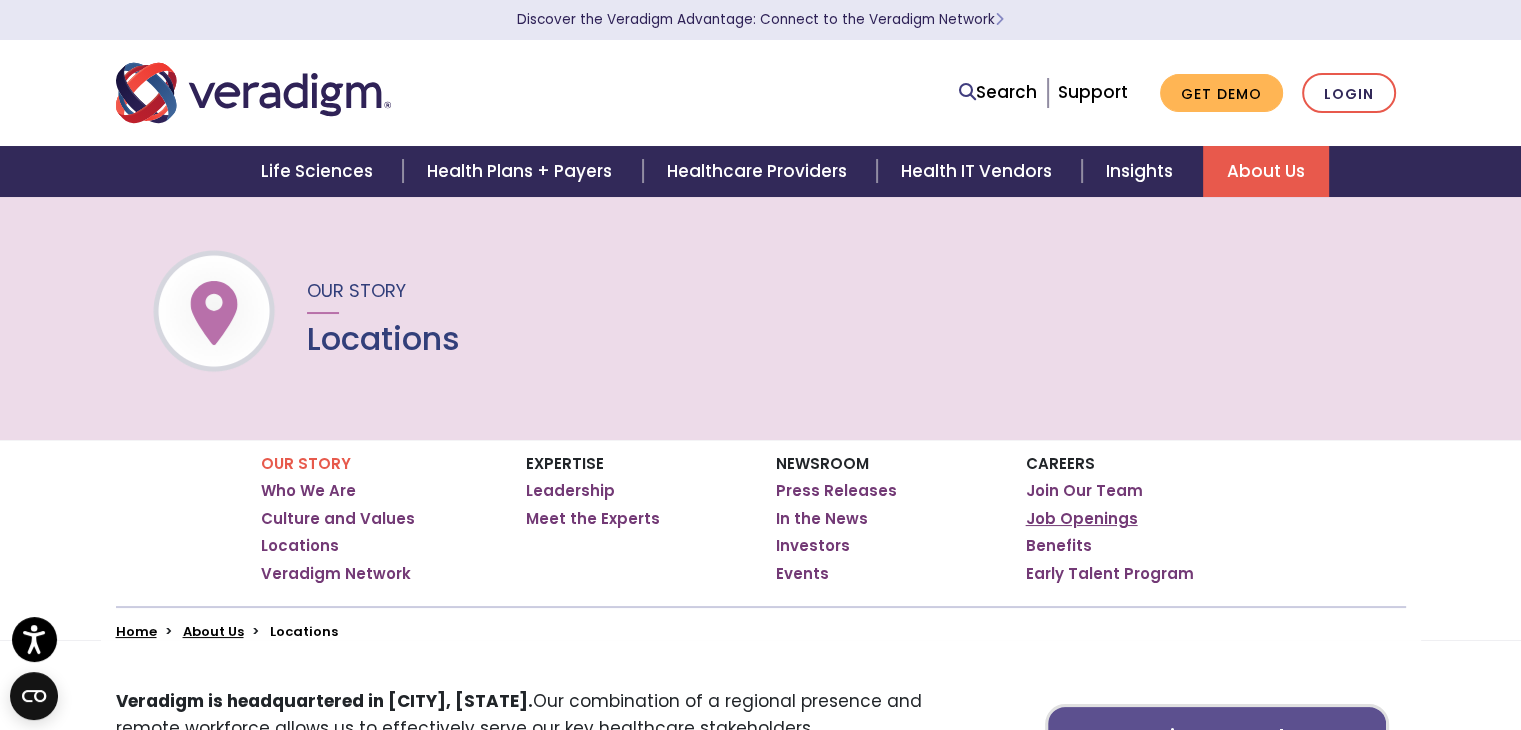 click on "Job Openings" at bounding box center [1082, 519] 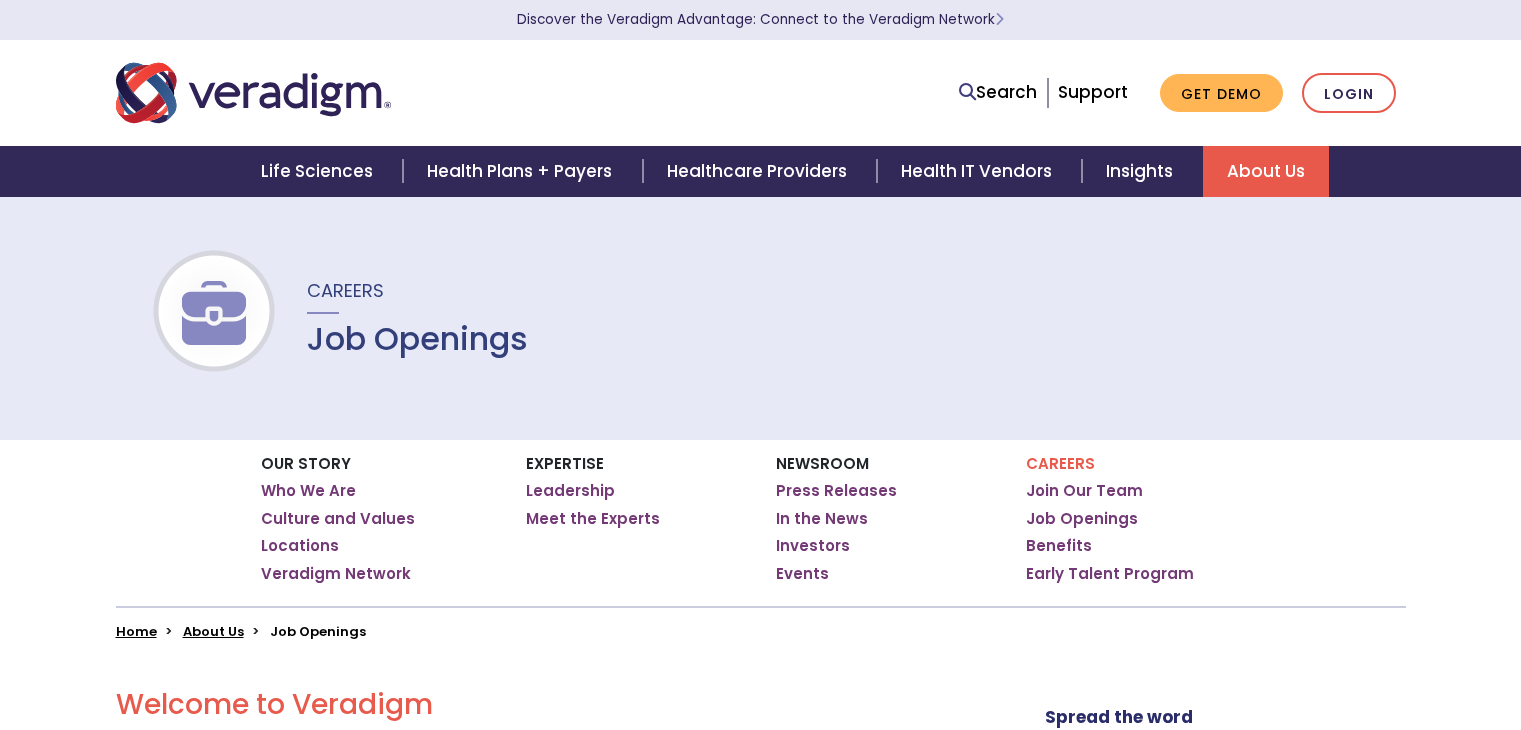 scroll, scrollTop: 0, scrollLeft: 0, axis: both 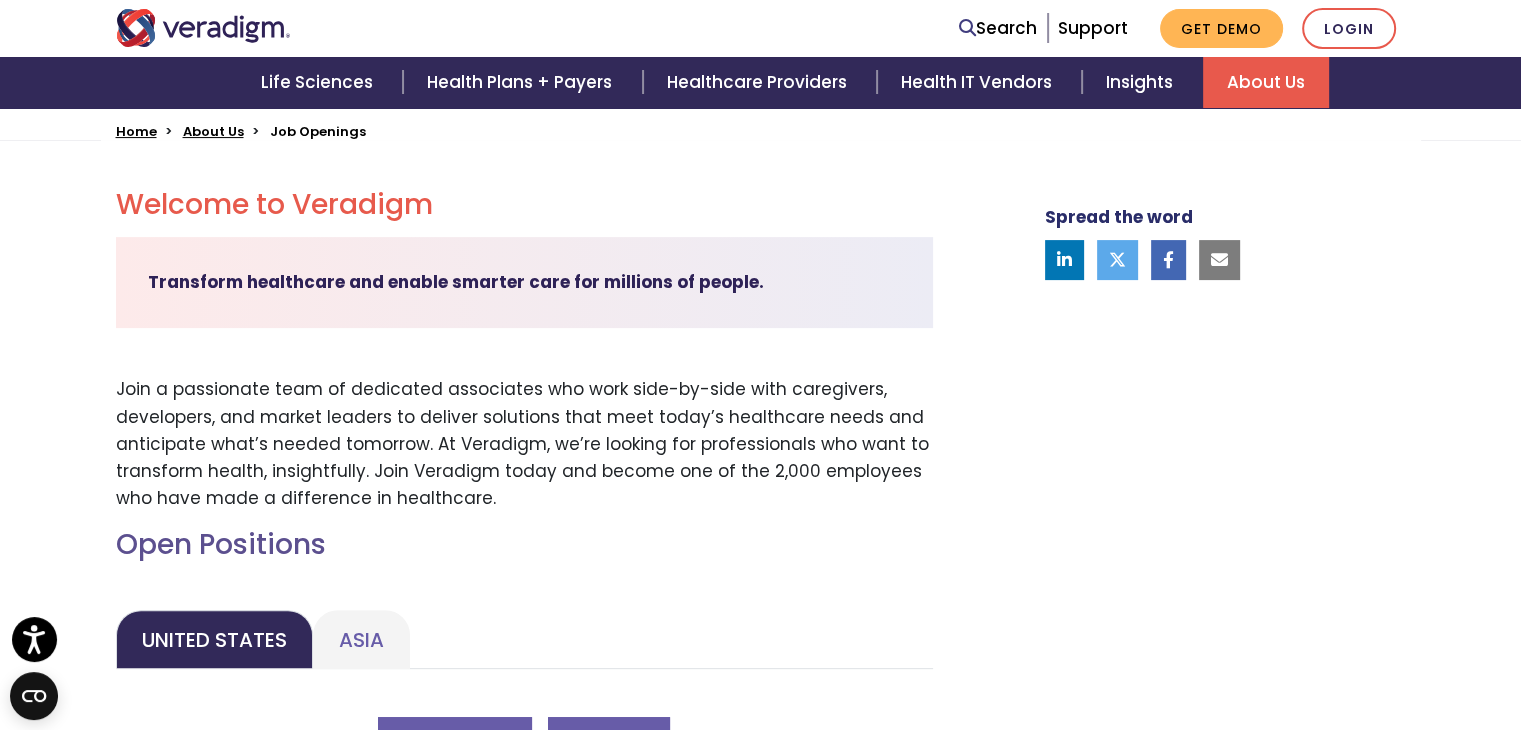 click on "Join a passionate team of dedicated associates who work side-by-side with caregivers, developers, and market leaders to deliver solutions that meet today’s healthcare needs and anticipate what’s needed tomorrow. At Veradigm, we’re looking for professionals who want to transform health, insightfully. Join Veradigm today and become one of the 2,000 employees who have made a difference in healthcare." at bounding box center [524, 444] 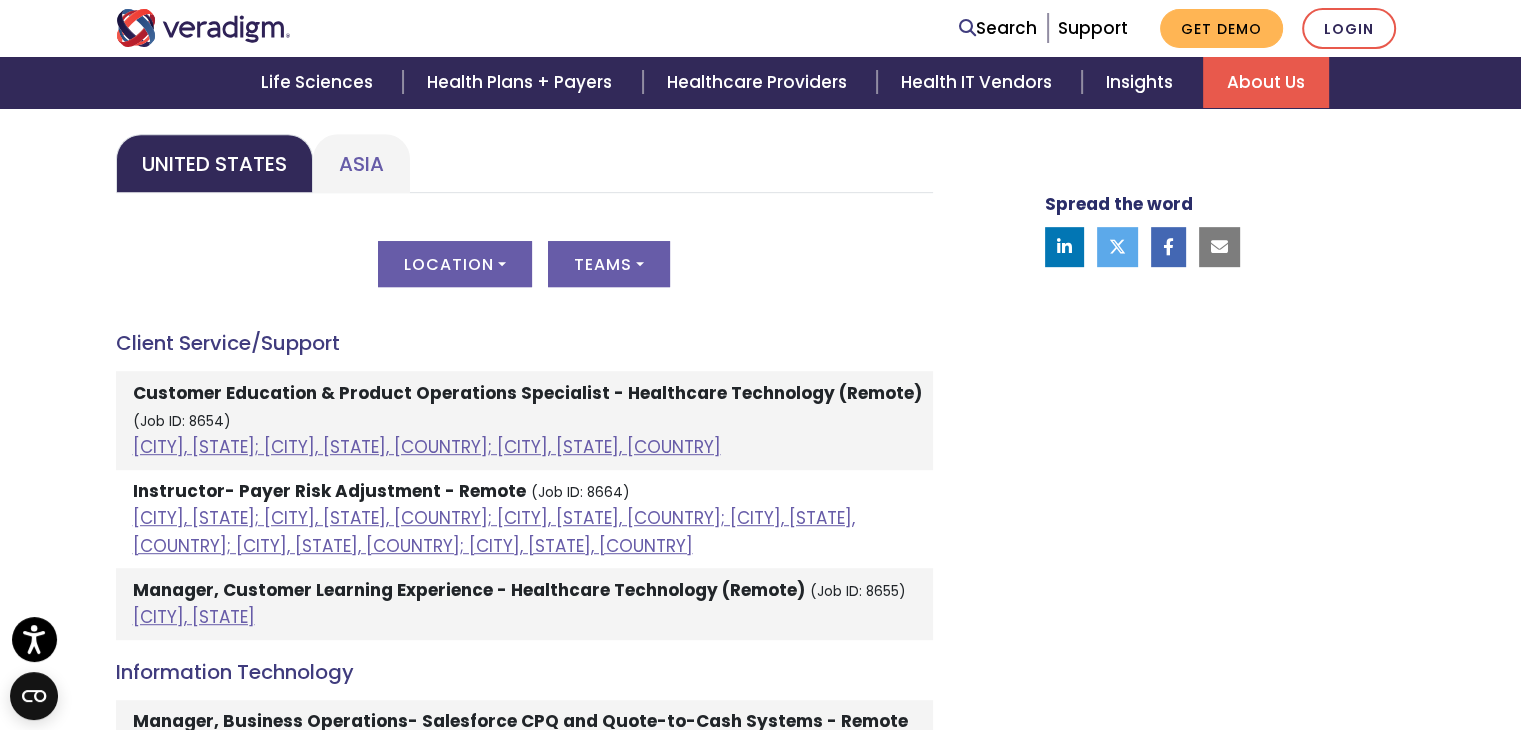 scroll, scrollTop: 1000, scrollLeft: 0, axis: vertical 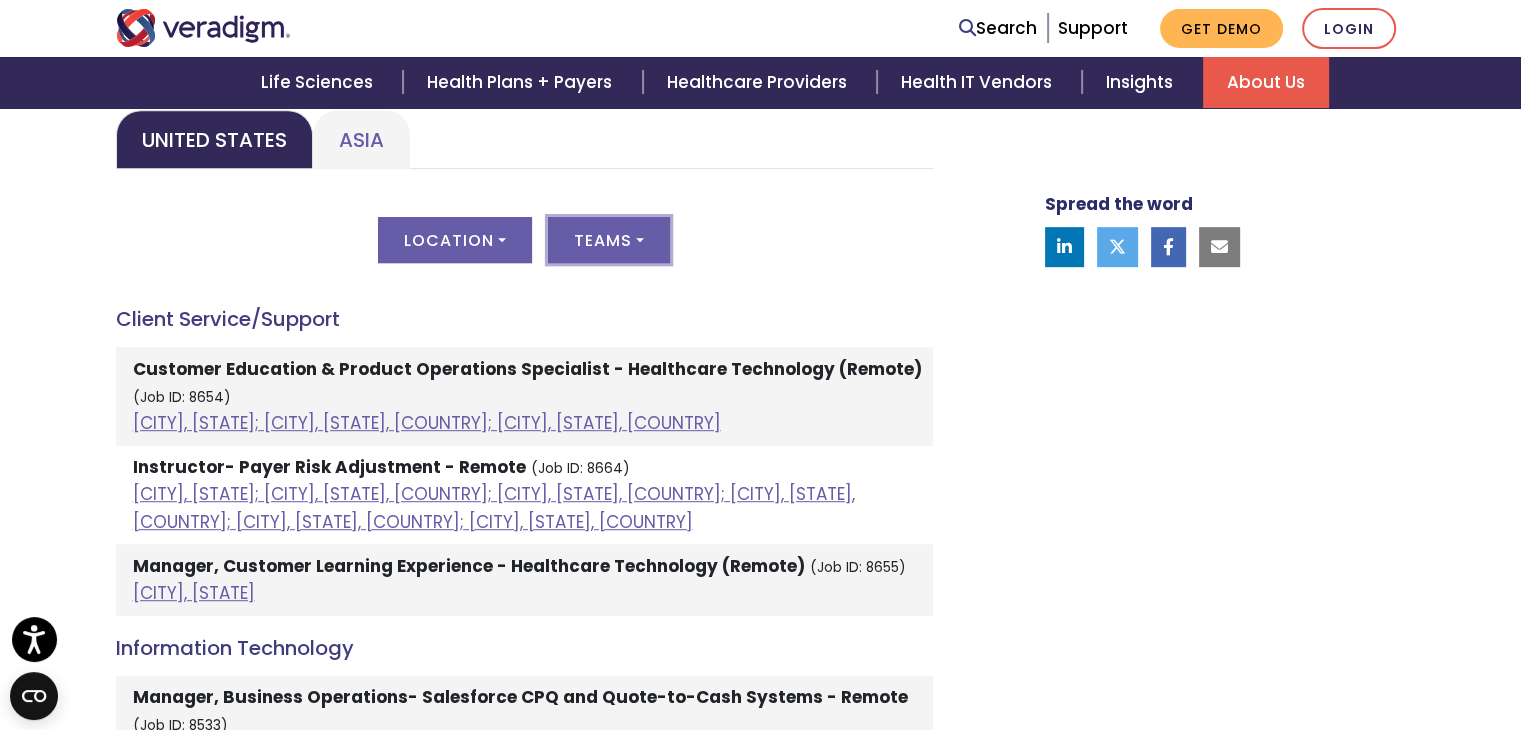 click on "Teams" at bounding box center (609, 240) 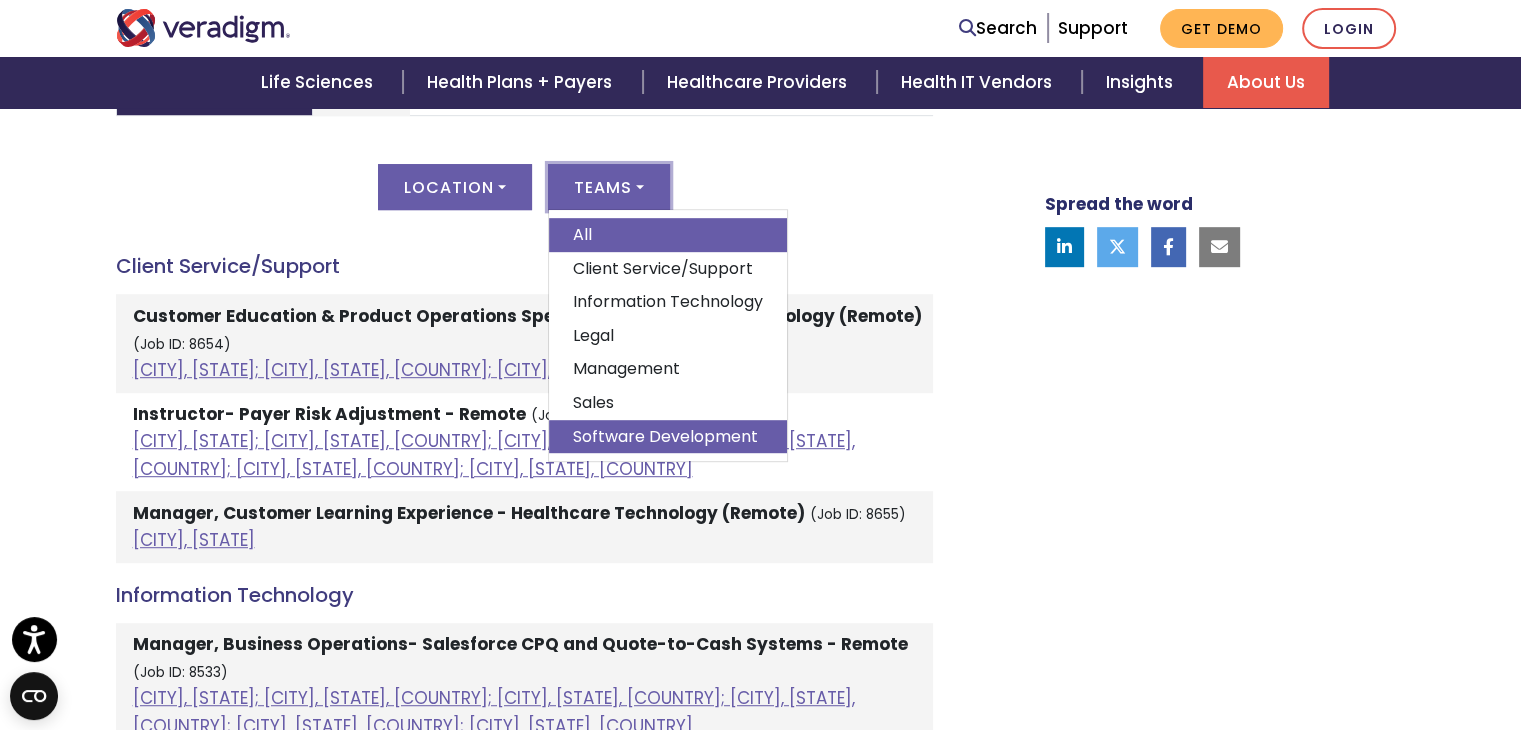 scroll, scrollTop: 1100, scrollLeft: 0, axis: vertical 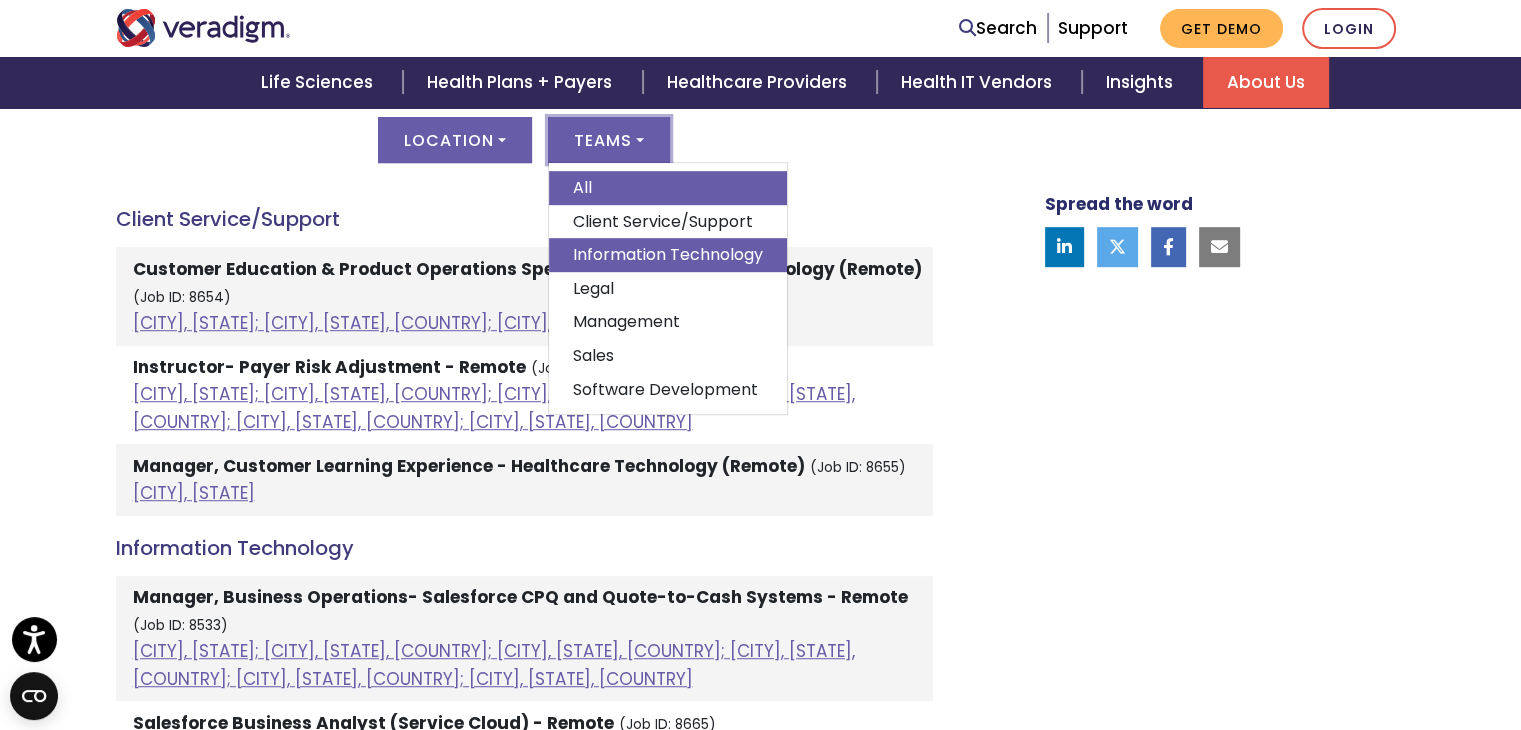 click on "Information Technology" at bounding box center [668, 255] 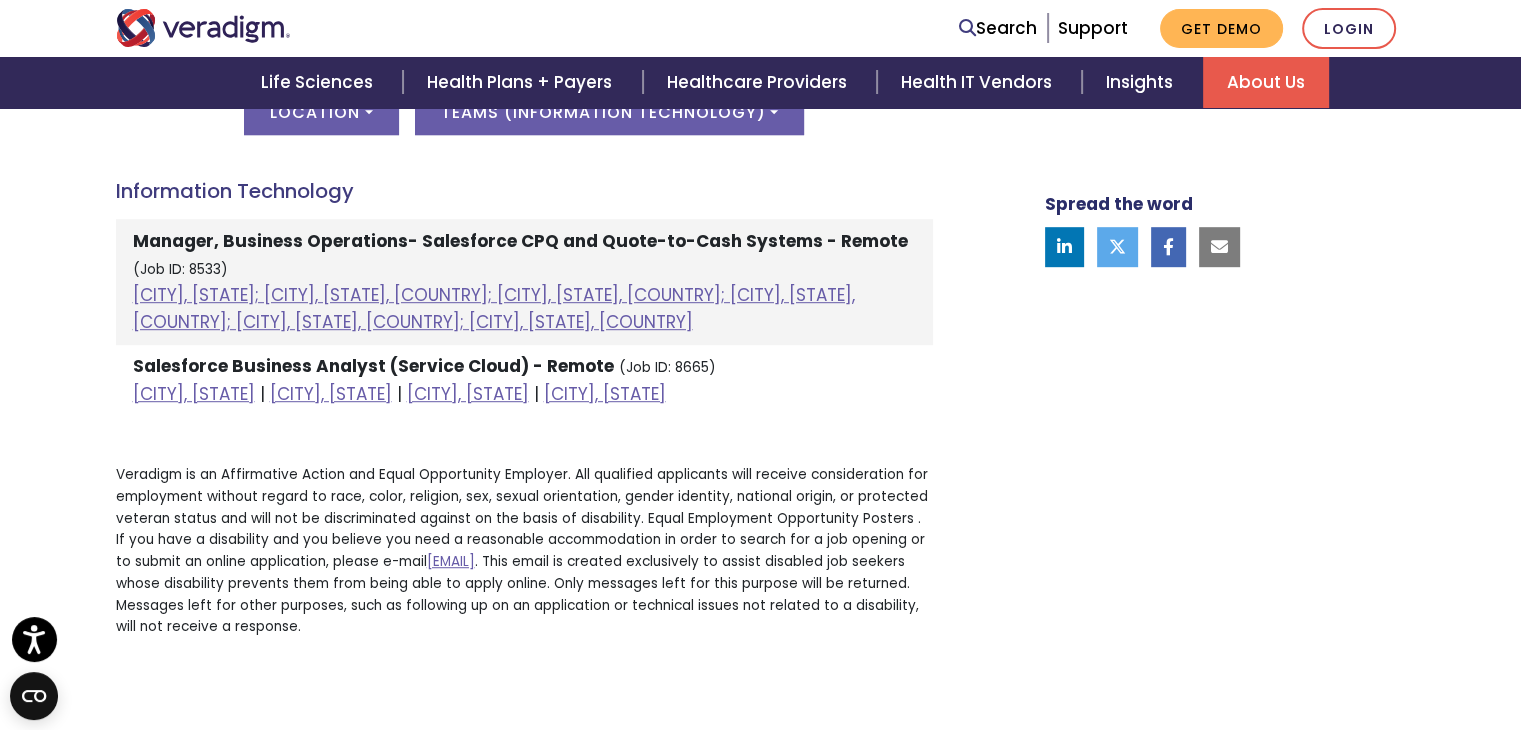 scroll, scrollTop: 1100, scrollLeft: 0, axis: vertical 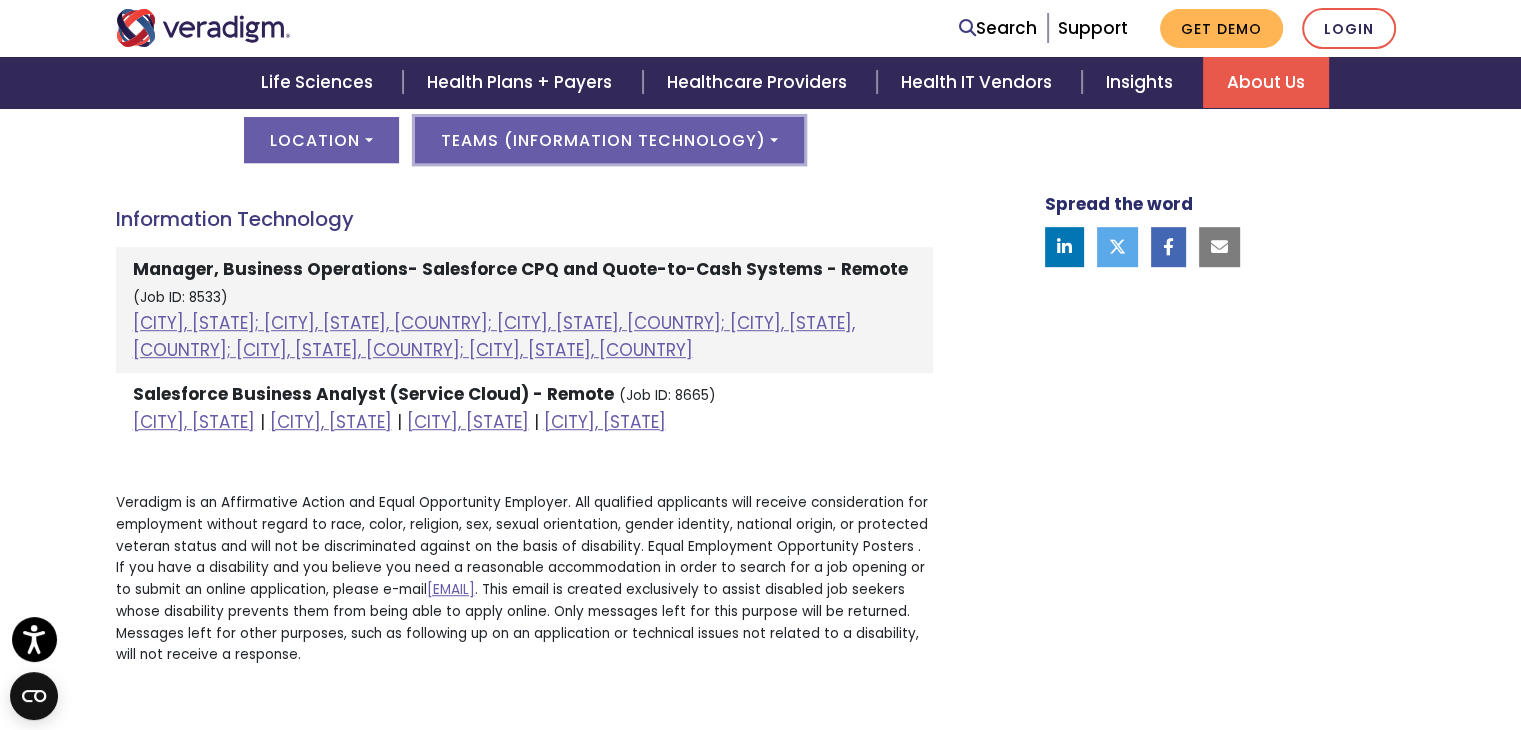 click on "Teams ( Information Technology )" at bounding box center (609, 140) 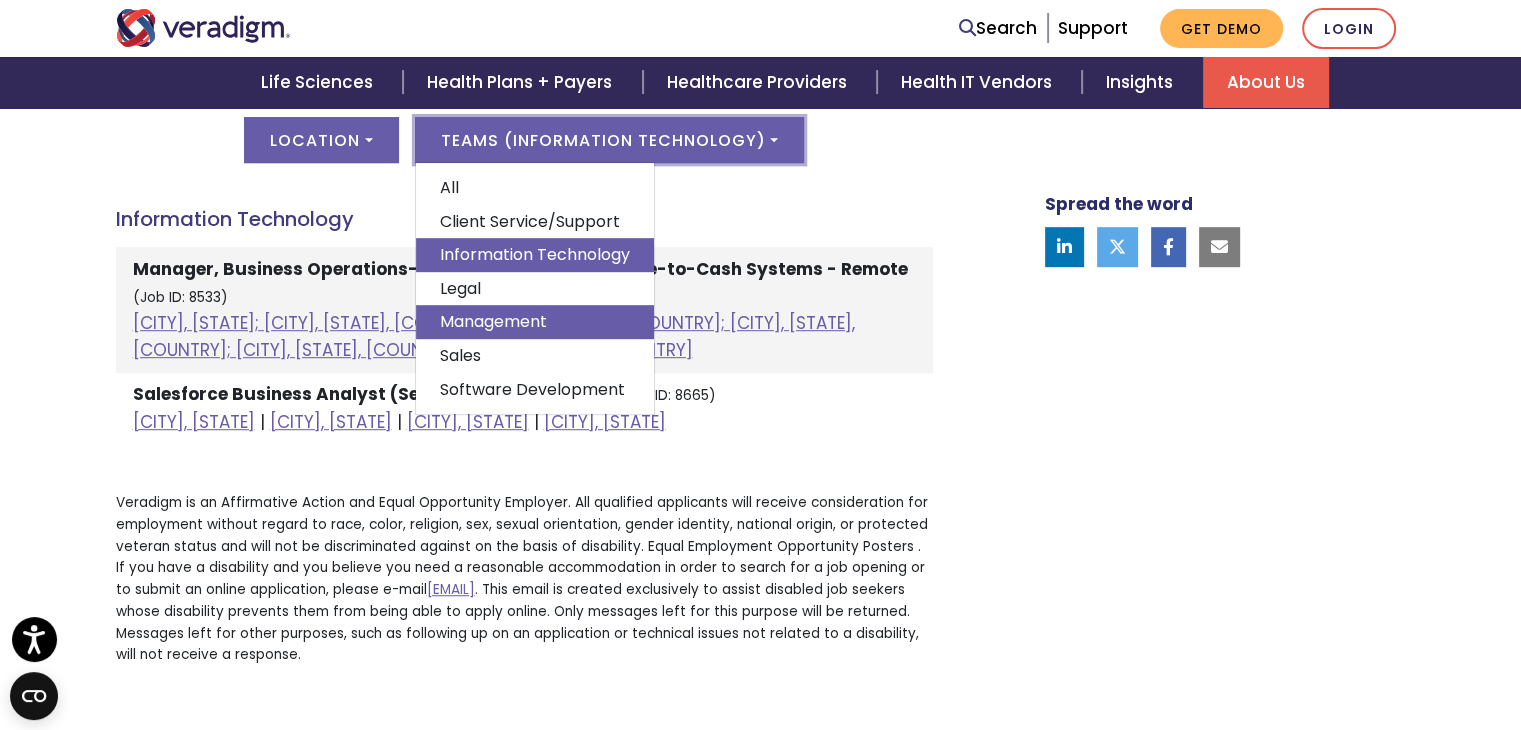click on "Management" at bounding box center (535, 322) 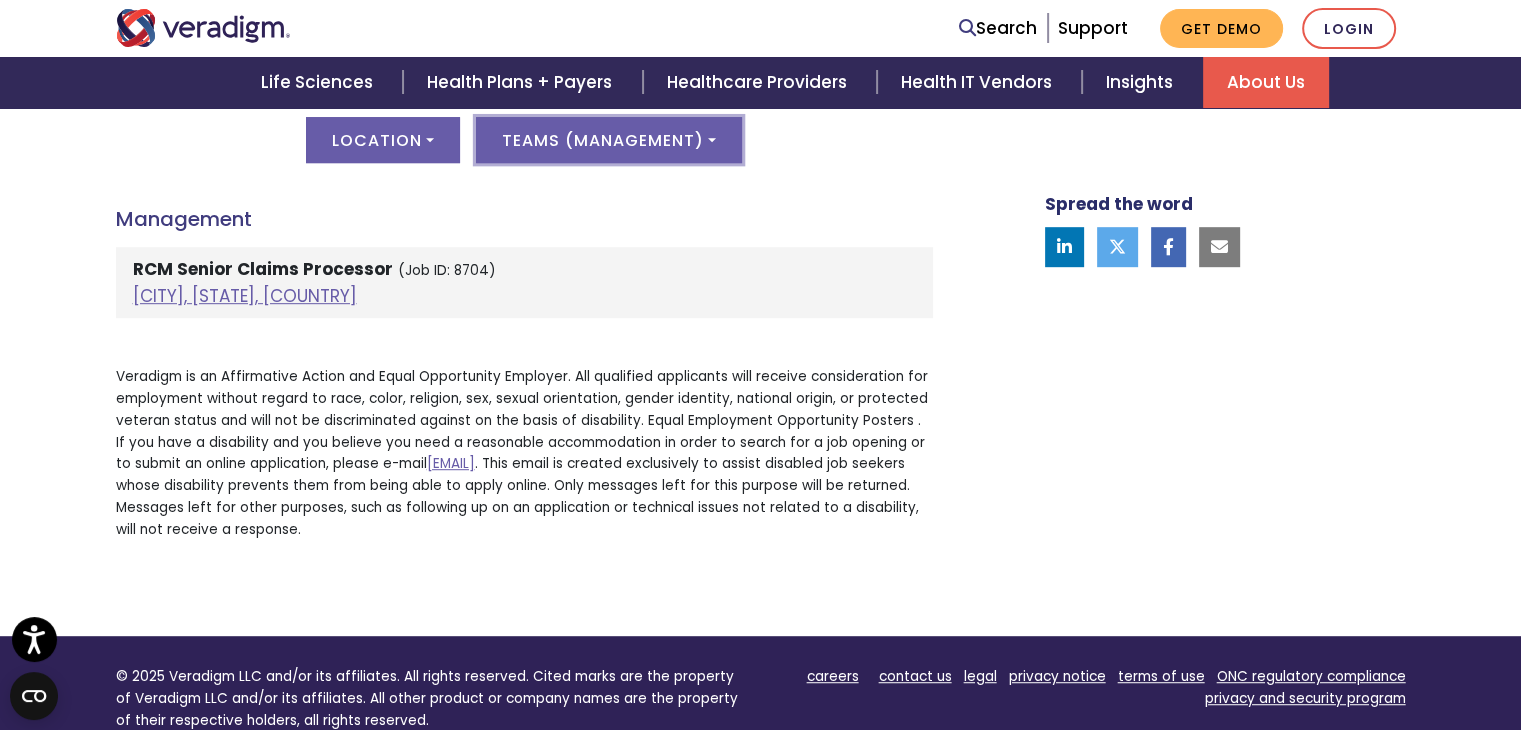 click on "Teams ( Management )" at bounding box center (609, 140) 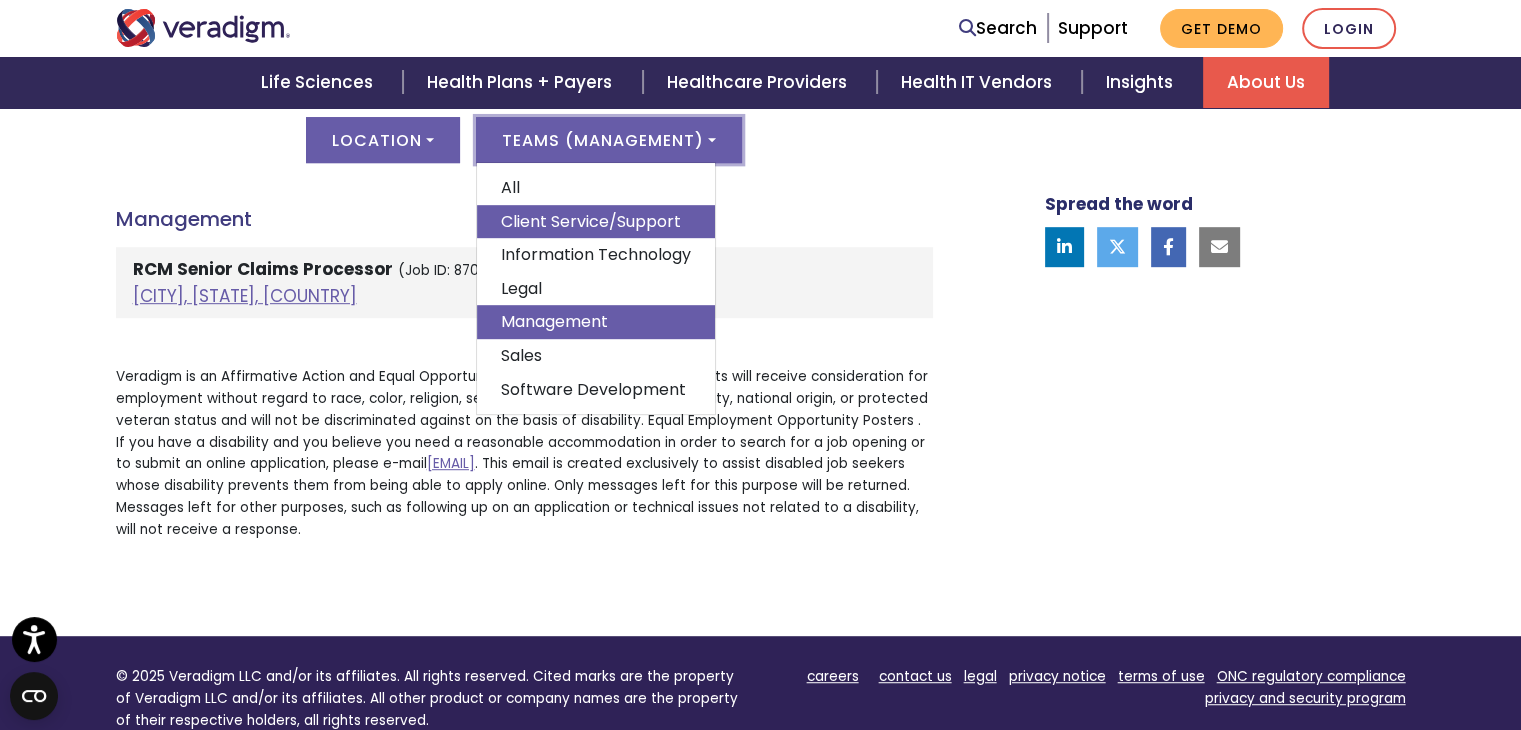 click on "Client Service/Support" at bounding box center [596, 222] 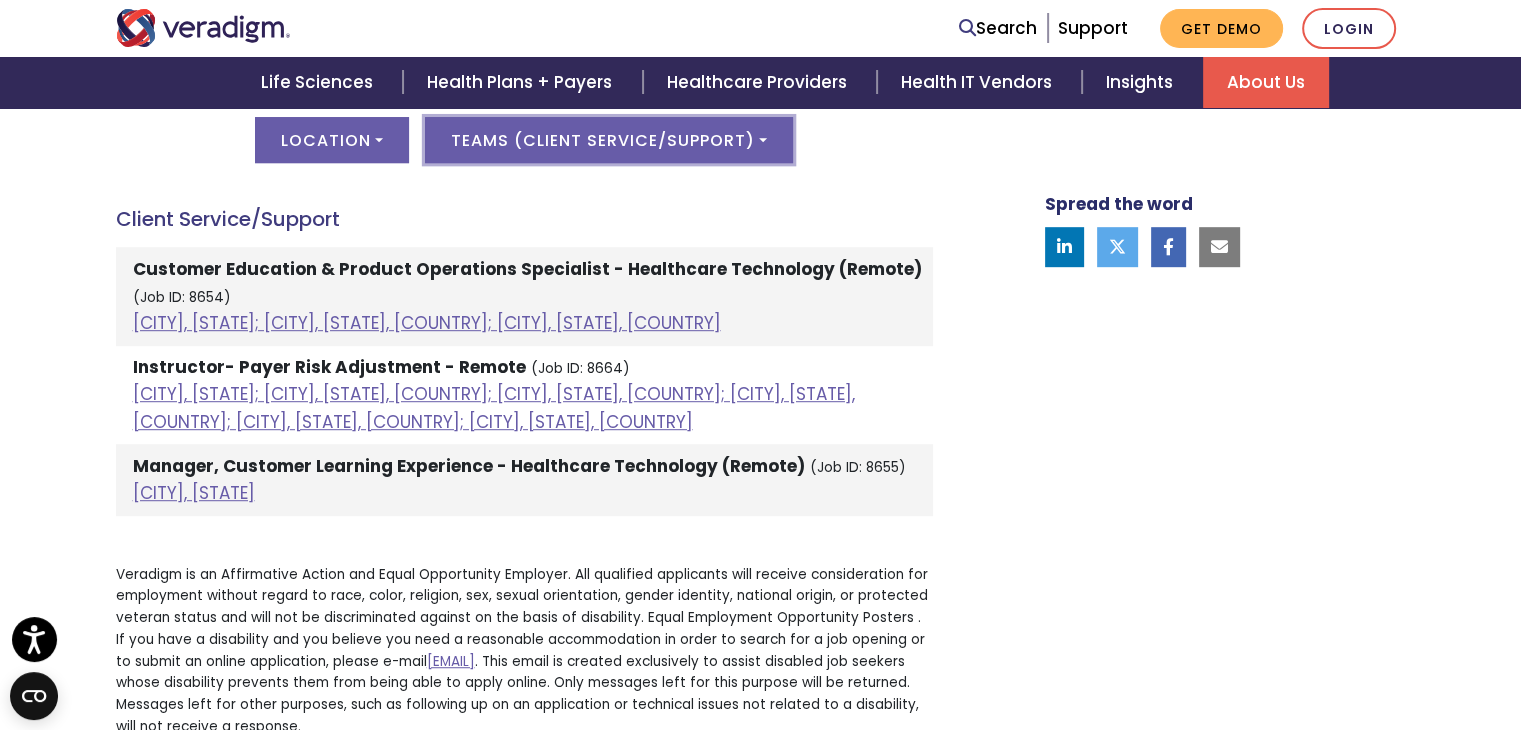 click on "Teams ( Client Service/Support )" at bounding box center [609, 140] 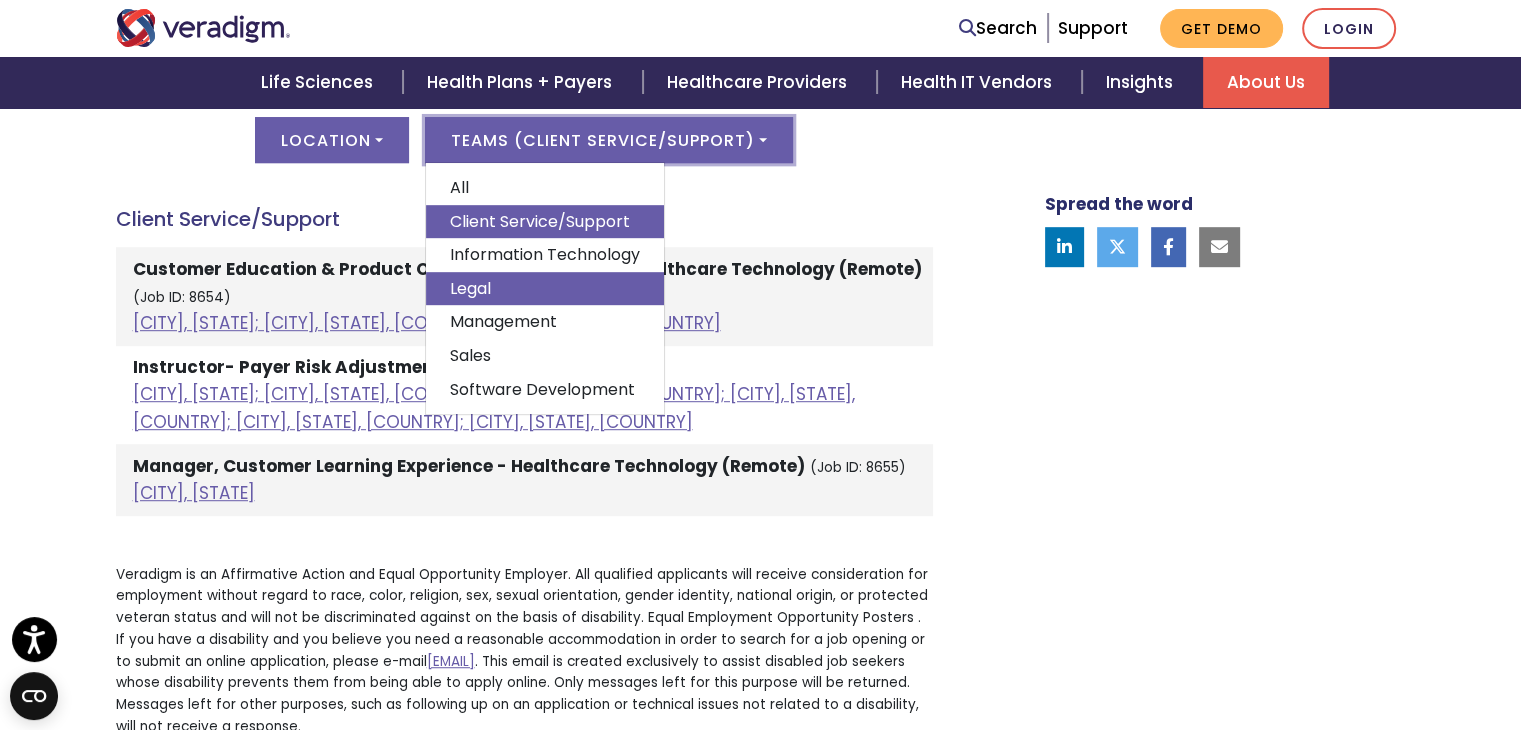 click on "Legal" at bounding box center (545, 289) 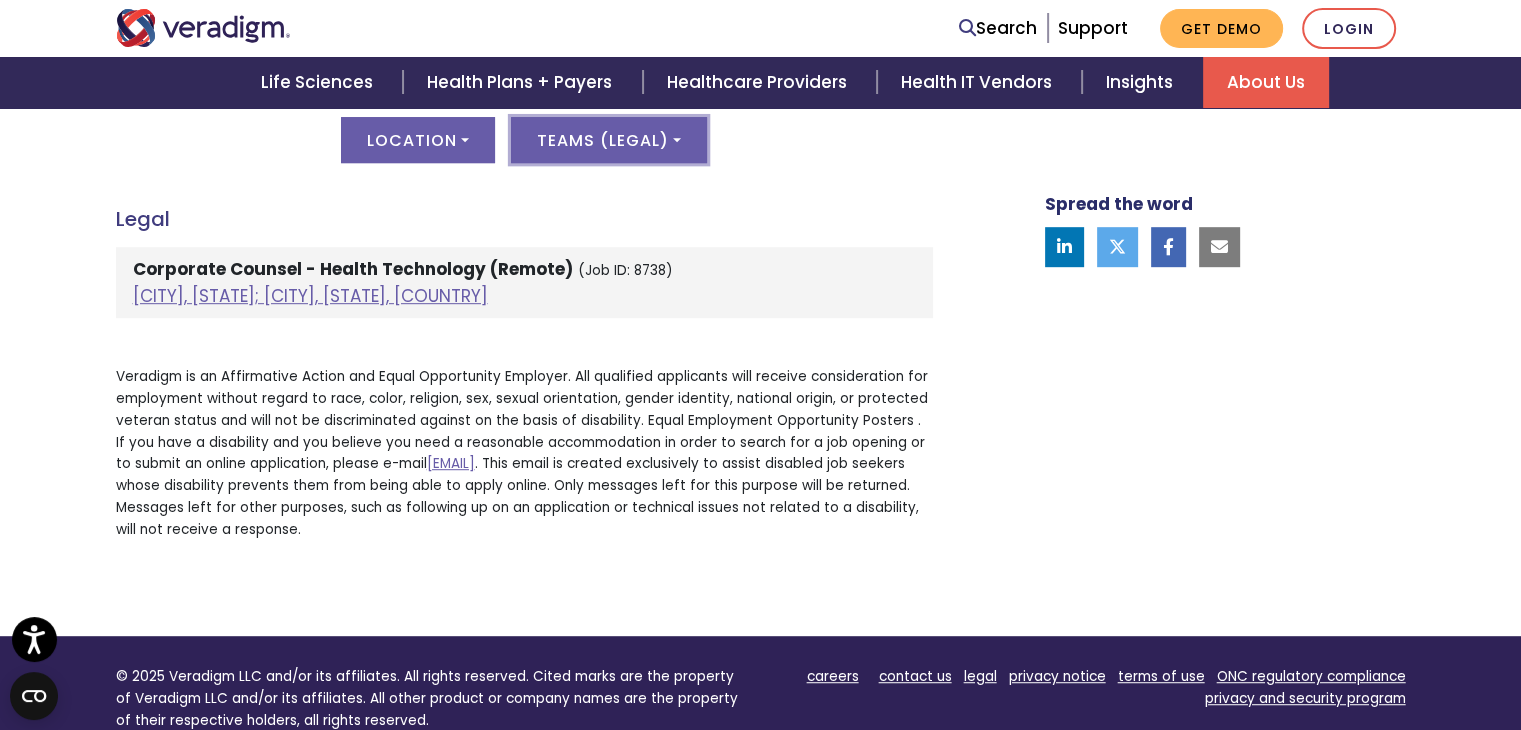 click on "Teams ( Legal )" at bounding box center [609, 140] 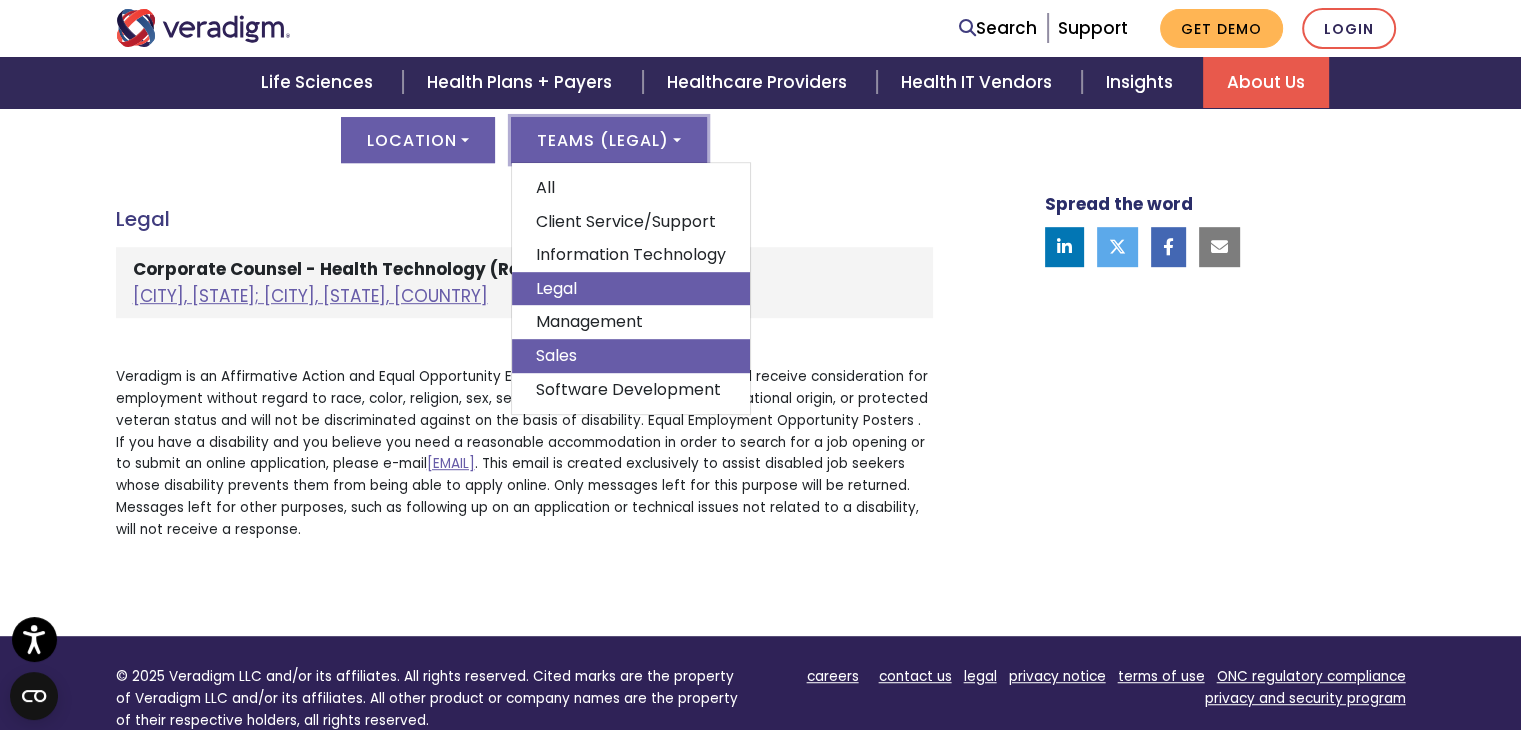 click on "Sales" at bounding box center [631, 356] 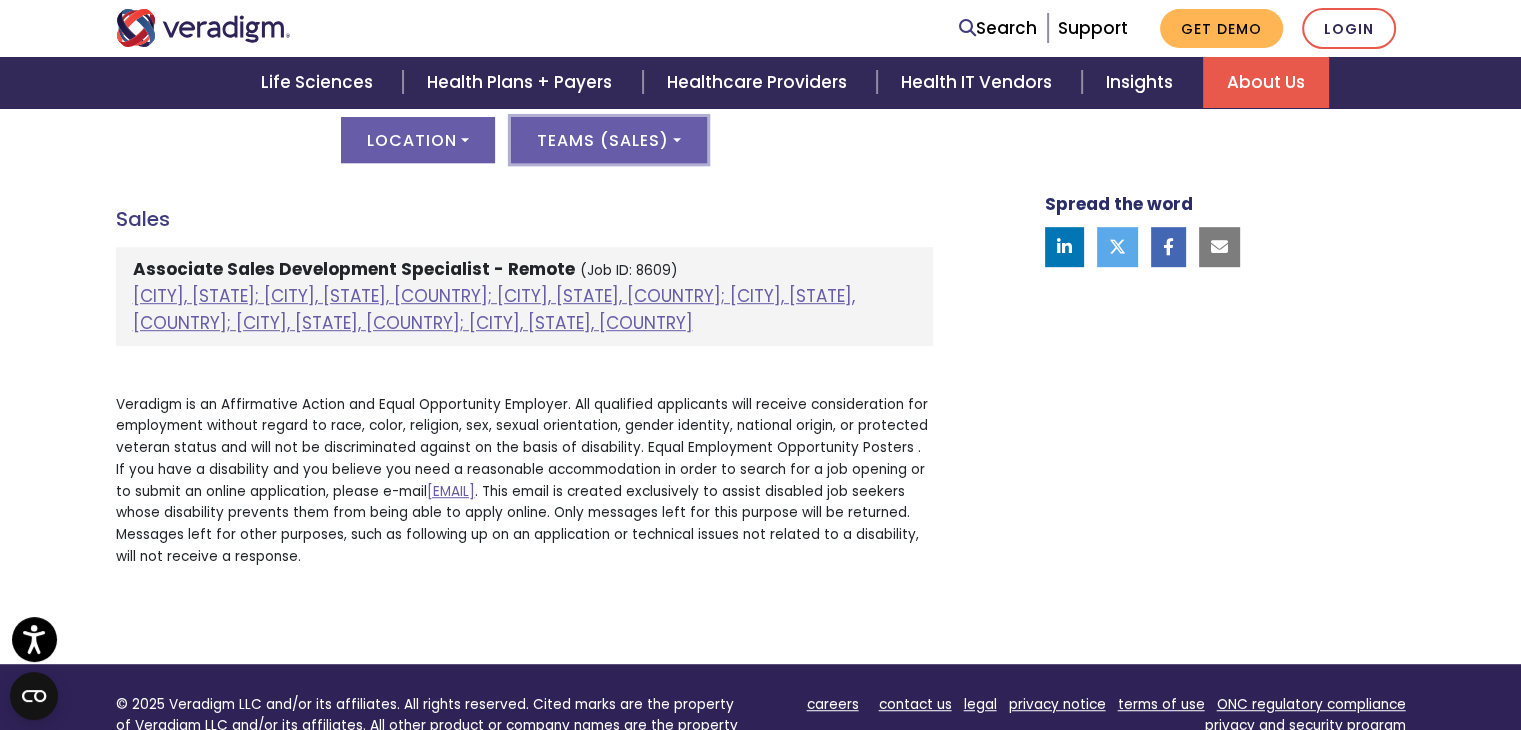 click on "Teams ( Sales )" at bounding box center (609, 140) 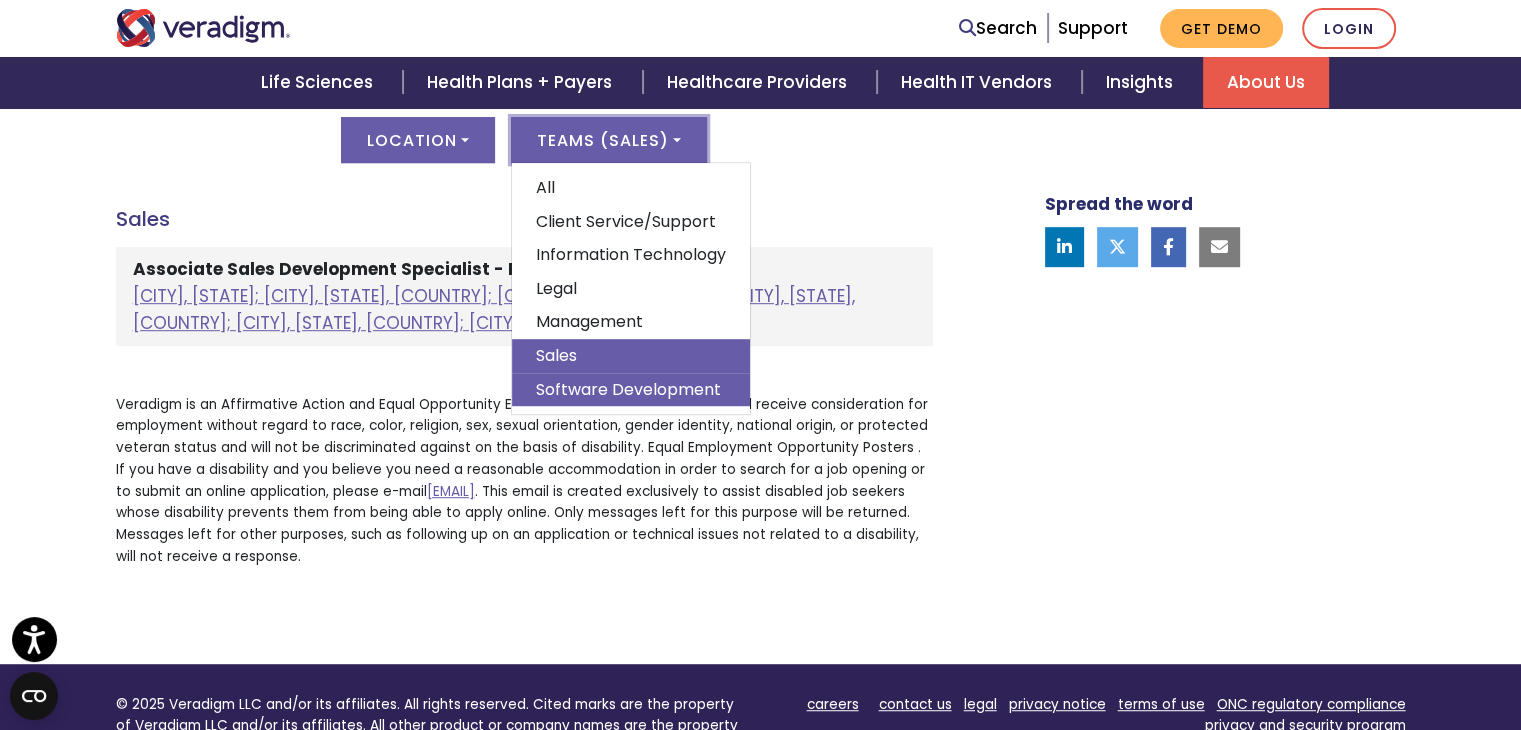 click on "Software Development" at bounding box center (631, 389) 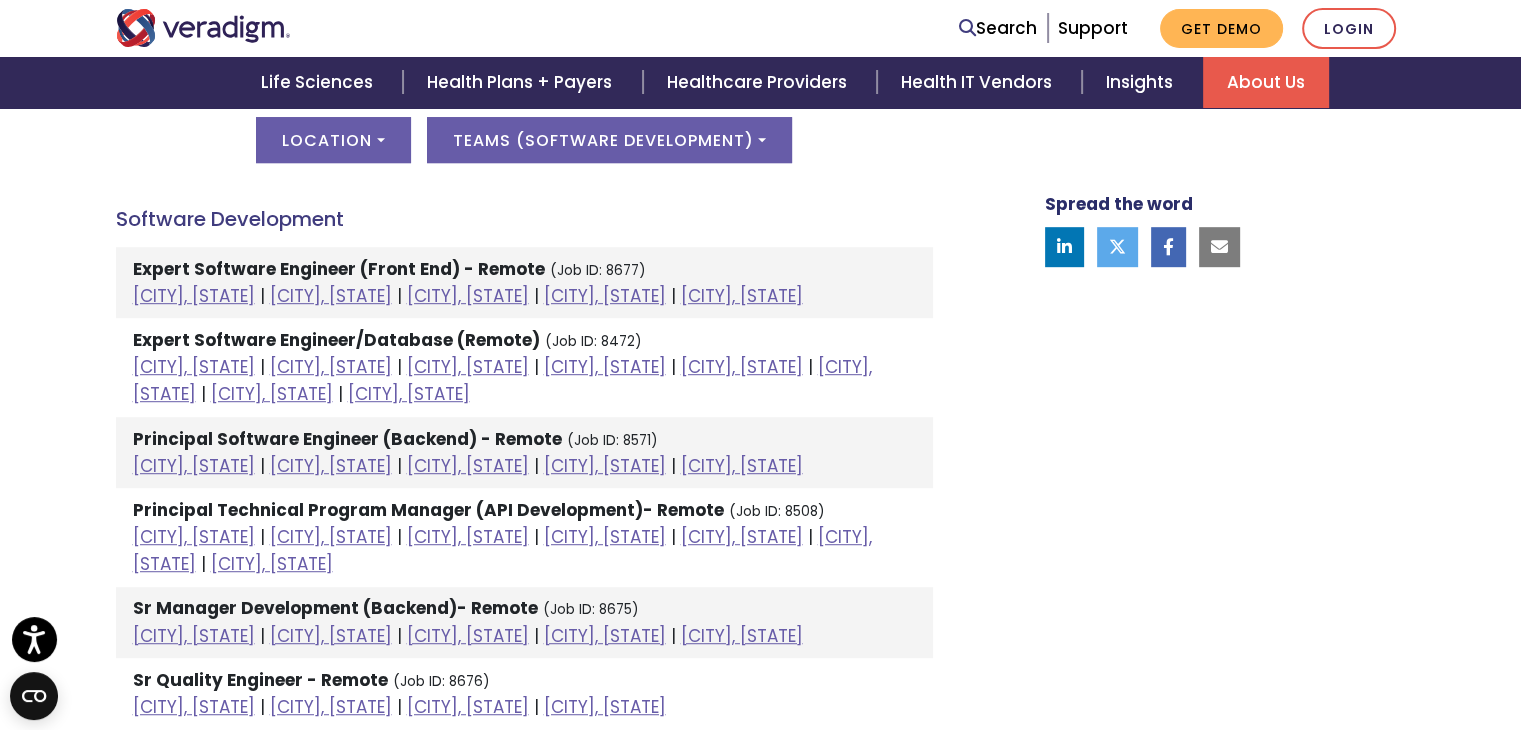click on "Spread the word" at bounding box center (1201, 278) 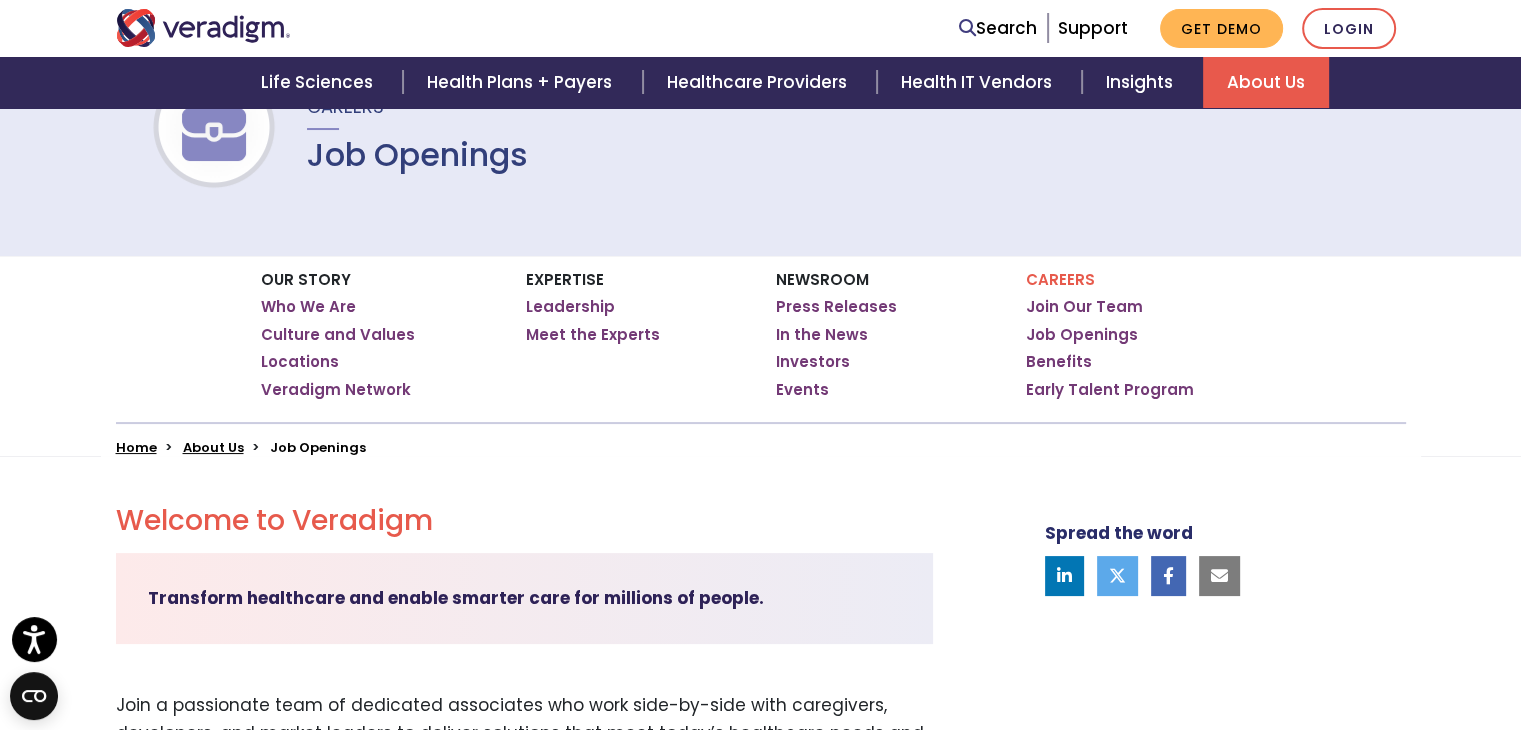 scroll, scrollTop: 154, scrollLeft: 0, axis: vertical 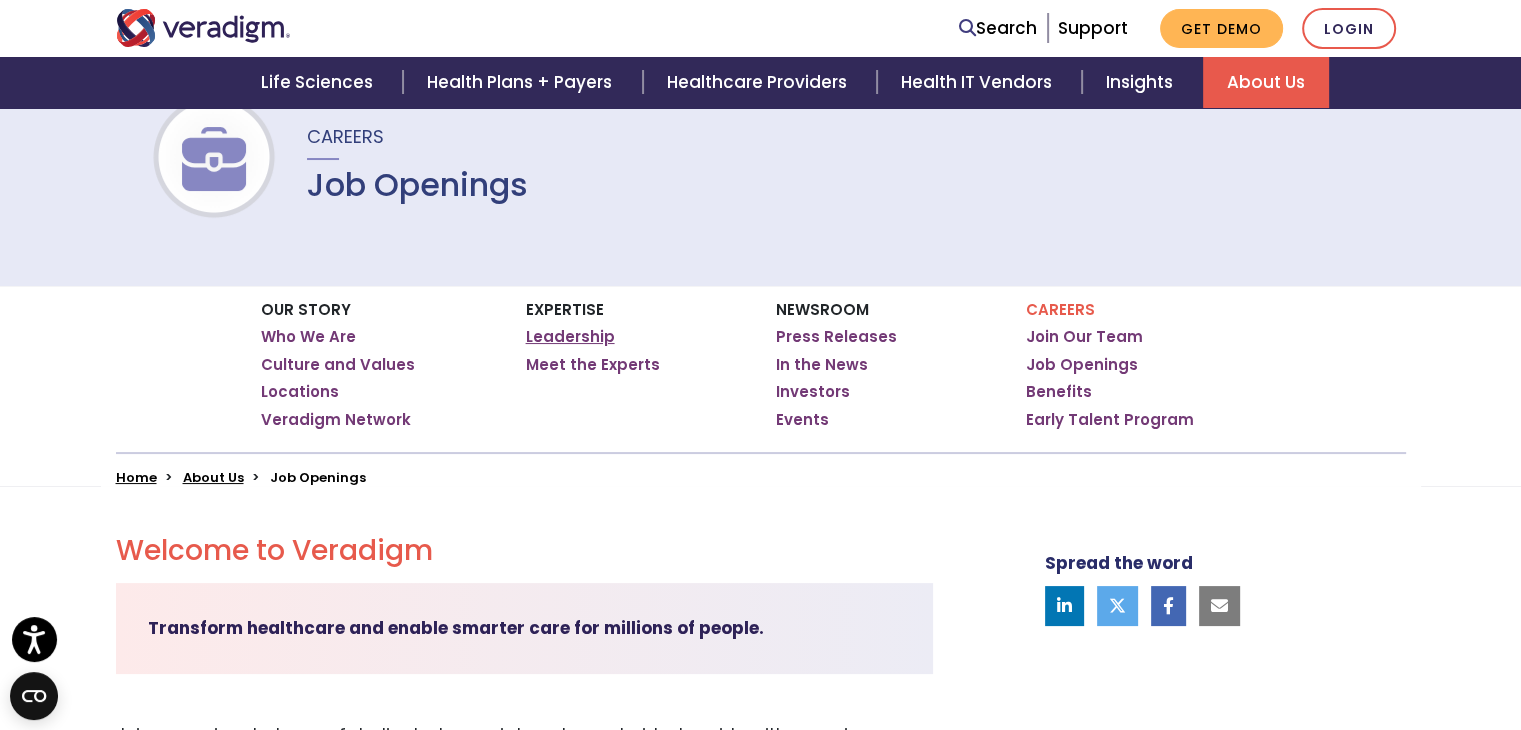 click on "Leadership" at bounding box center [570, 337] 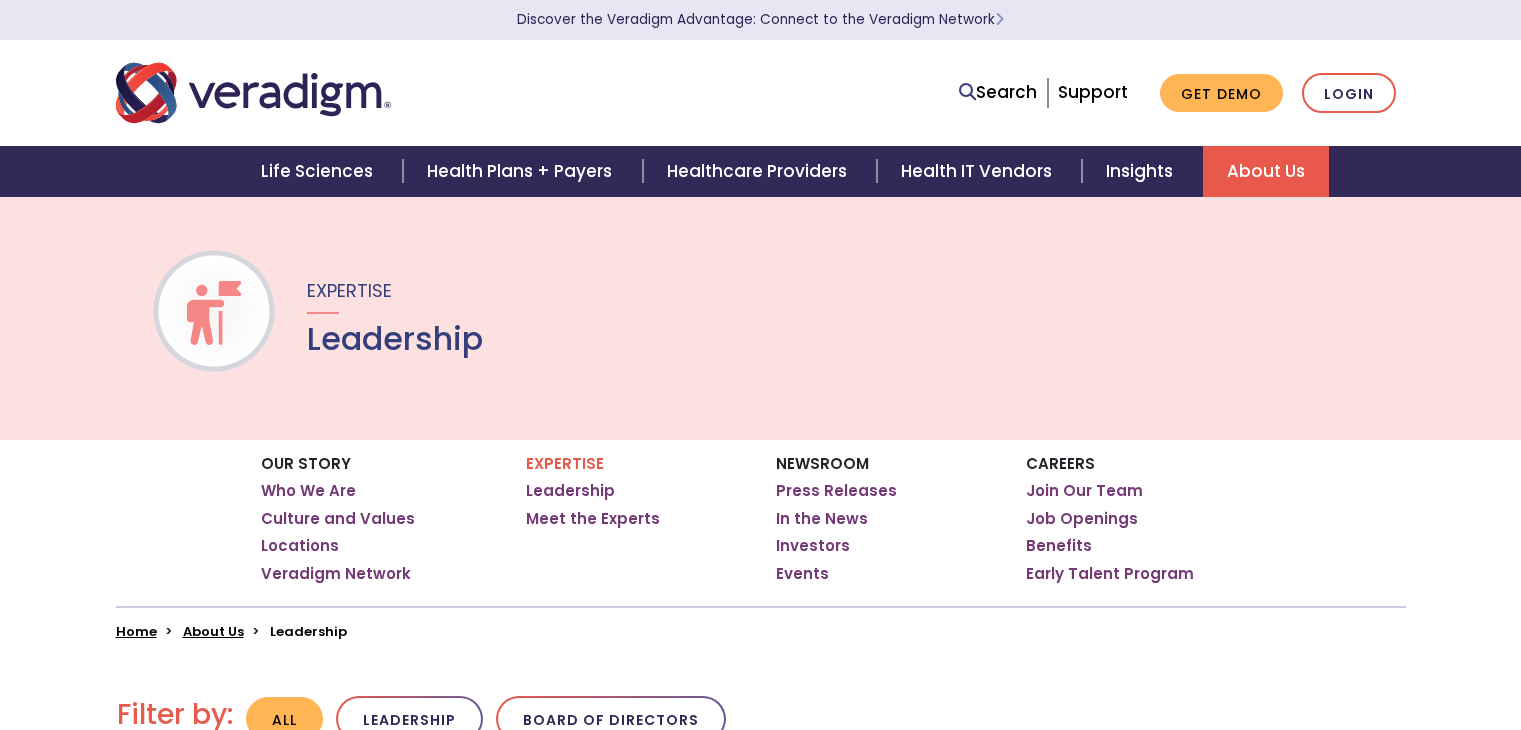 scroll, scrollTop: 0, scrollLeft: 0, axis: both 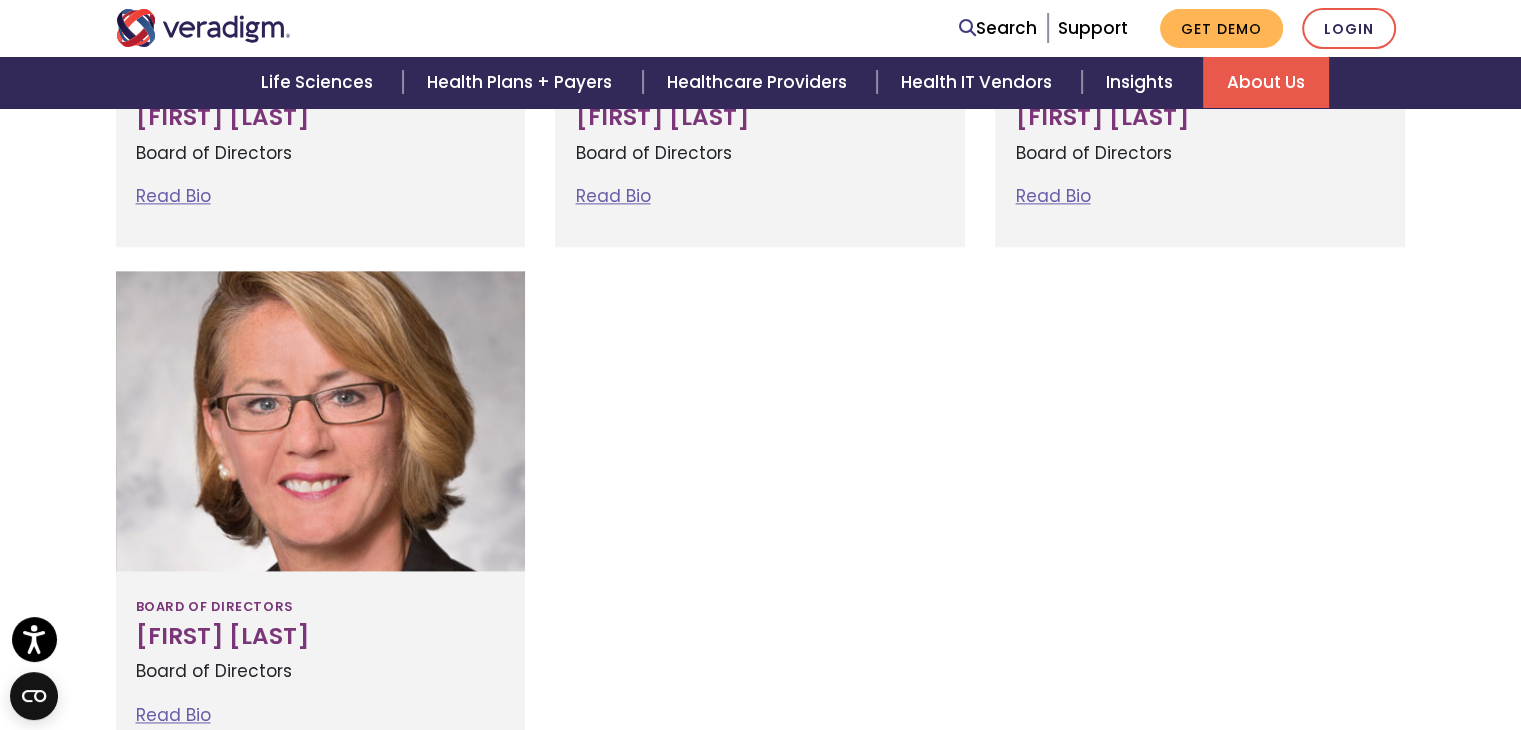 click on "Filter by:
All
Leadership
Board of Directors
Leadership
[FIRST] [LAST] Read Bio" at bounding box center (761, -562) 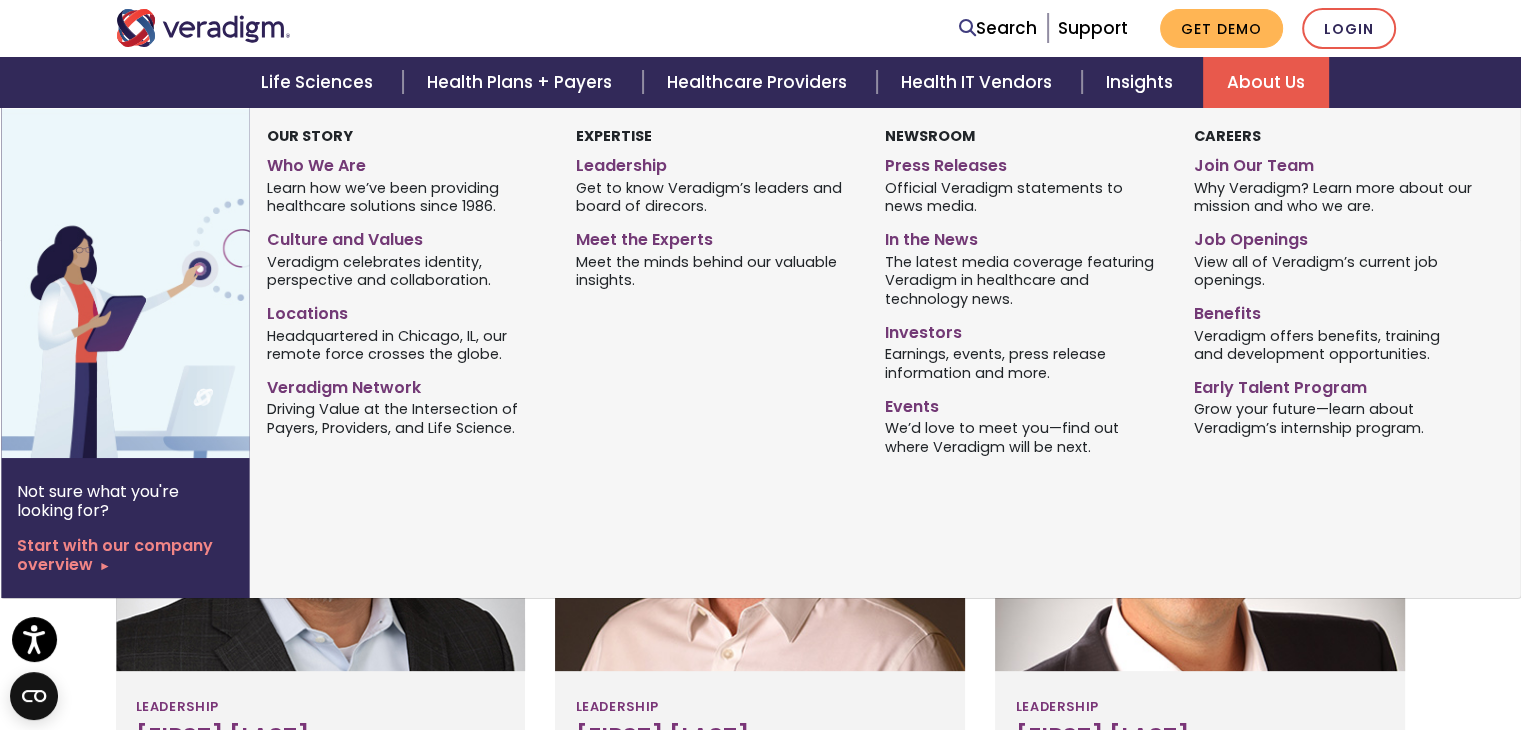 scroll, scrollTop: 0, scrollLeft: 0, axis: both 